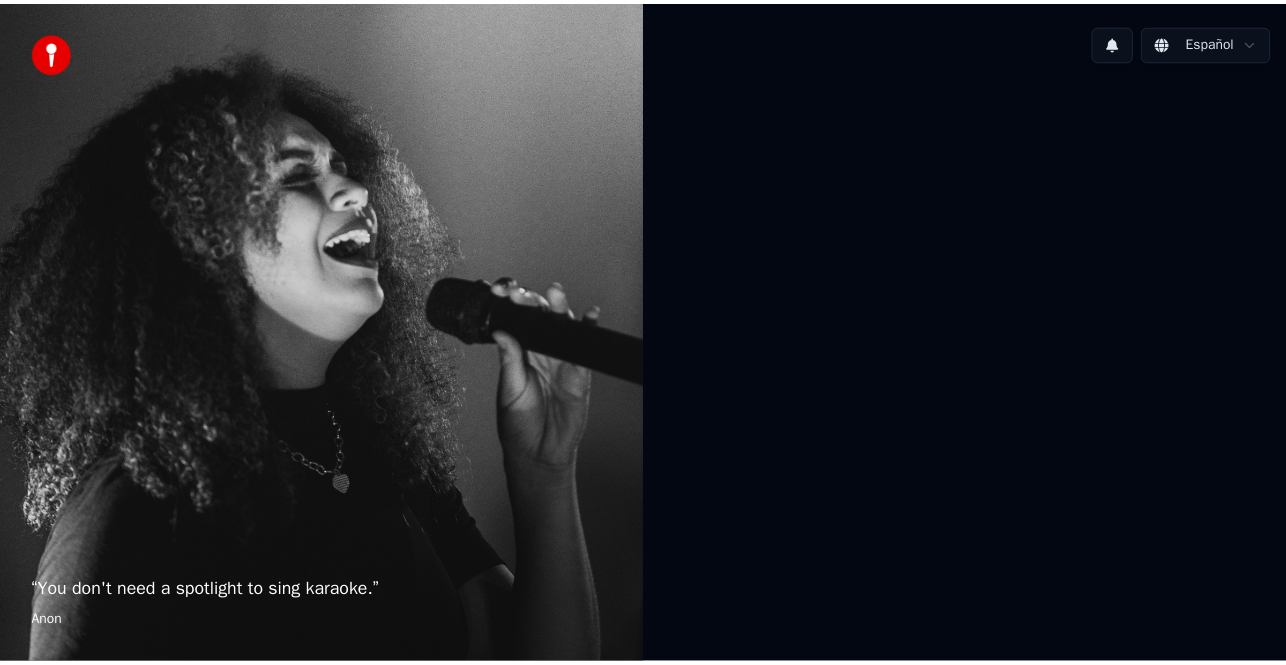 scroll, scrollTop: 0, scrollLeft: 0, axis: both 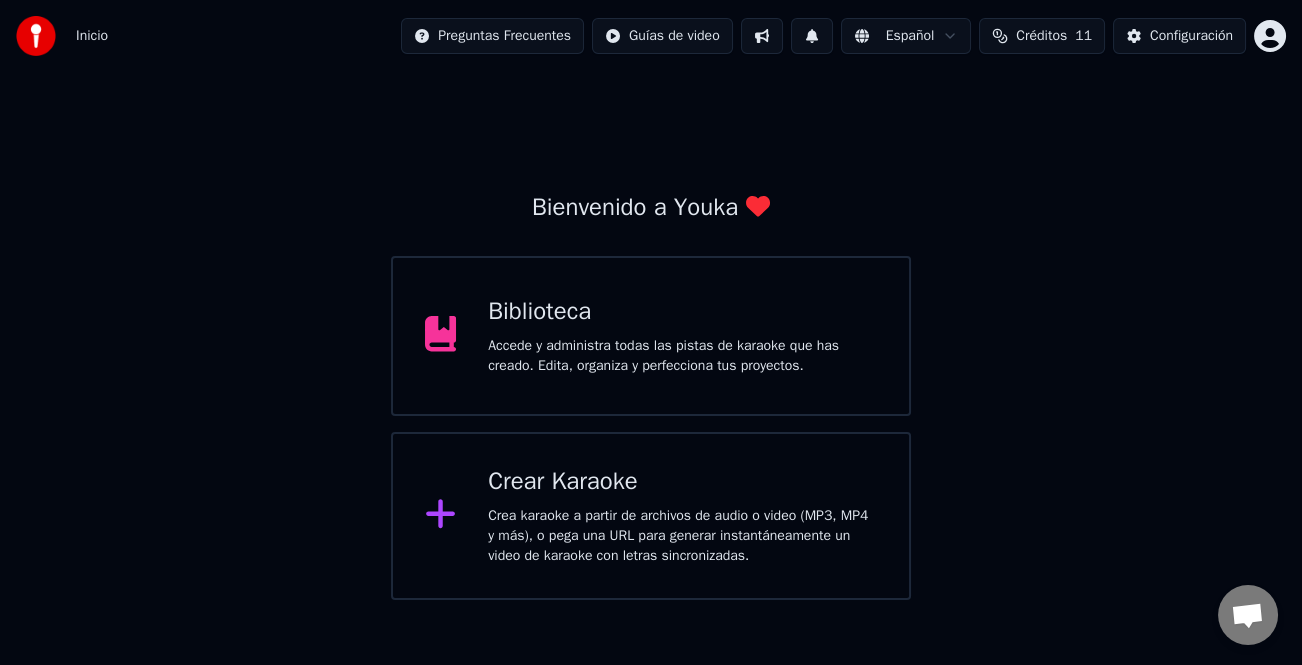click on "Accede y administra todas las pistas de karaoke que has creado. Edita, organiza y perfecciona tus proyectos." at bounding box center (682, 356) 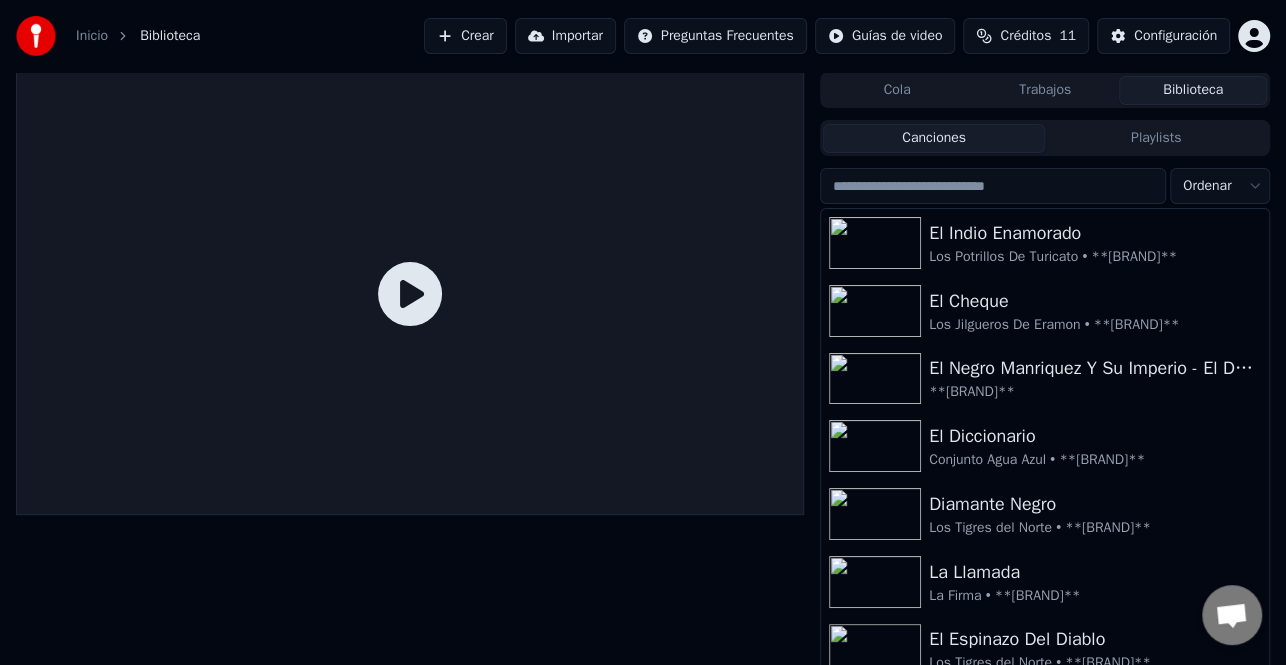 click on "Crear" at bounding box center (465, 36) 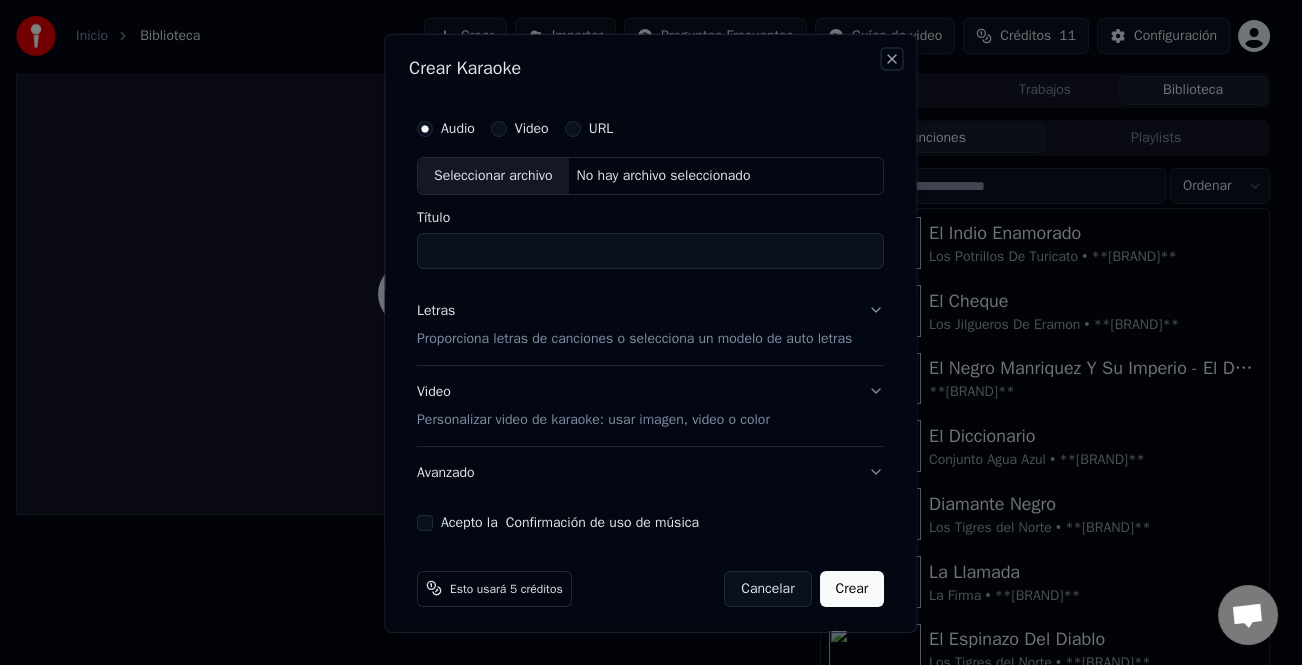 drag, startPoint x: 886, startPoint y: 62, endPoint x: 956, endPoint y: 62, distance: 70 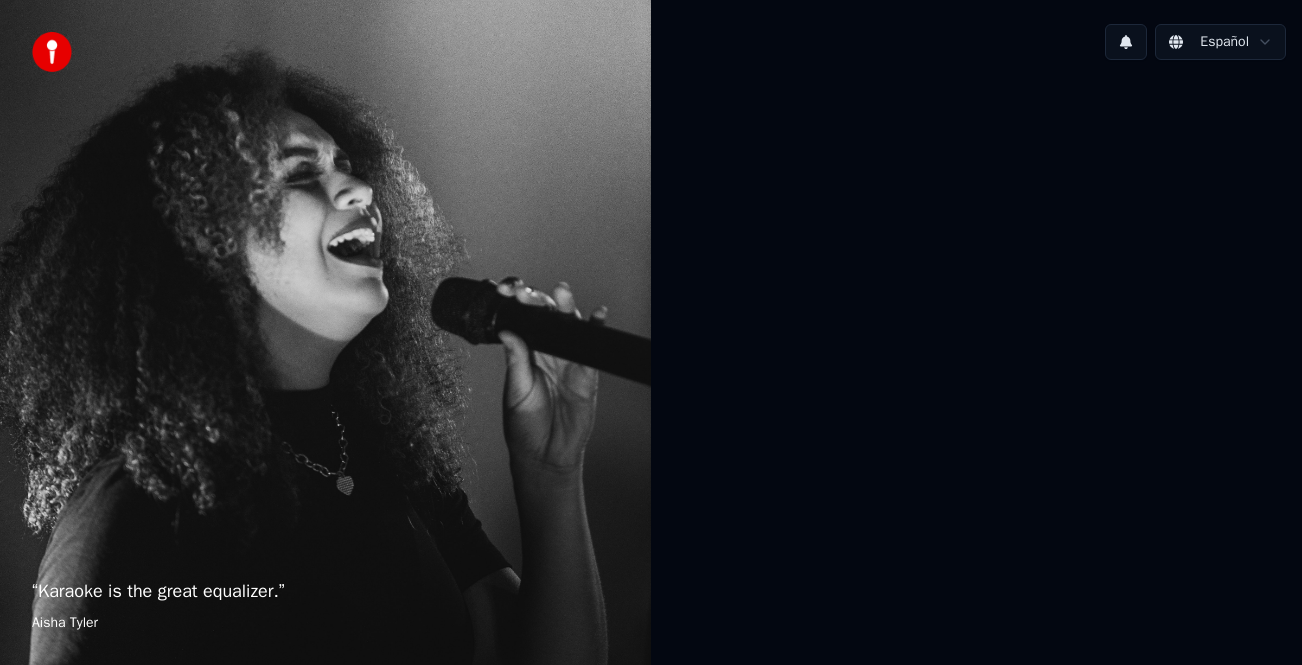 scroll, scrollTop: 0, scrollLeft: 0, axis: both 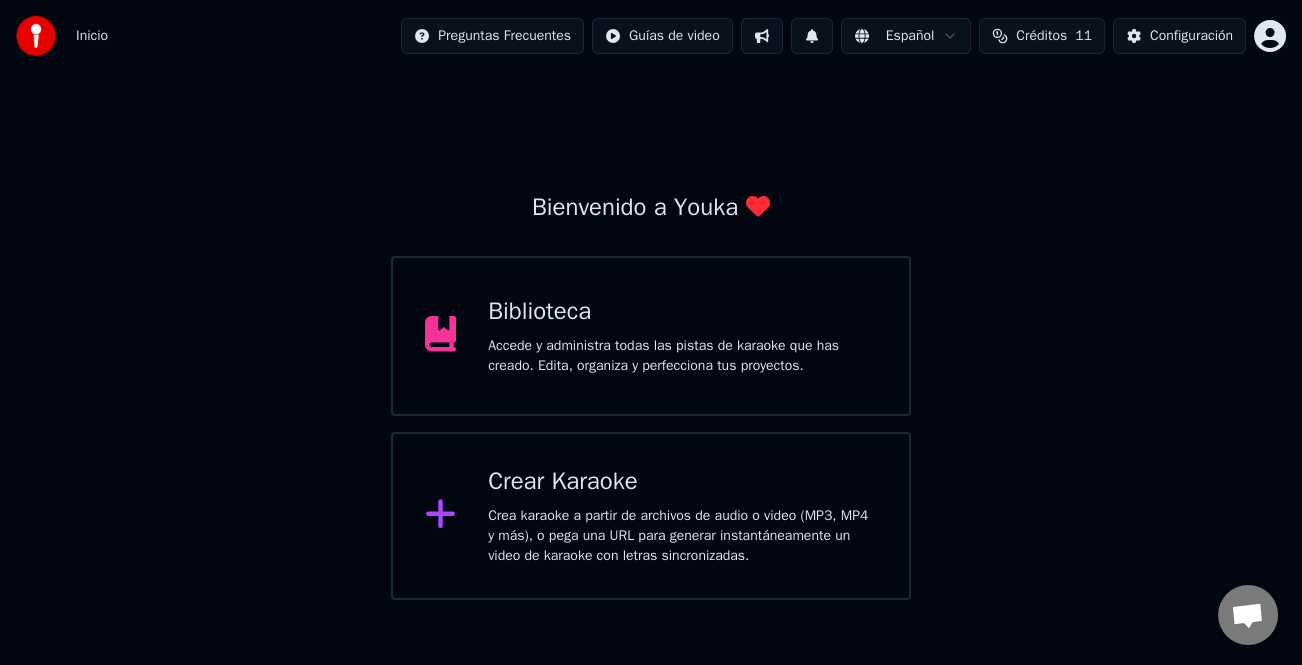 click on "Crear Karaoke" at bounding box center [682, 482] 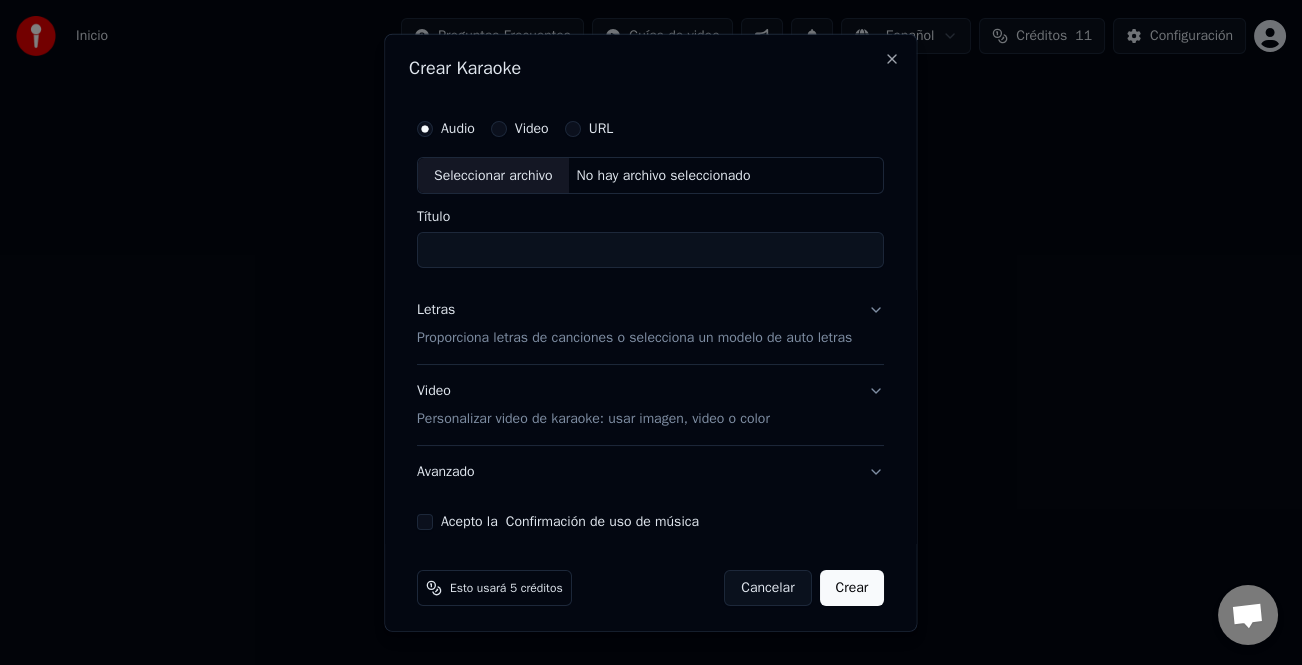 click on "Seleccionar archivo" at bounding box center (493, 175) 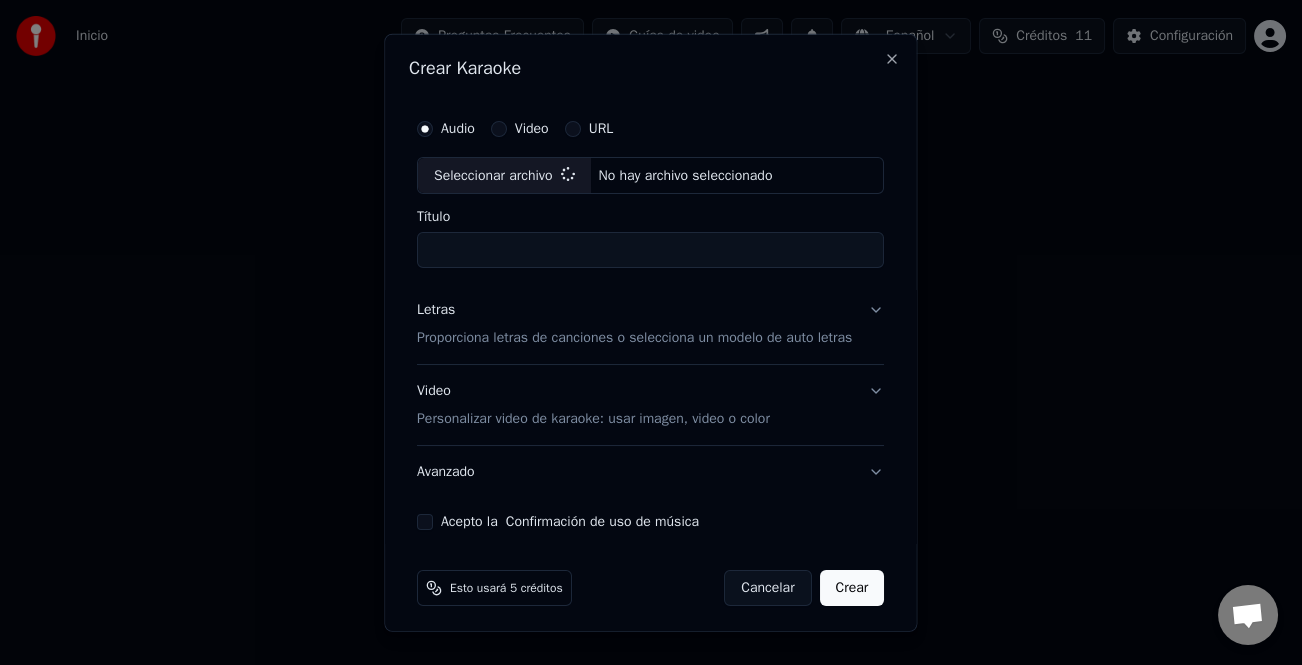 type on "**********" 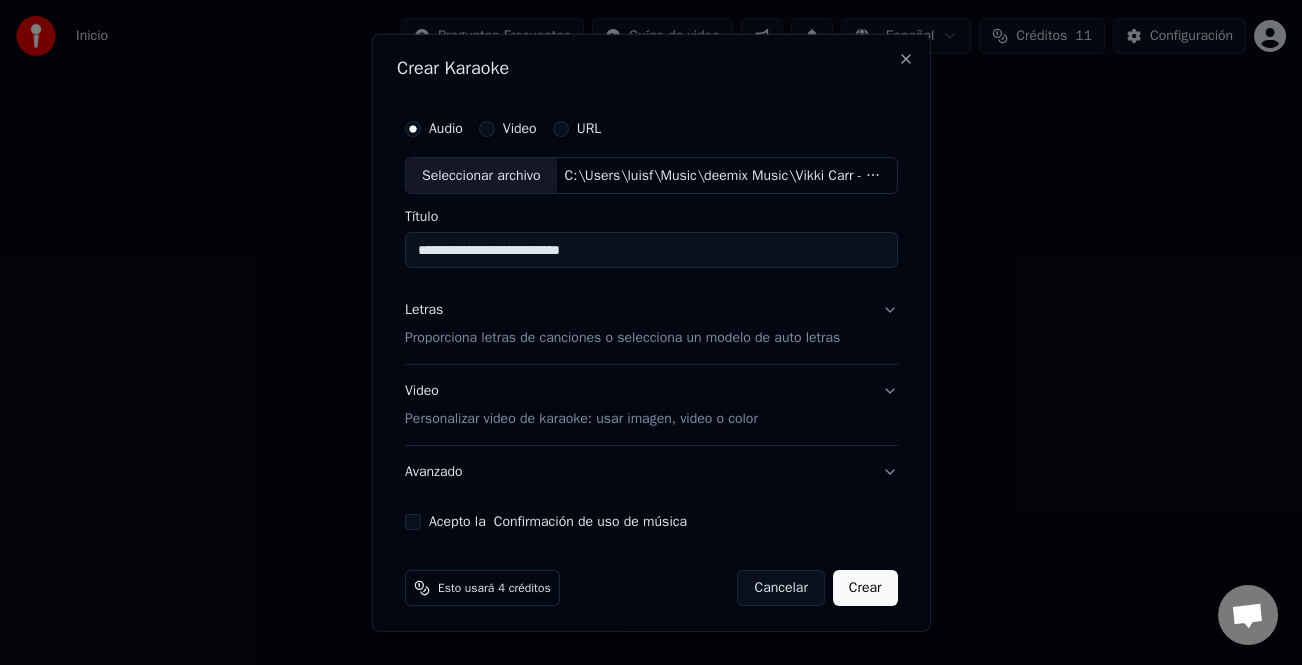 click on "Letras Proporciona letras de canciones o selecciona un modelo de auto letras" at bounding box center (622, 324) 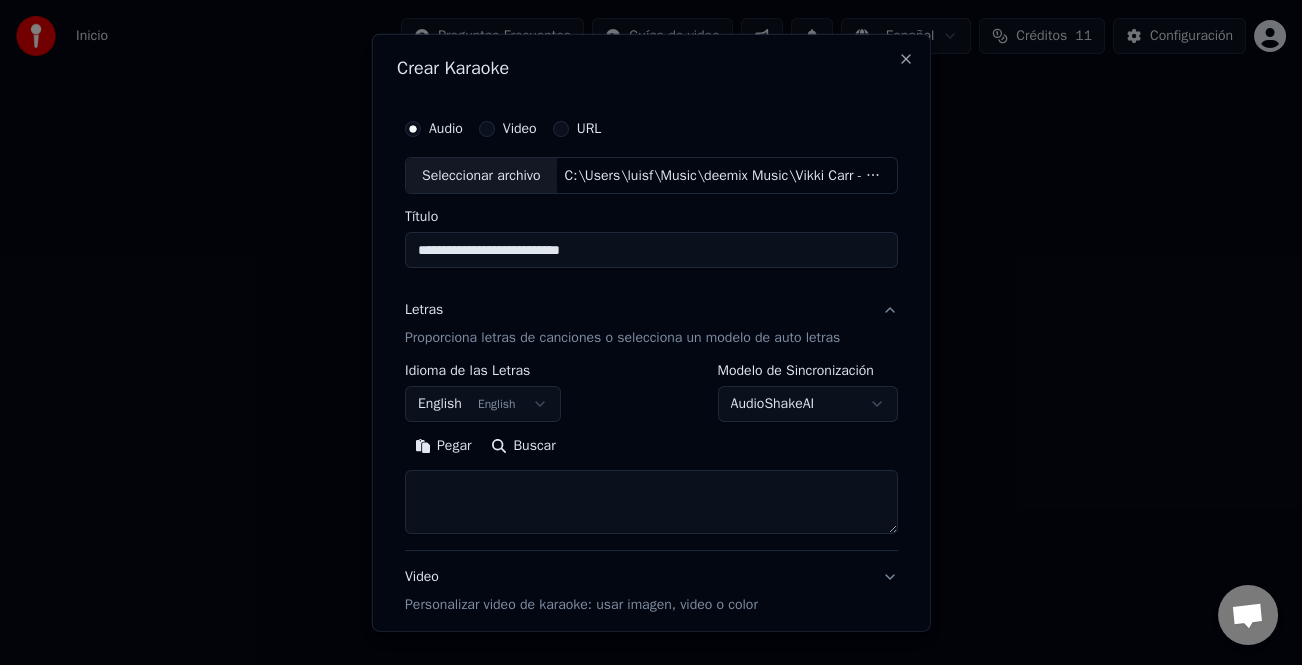 click on "Pegar" at bounding box center (443, 446) 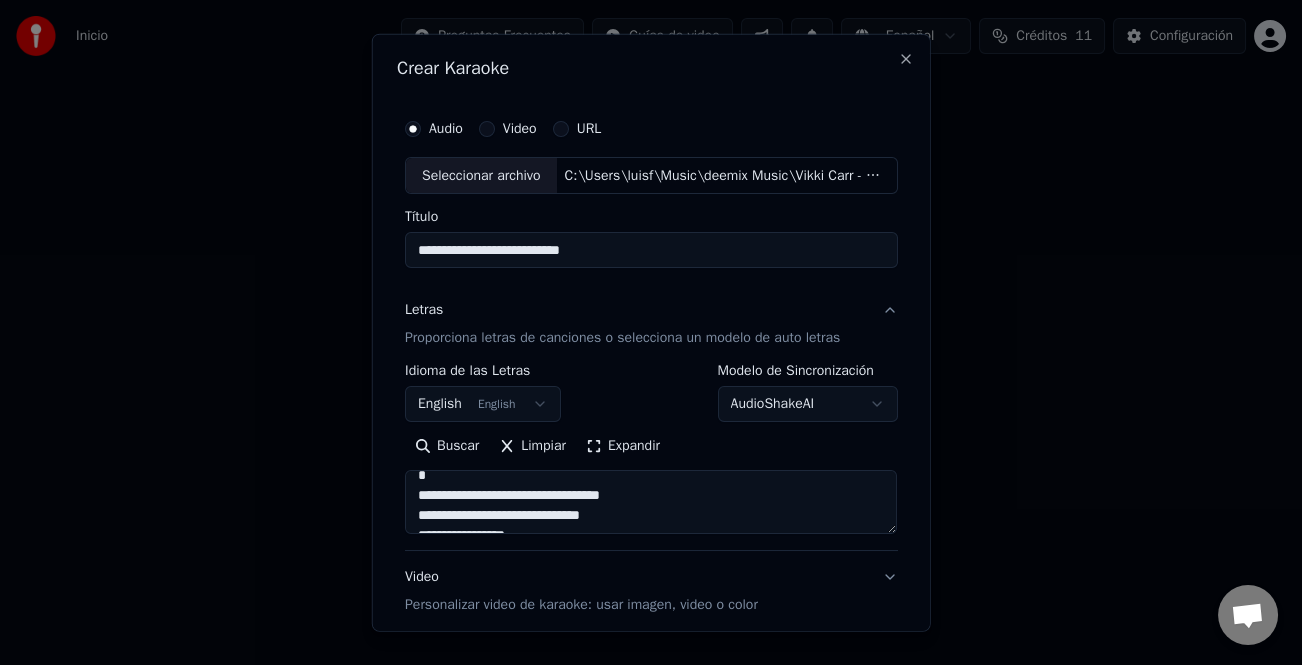 scroll, scrollTop: 133, scrollLeft: 0, axis: vertical 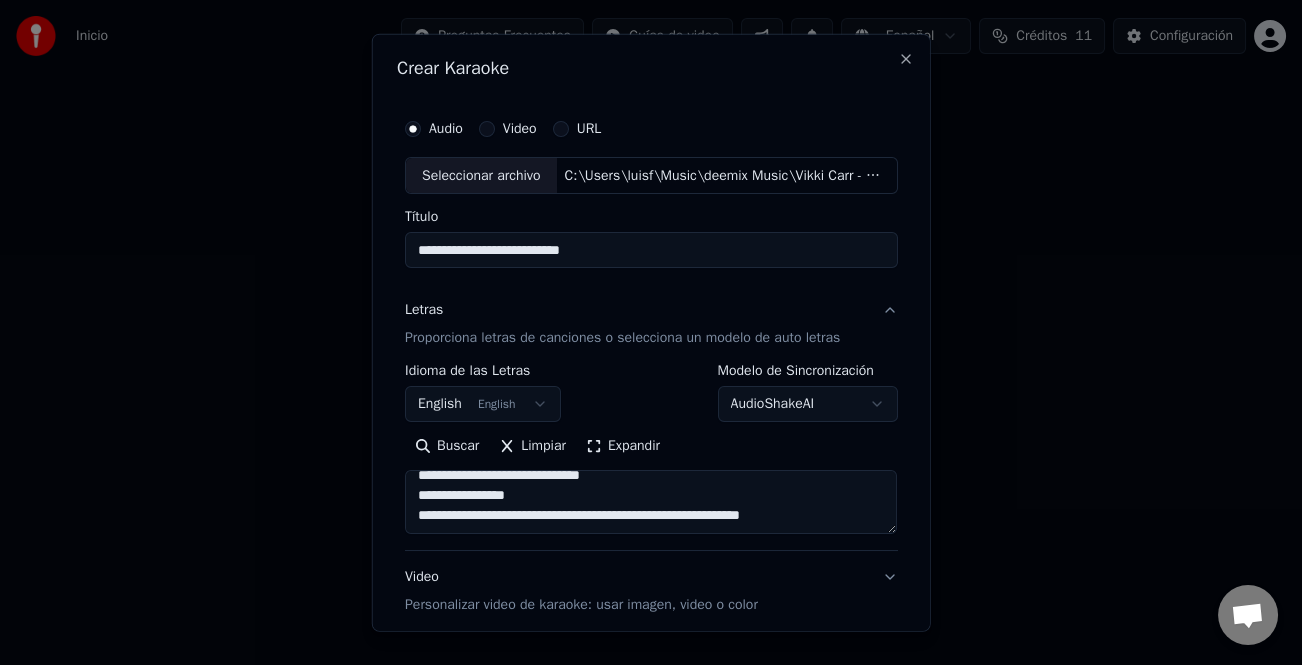 click on "Expandir" at bounding box center [623, 446] 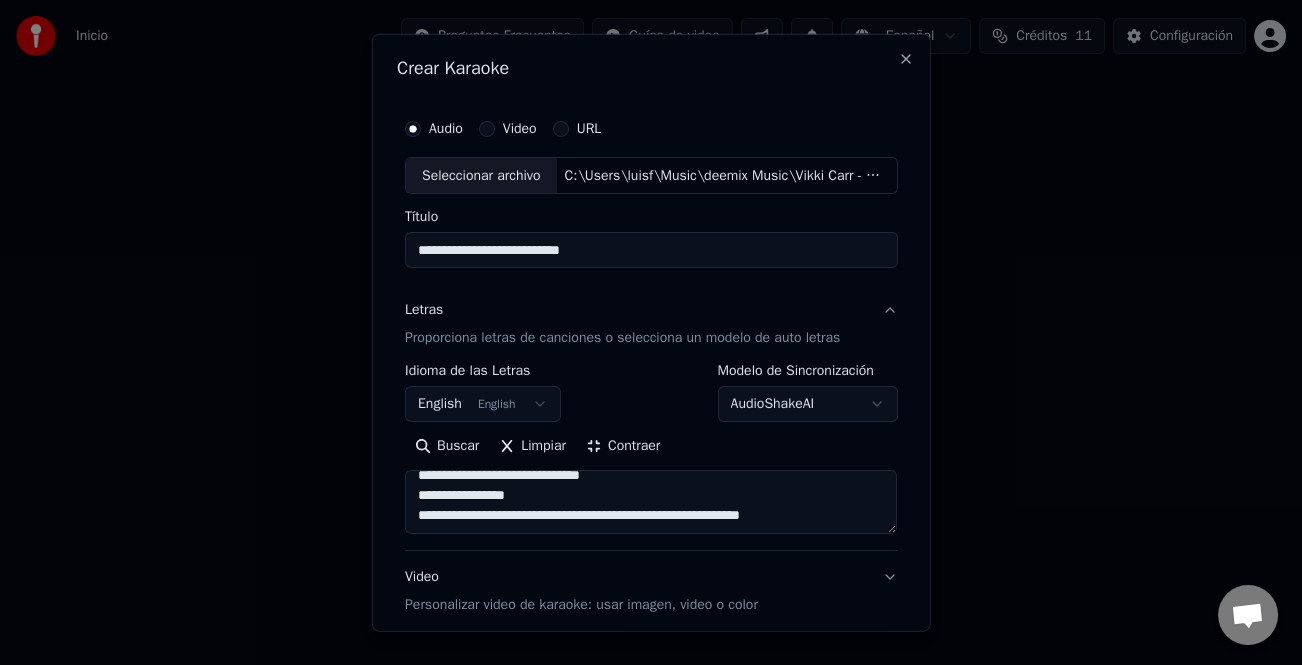 scroll, scrollTop: 1, scrollLeft: 0, axis: vertical 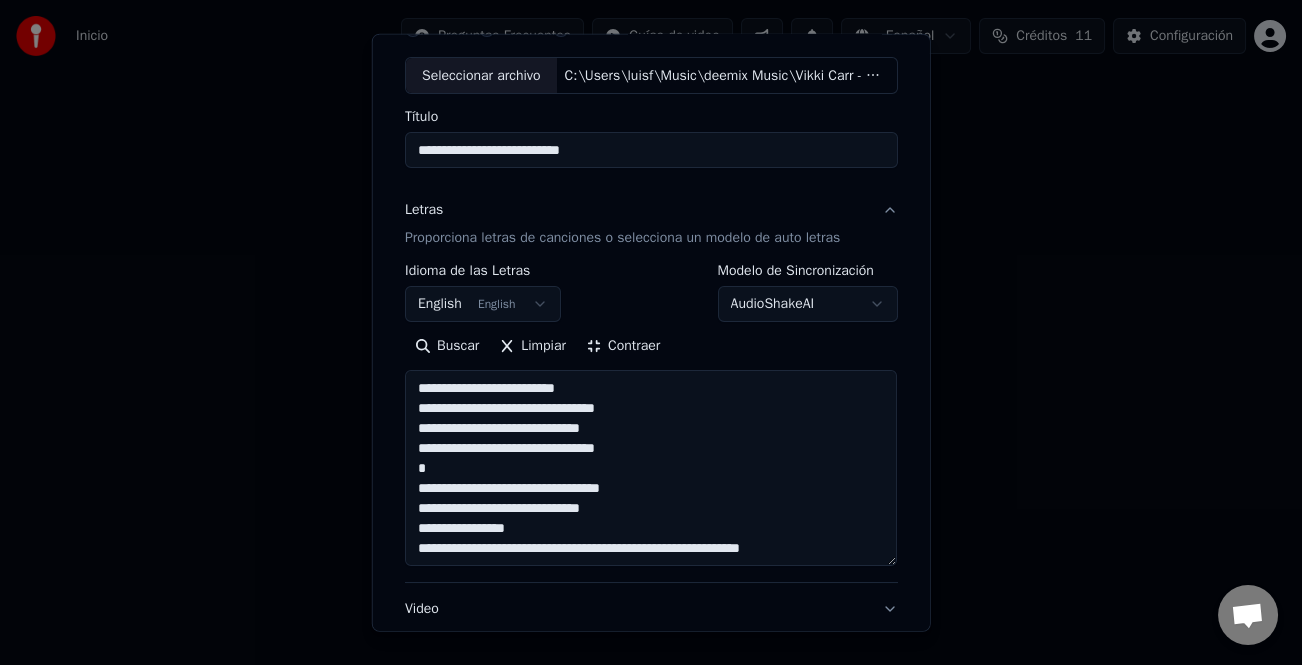 click on "**********" at bounding box center [651, 468] 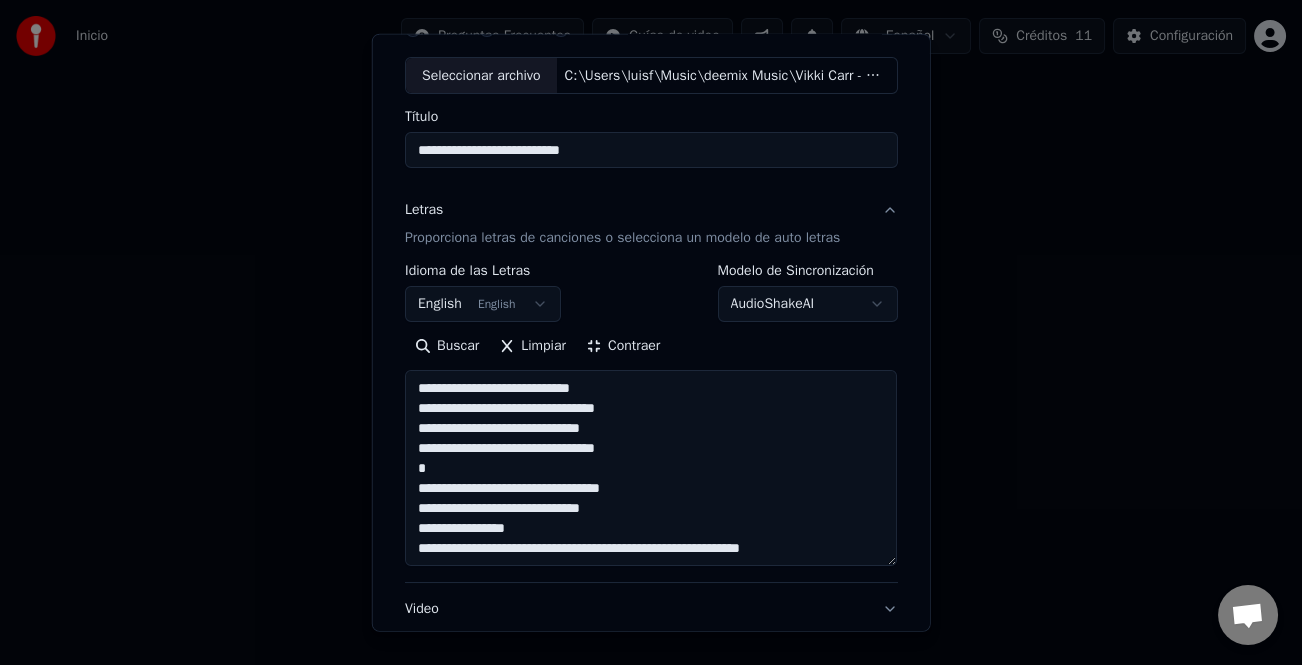 click on "**********" at bounding box center (651, 468) 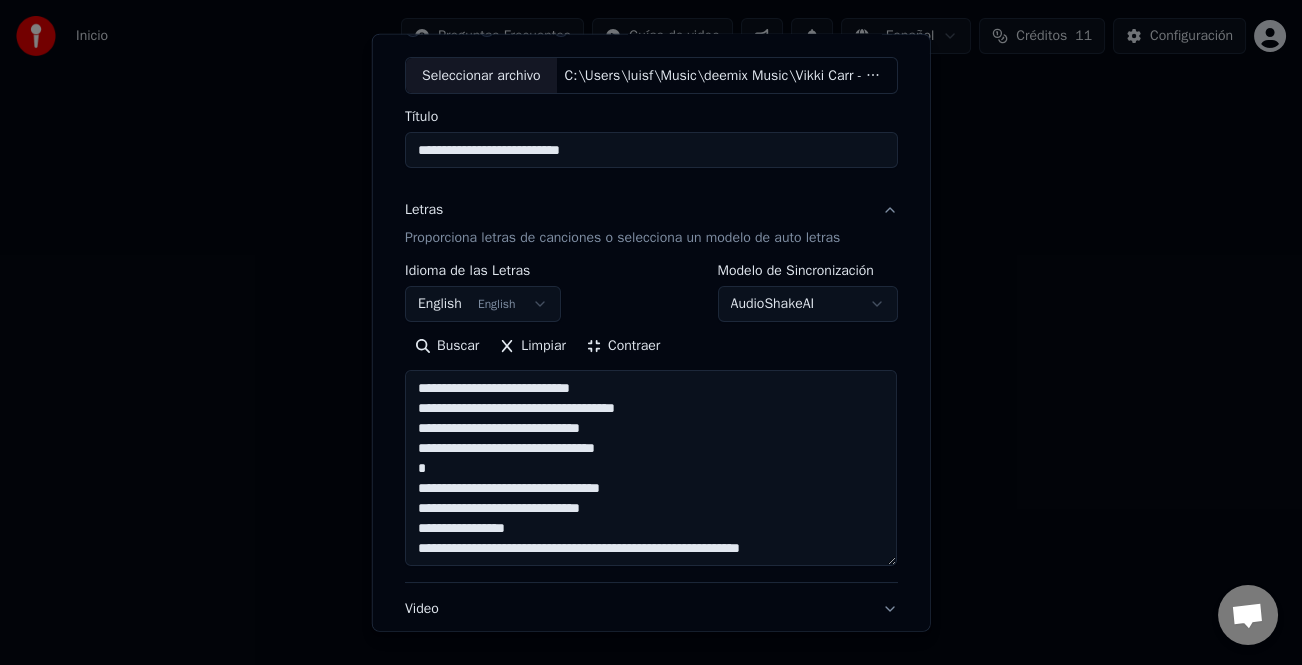 click on "**********" at bounding box center [651, 468] 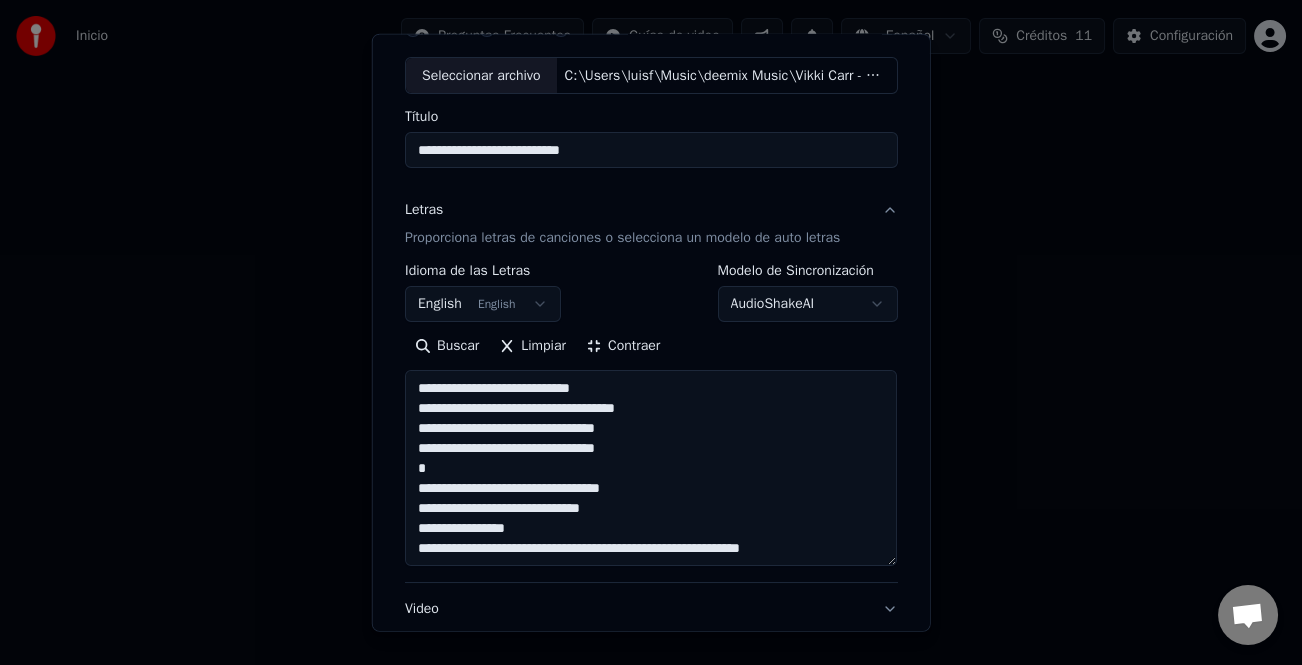 click on "**********" at bounding box center [651, 468] 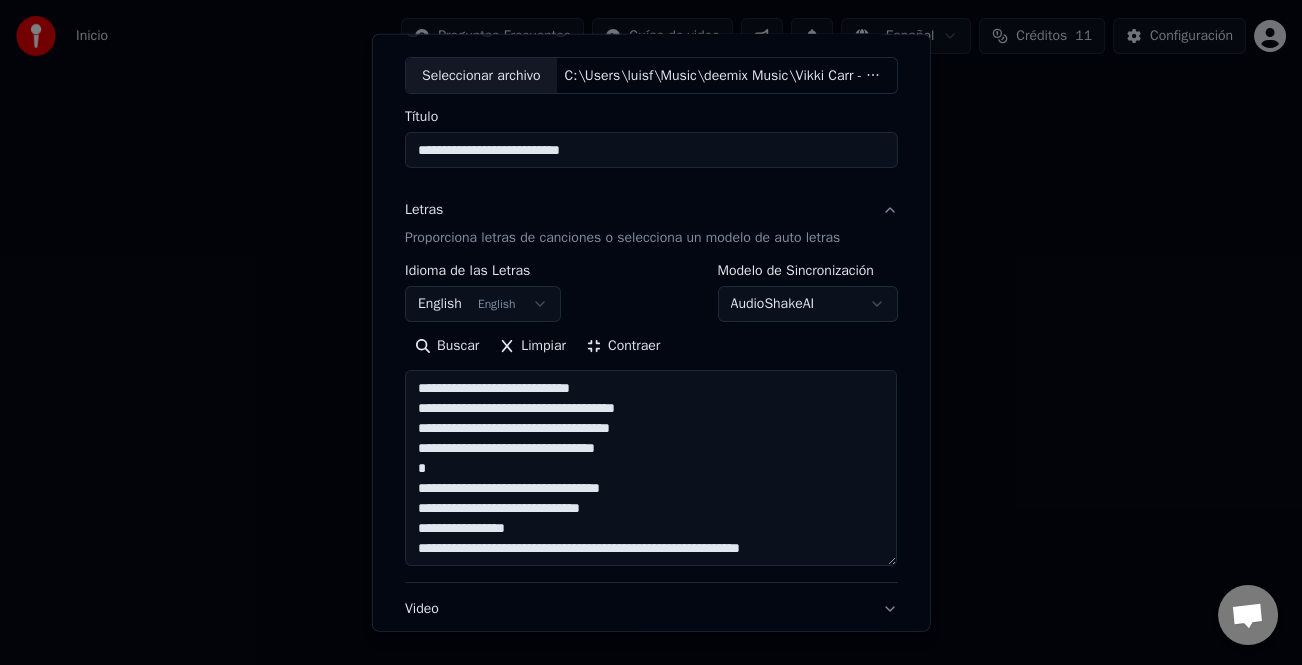 scroll, scrollTop: 1, scrollLeft: 0, axis: vertical 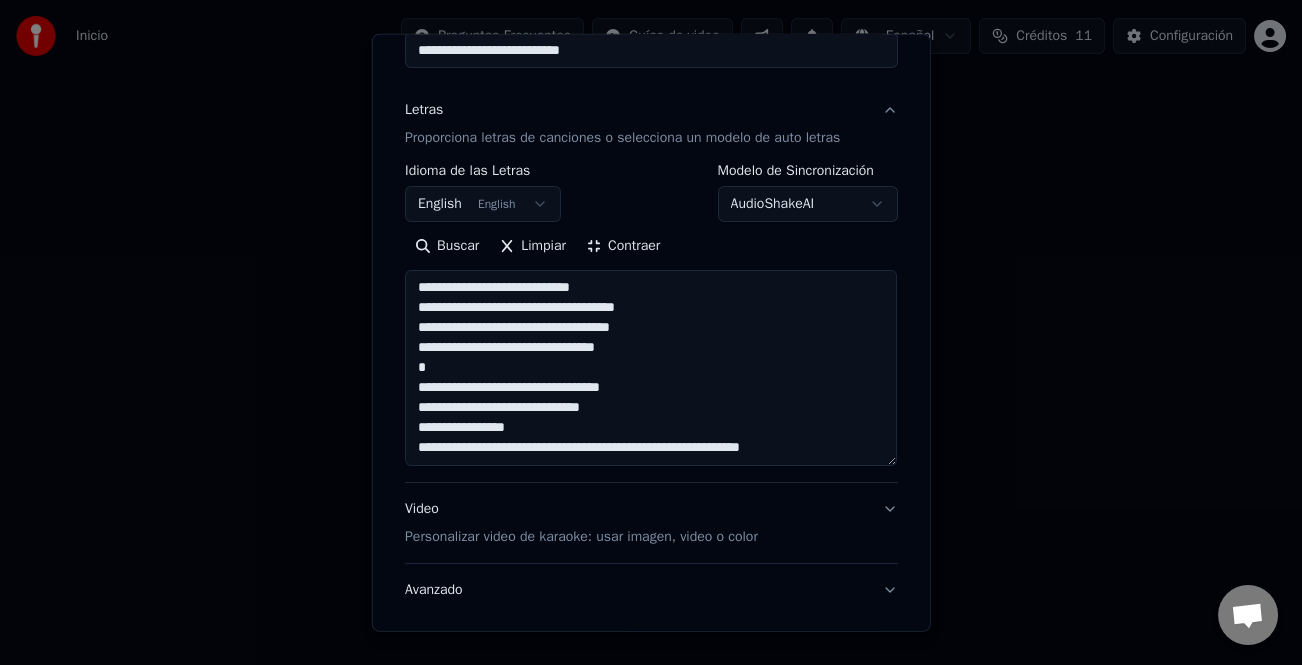 click on "**********" at bounding box center (651, 368) 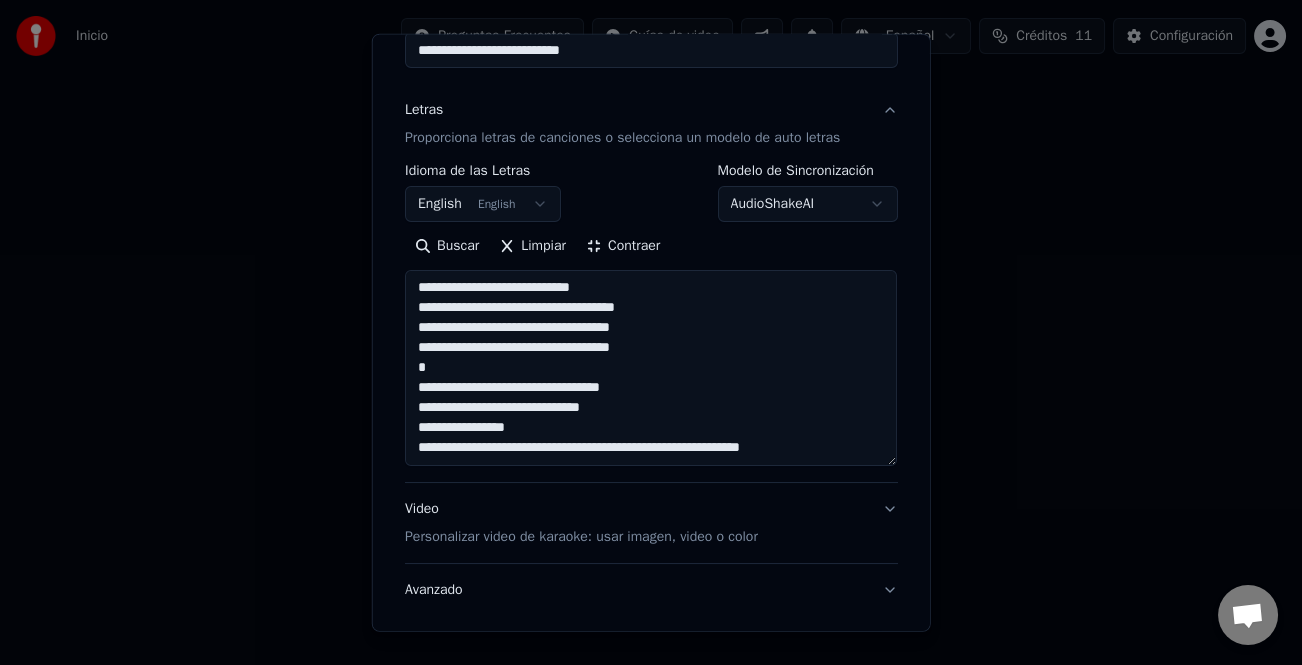 click on "**********" at bounding box center [651, 368] 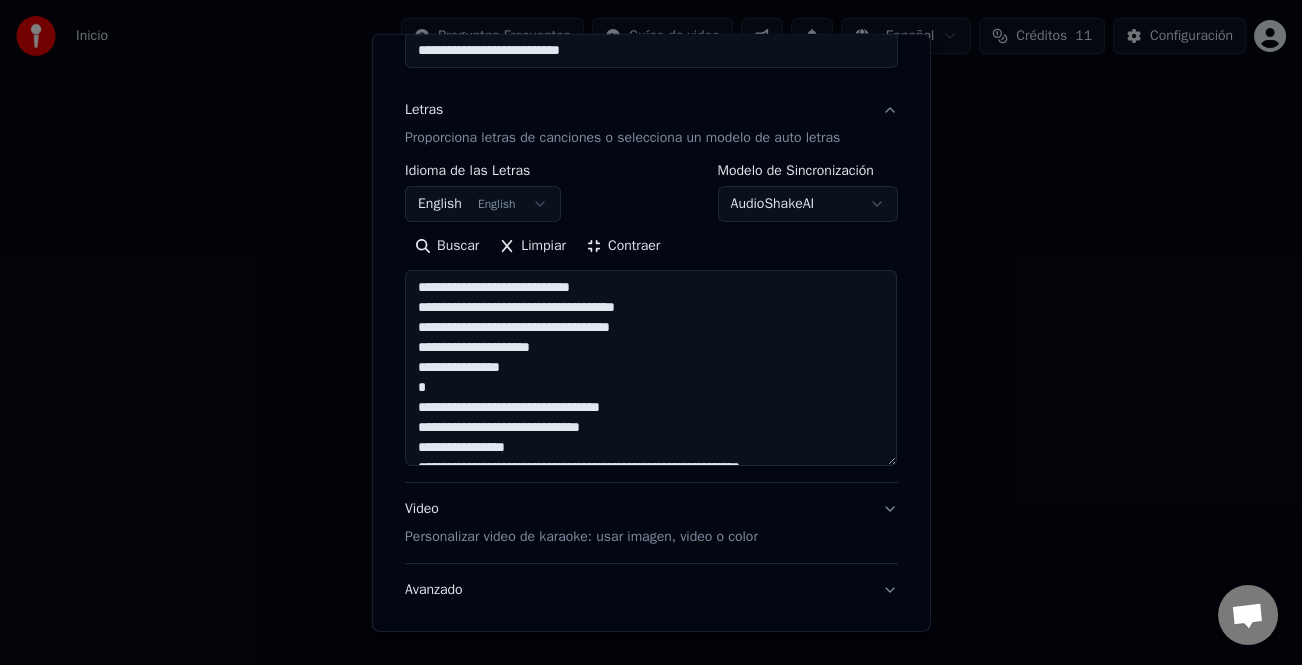 click on "**********" at bounding box center (651, 368) 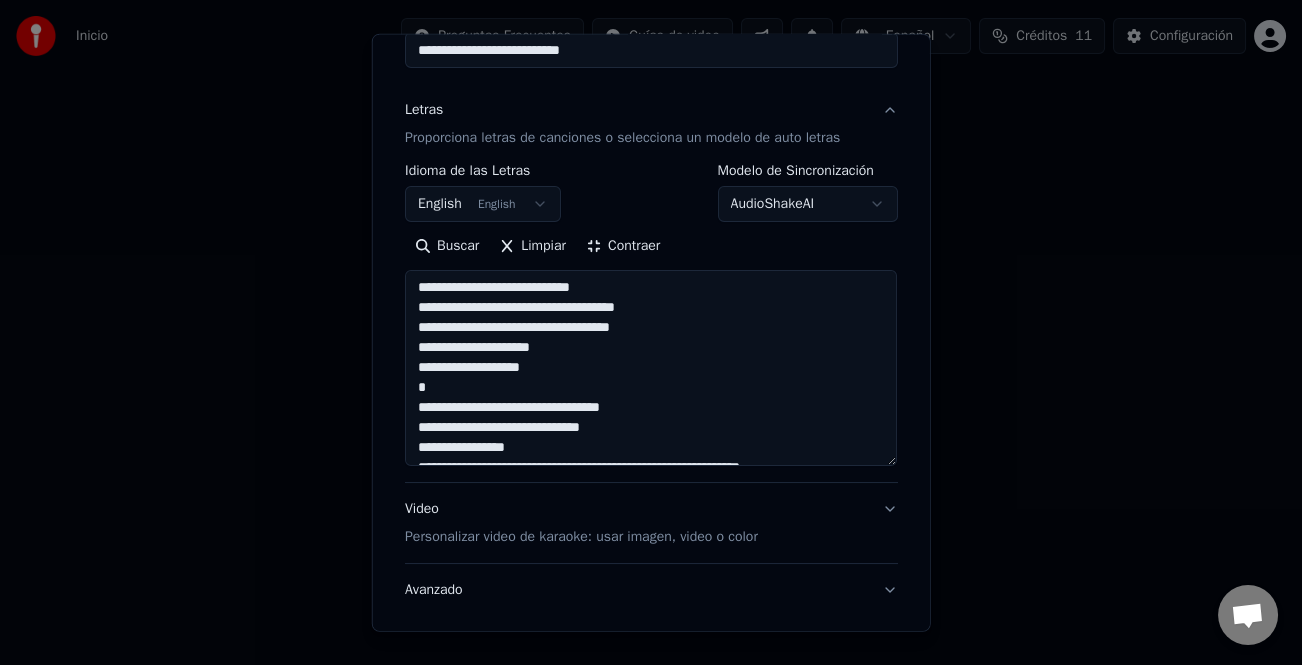click on "**********" at bounding box center [651, 368] 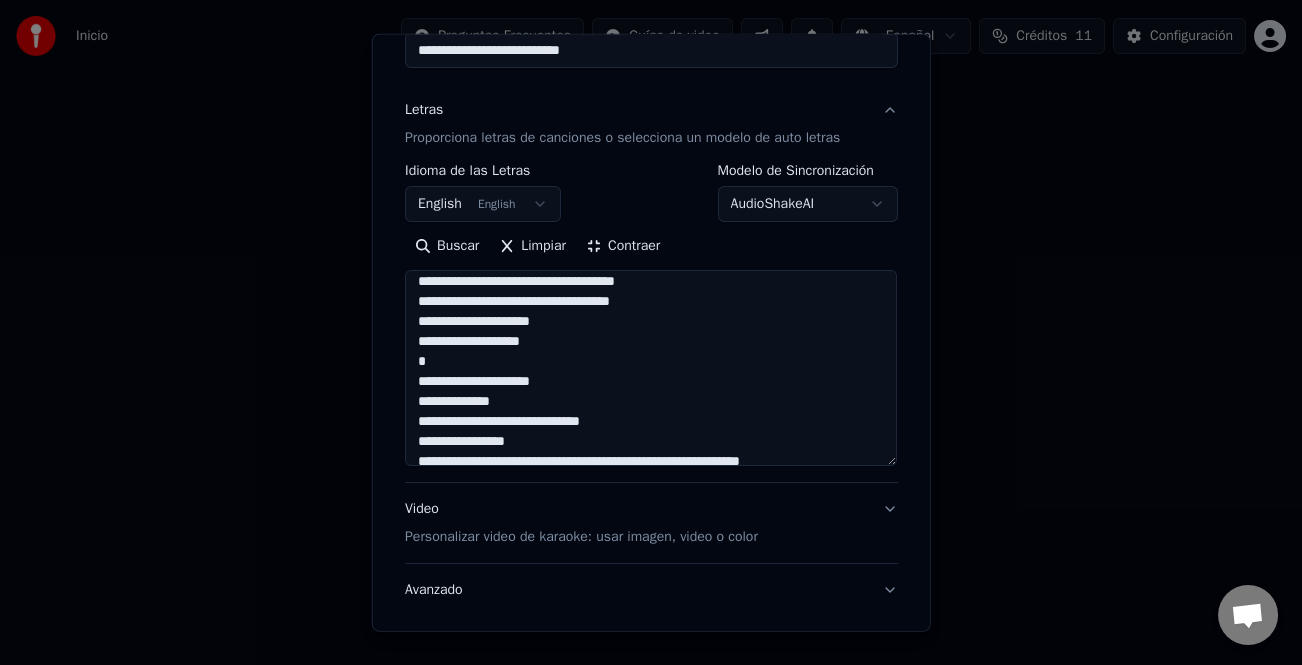 scroll, scrollTop: 41, scrollLeft: 0, axis: vertical 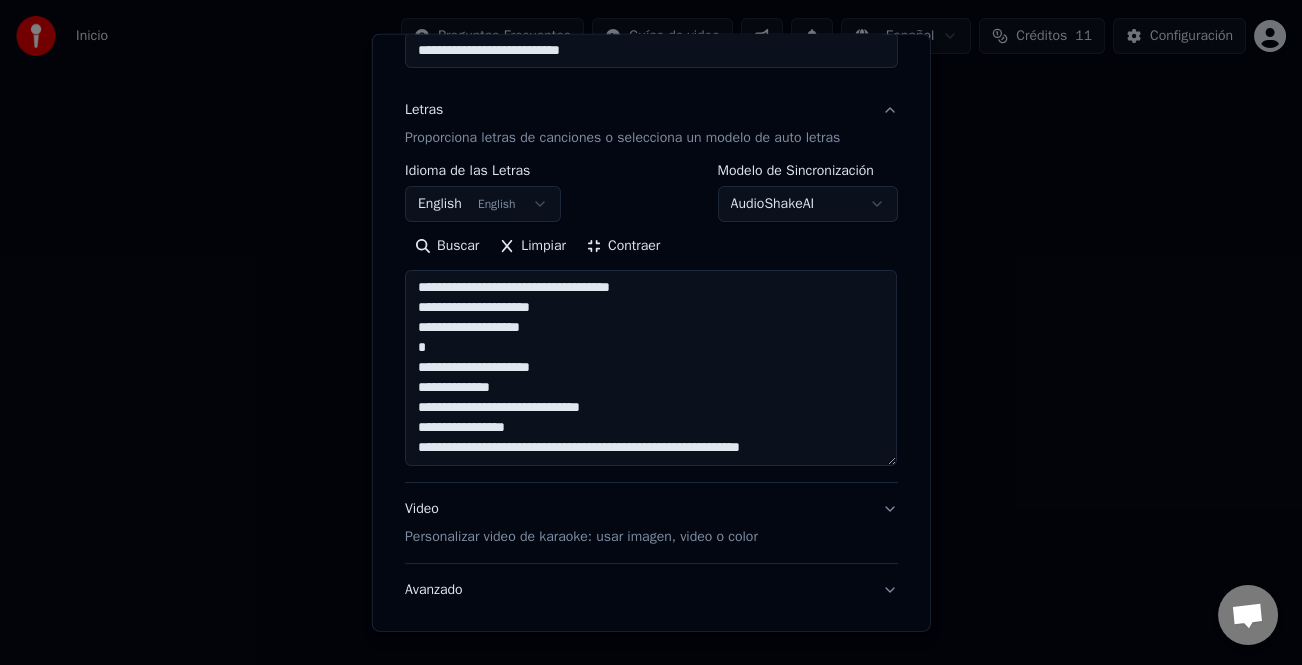 click on "**********" at bounding box center (651, 368) 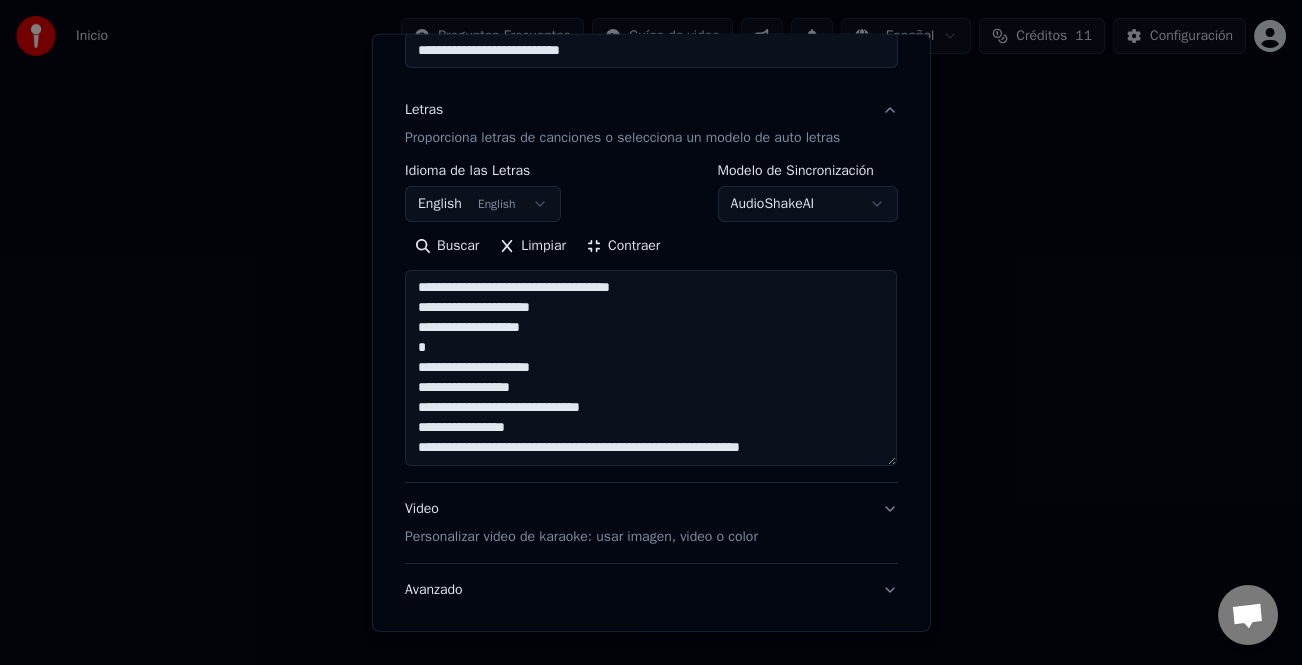 click on "Contraer" at bounding box center (623, 246) 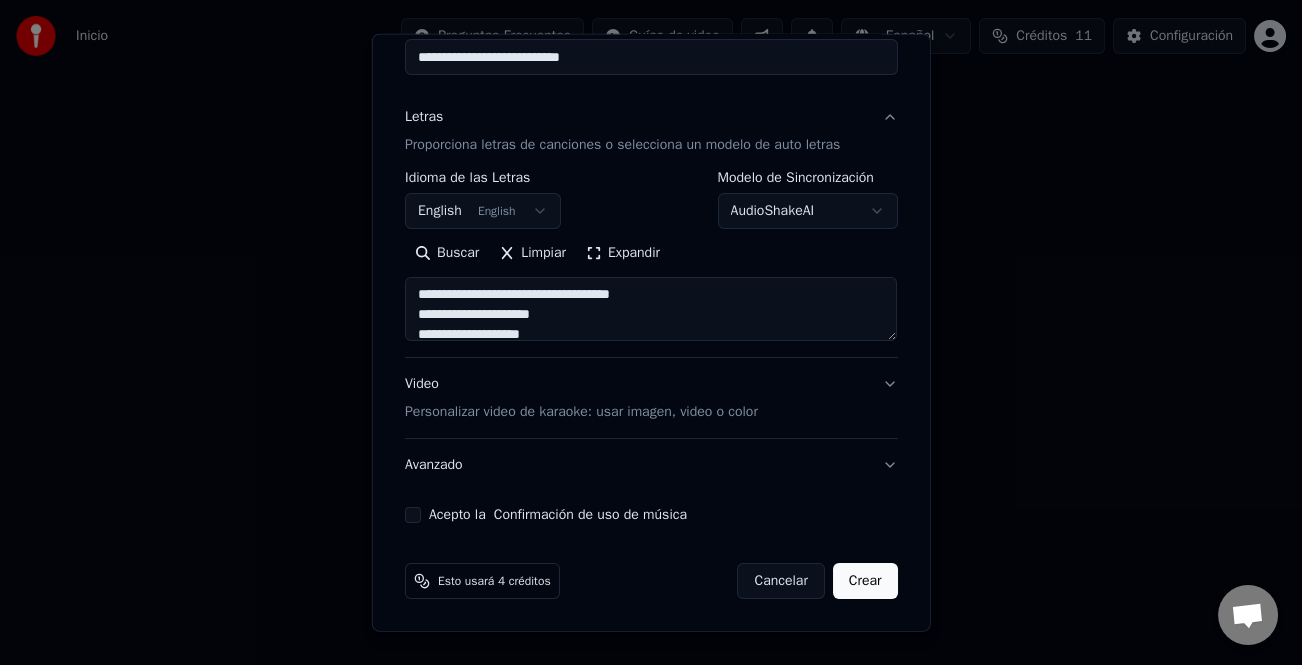 scroll, scrollTop: 193, scrollLeft: 0, axis: vertical 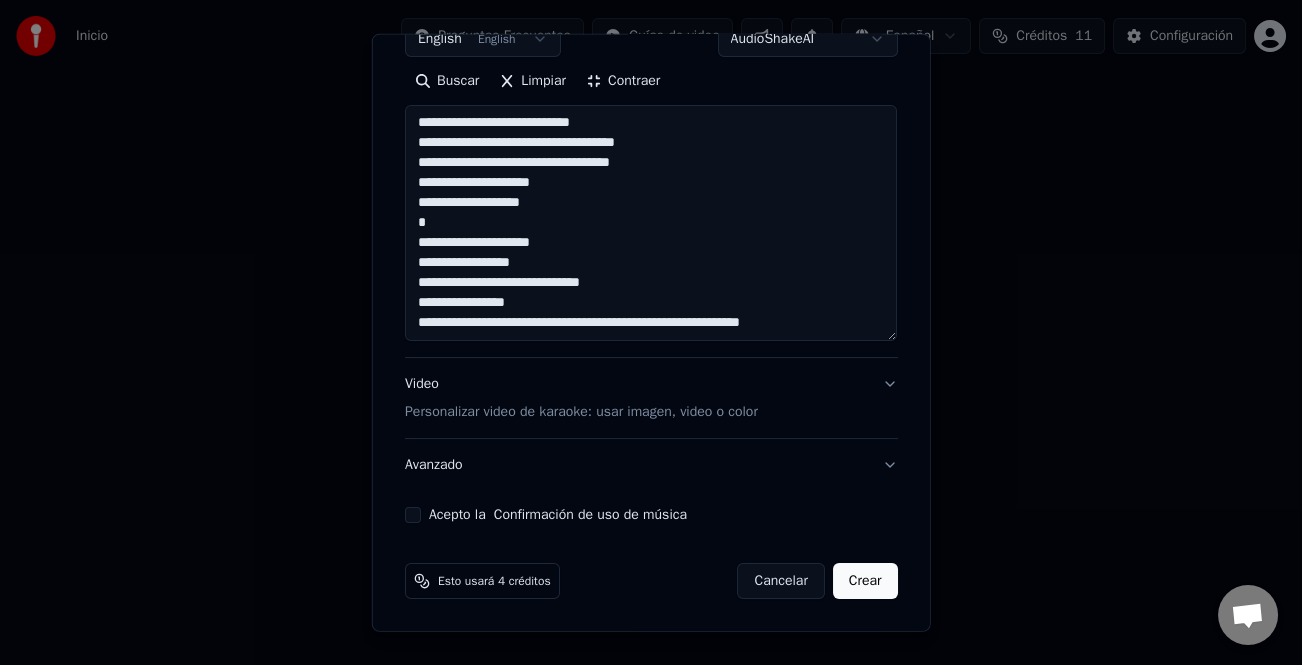 drag, startPoint x: 820, startPoint y: 318, endPoint x: 386, endPoint y: 320, distance: 434.0046 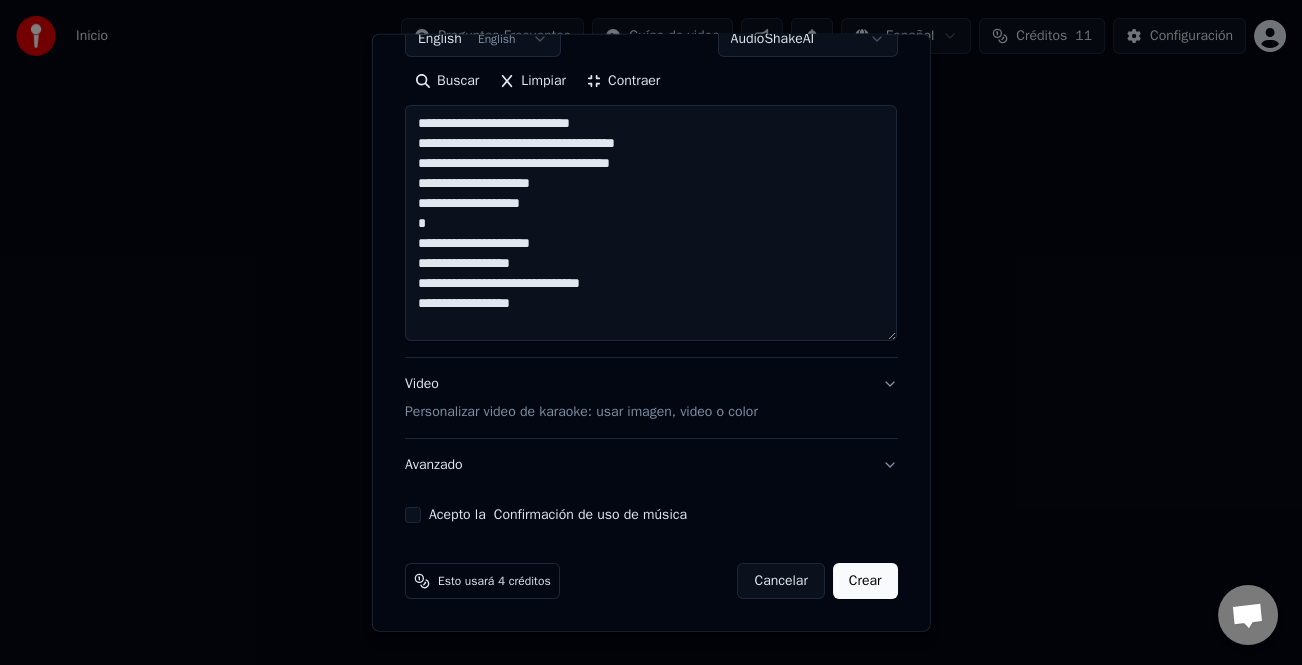 scroll, scrollTop: 0, scrollLeft: 0, axis: both 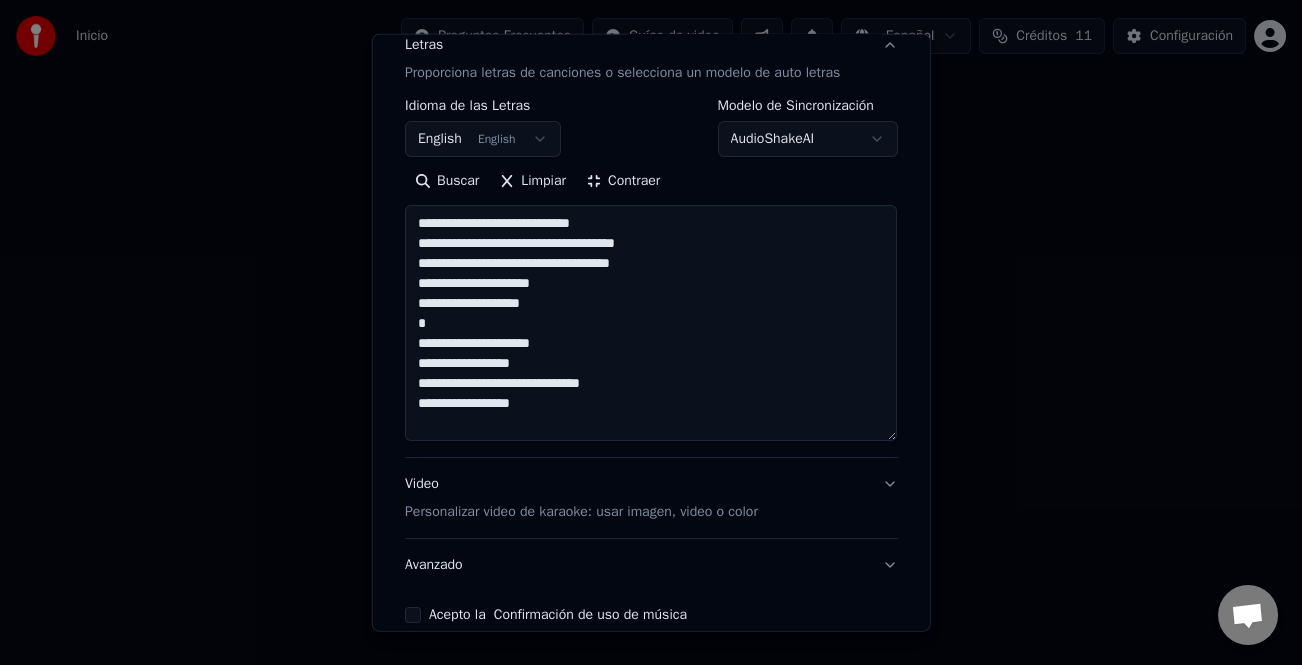 type on "**********" 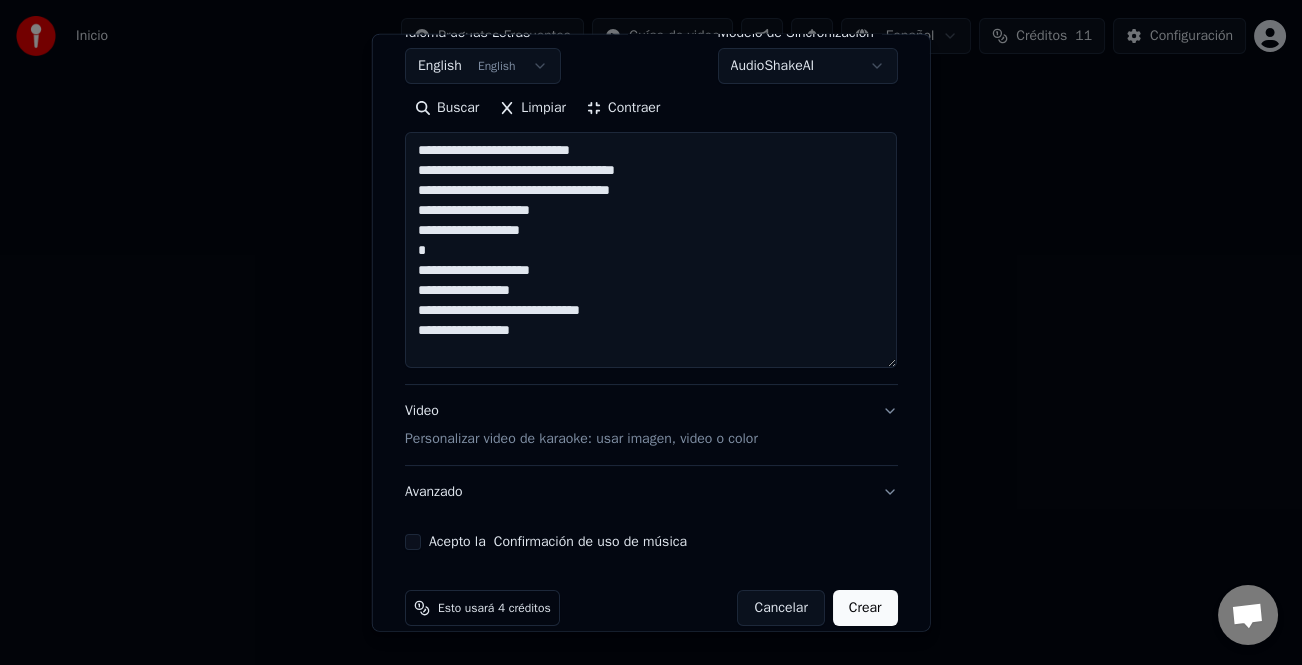 scroll, scrollTop: 365, scrollLeft: 0, axis: vertical 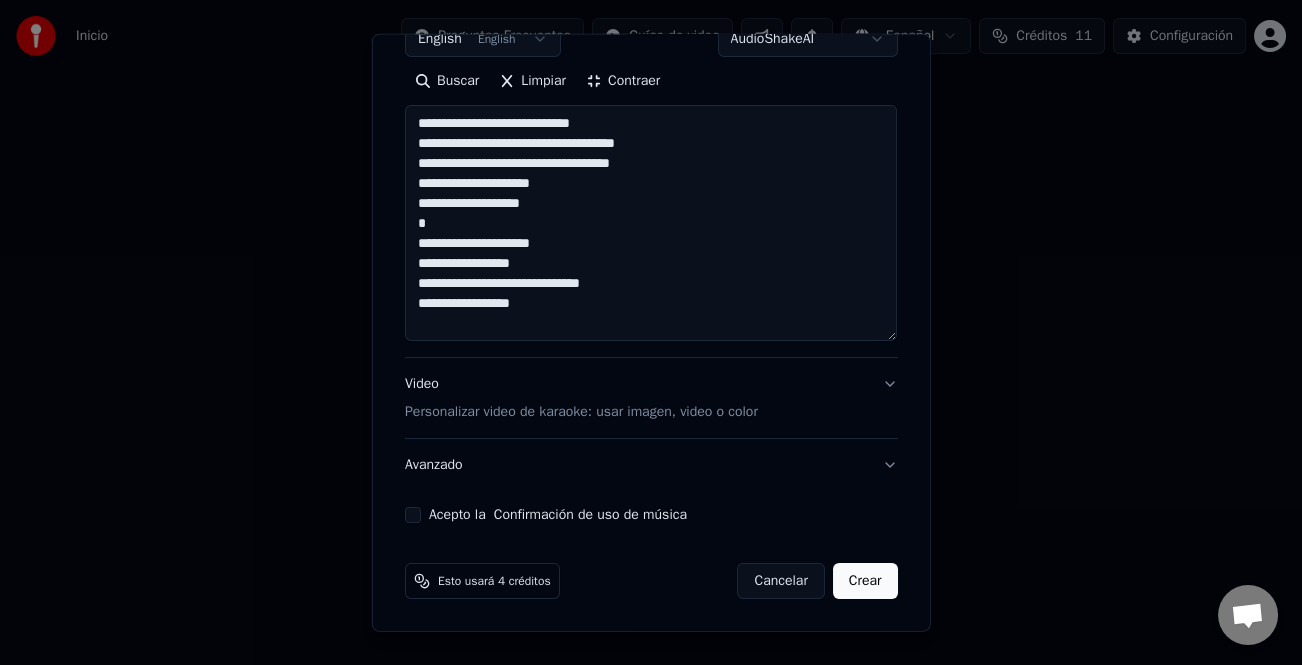 click on "Limpiar" at bounding box center [532, 81] 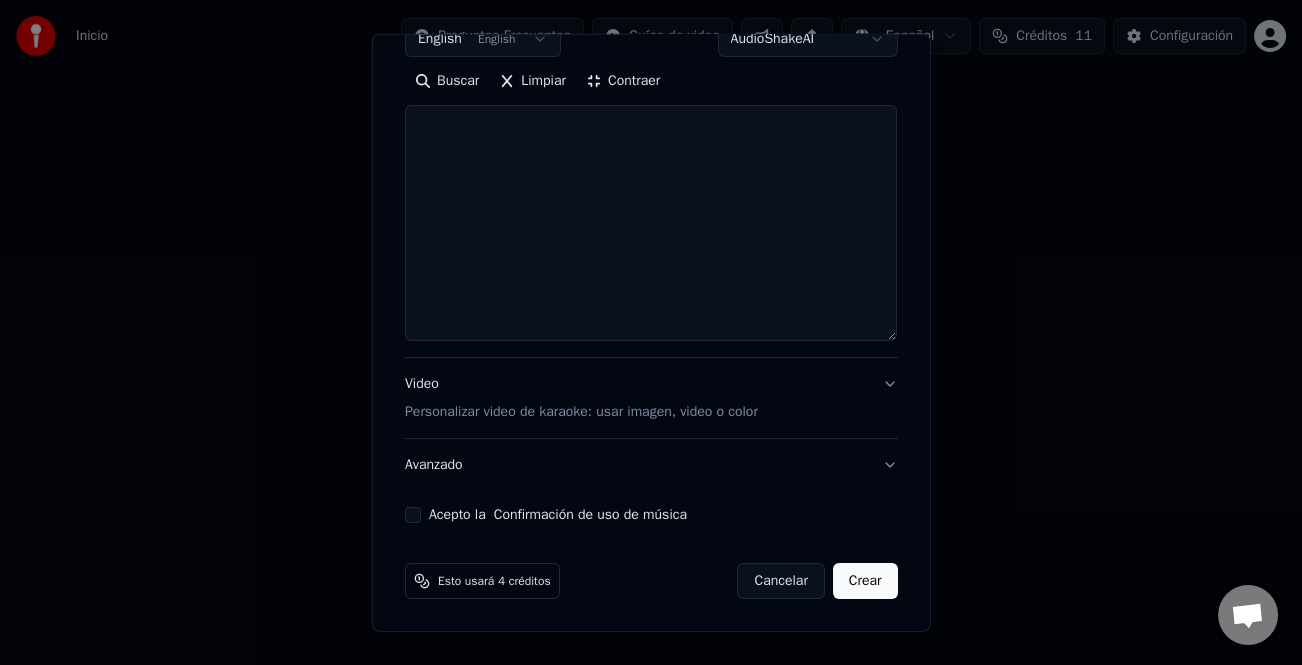 scroll, scrollTop: 0, scrollLeft: 0, axis: both 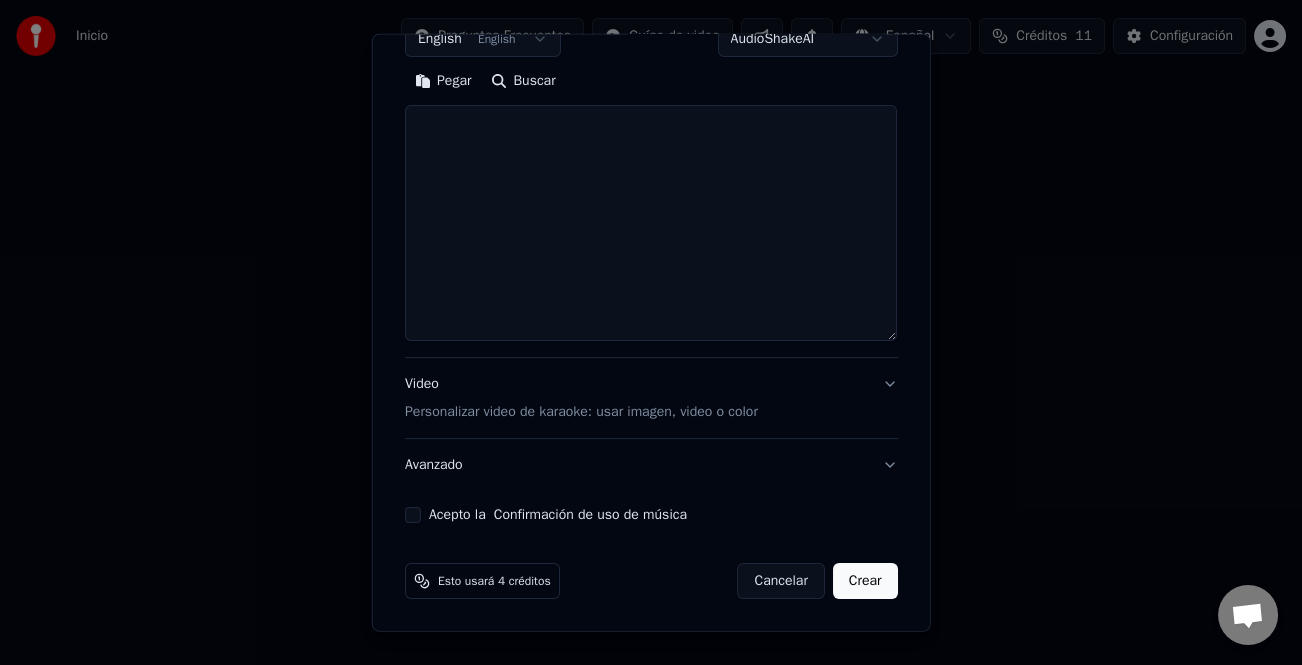 click at bounding box center (651, 223) 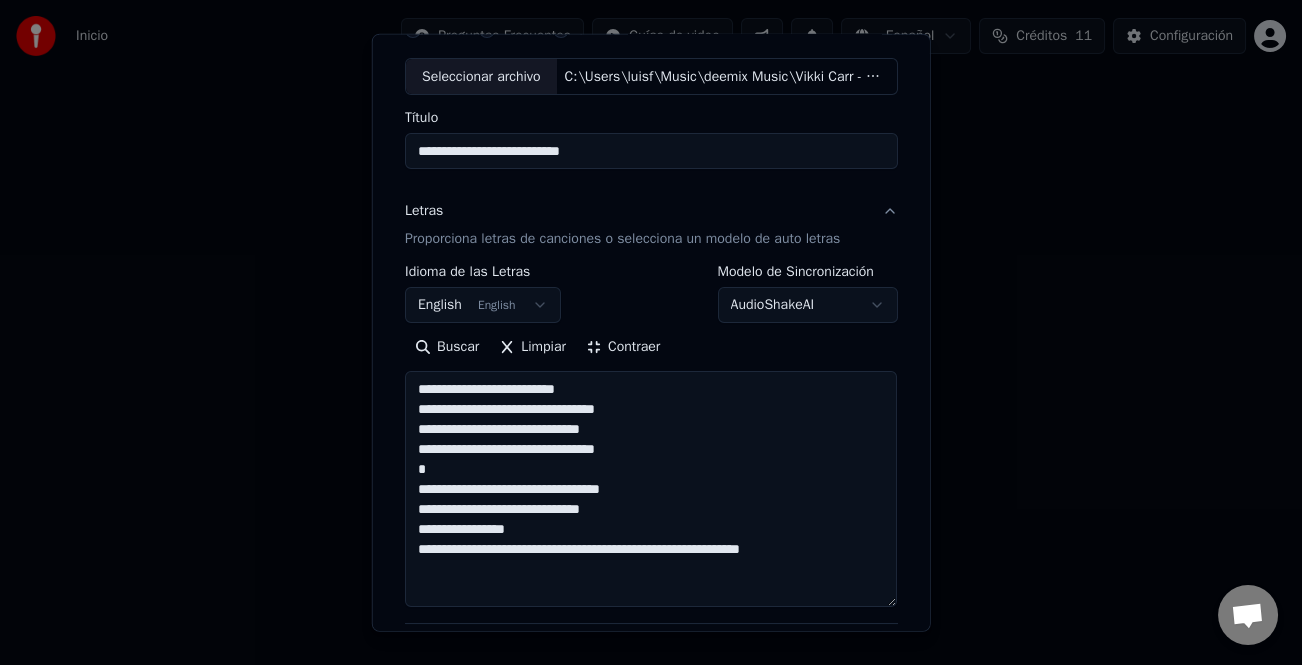 scroll, scrollTop: 65, scrollLeft: 0, axis: vertical 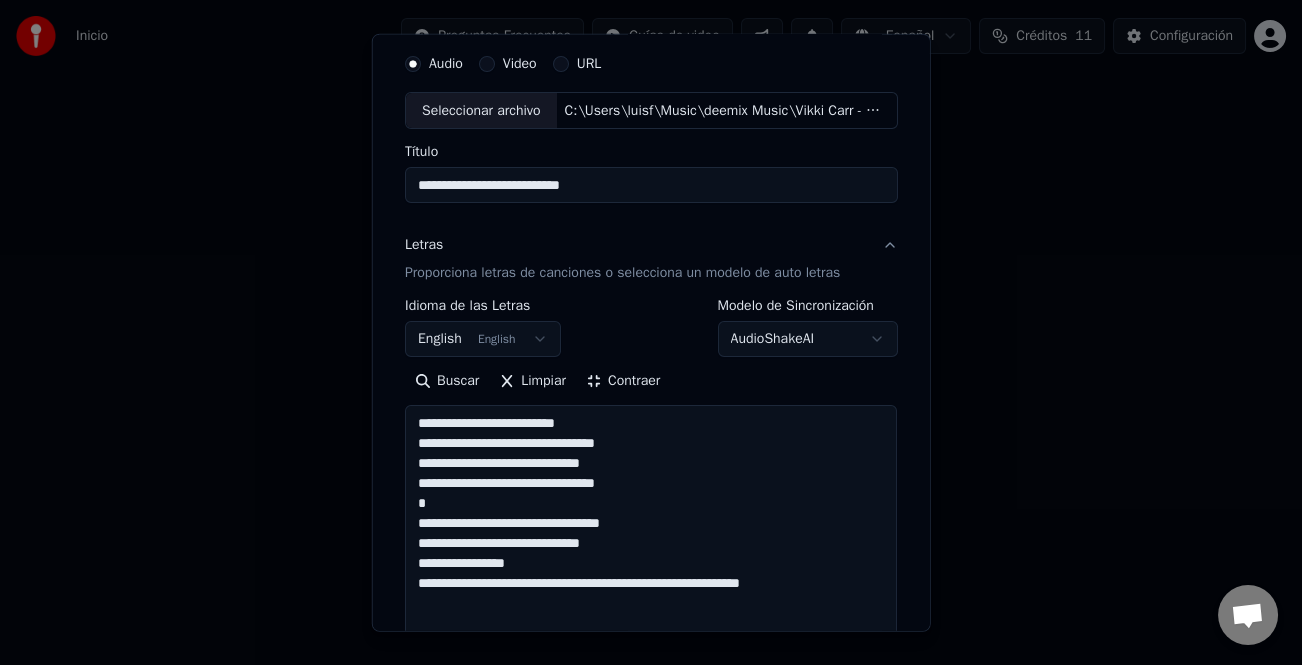 type on "**********" 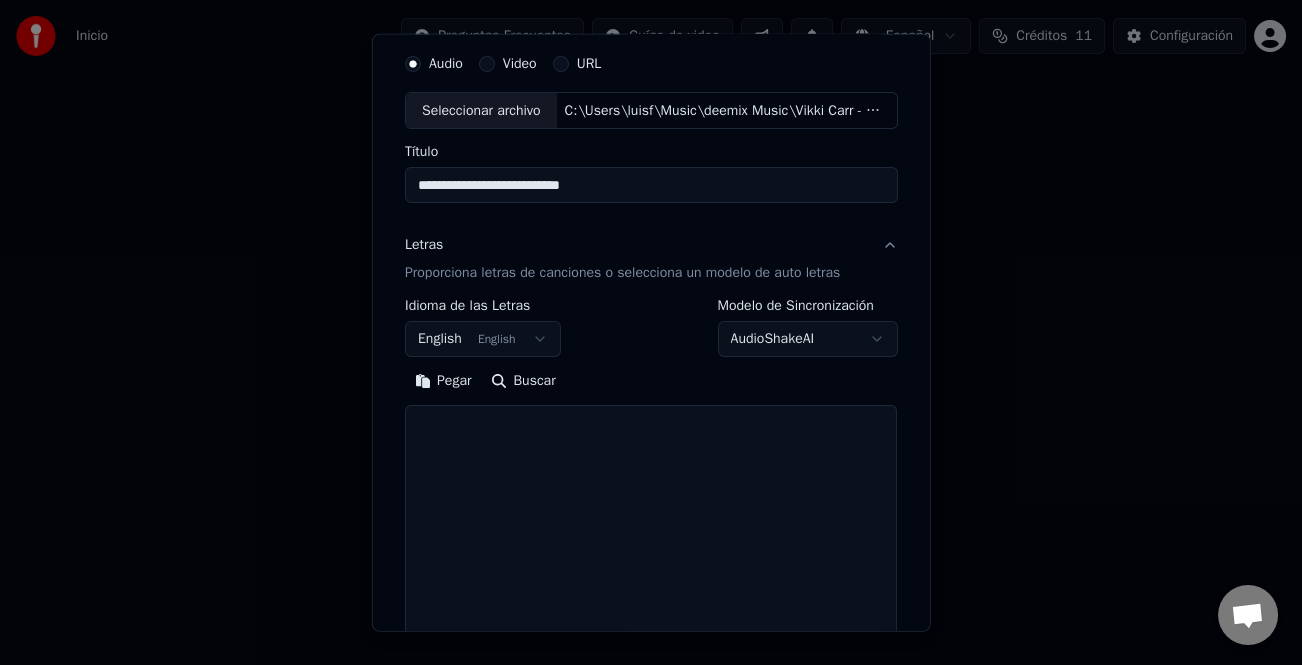 click at bounding box center [651, 523] 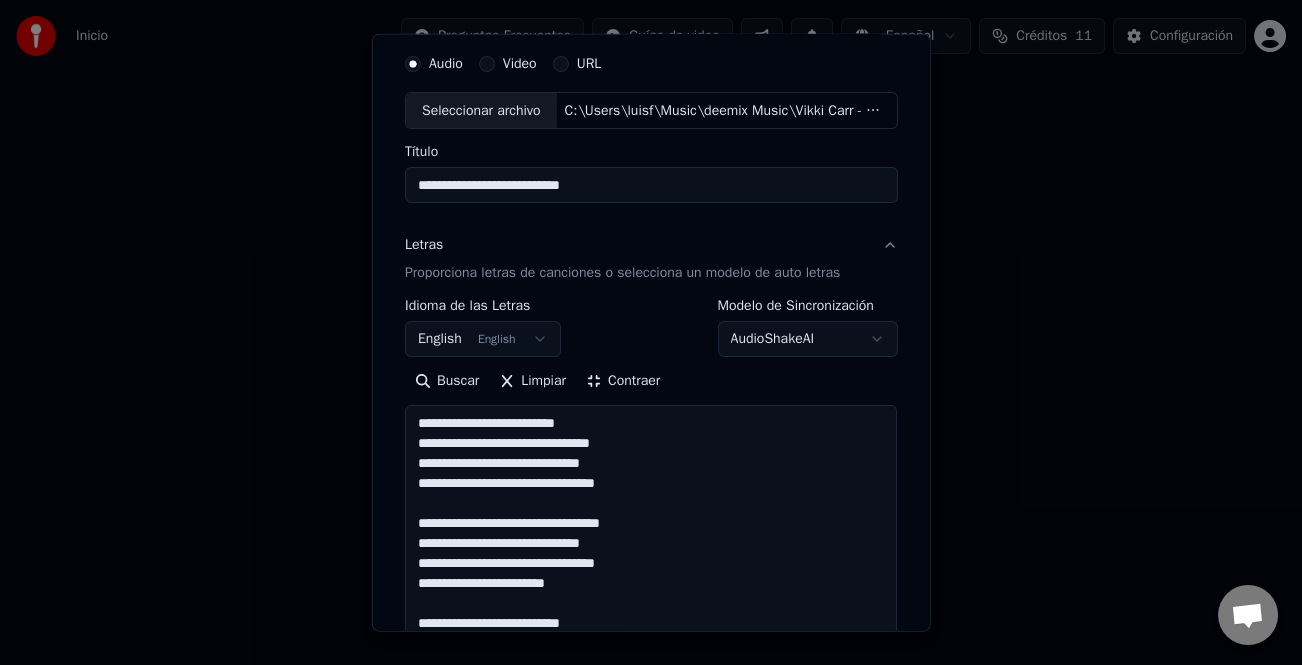 scroll, scrollTop: 74, scrollLeft: 0, axis: vertical 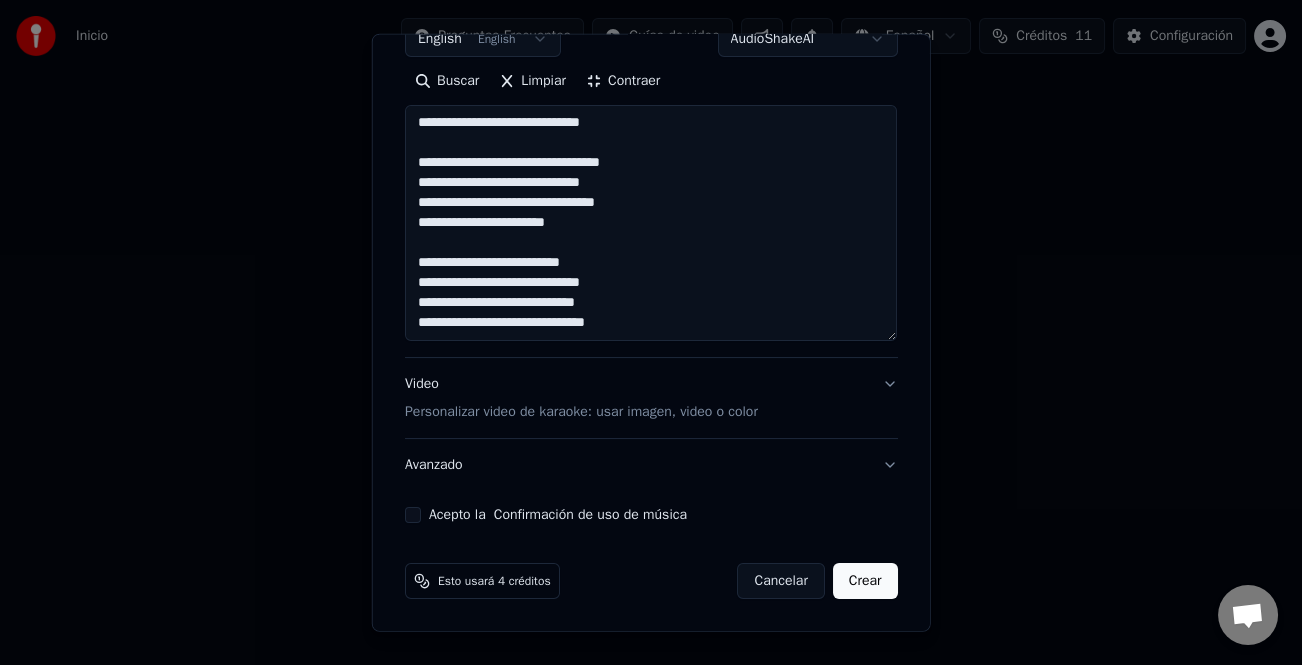 click on "**********" at bounding box center [651, 223] 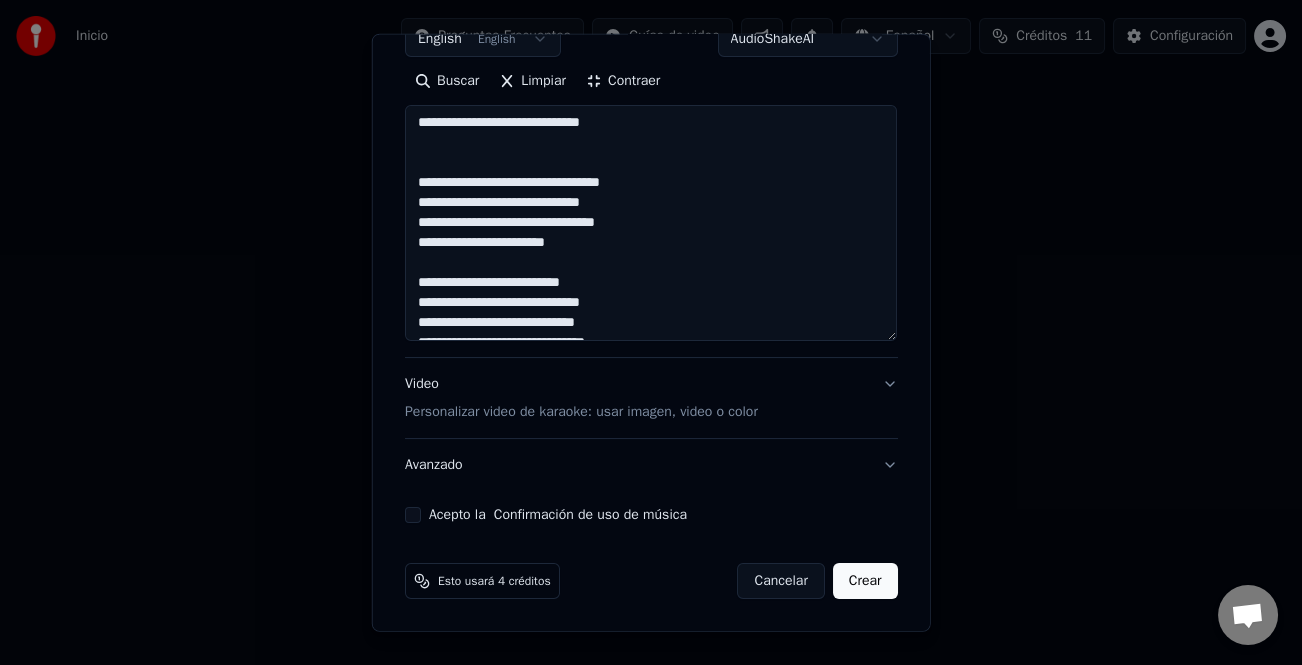 scroll, scrollTop: 407, scrollLeft: 0, axis: vertical 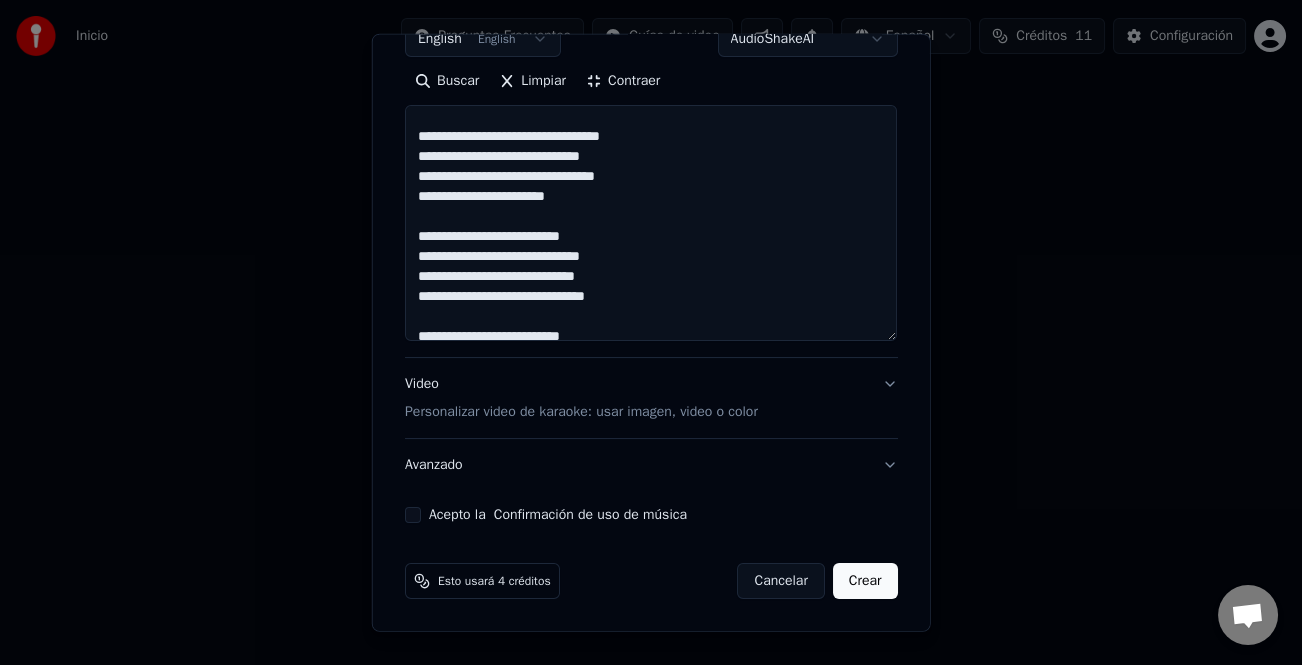 click on "**********" at bounding box center (651, 223) 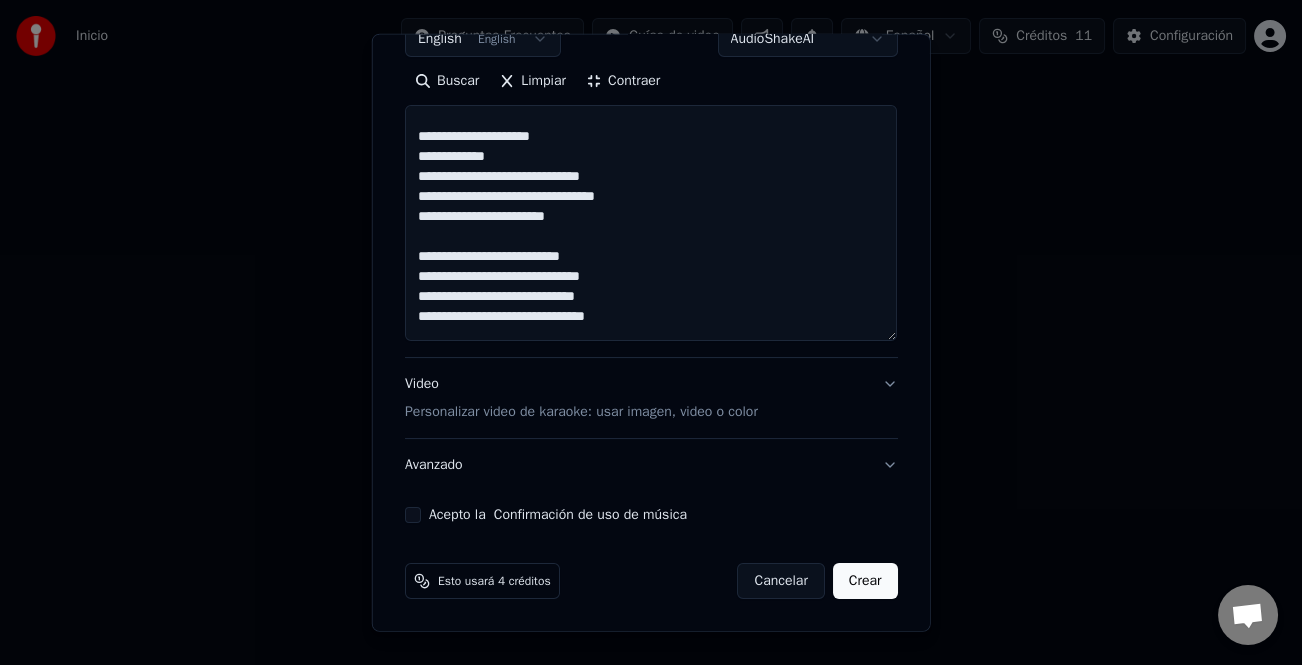 scroll, scrollTop: 447, scrollLeft: 0, axis: vertical 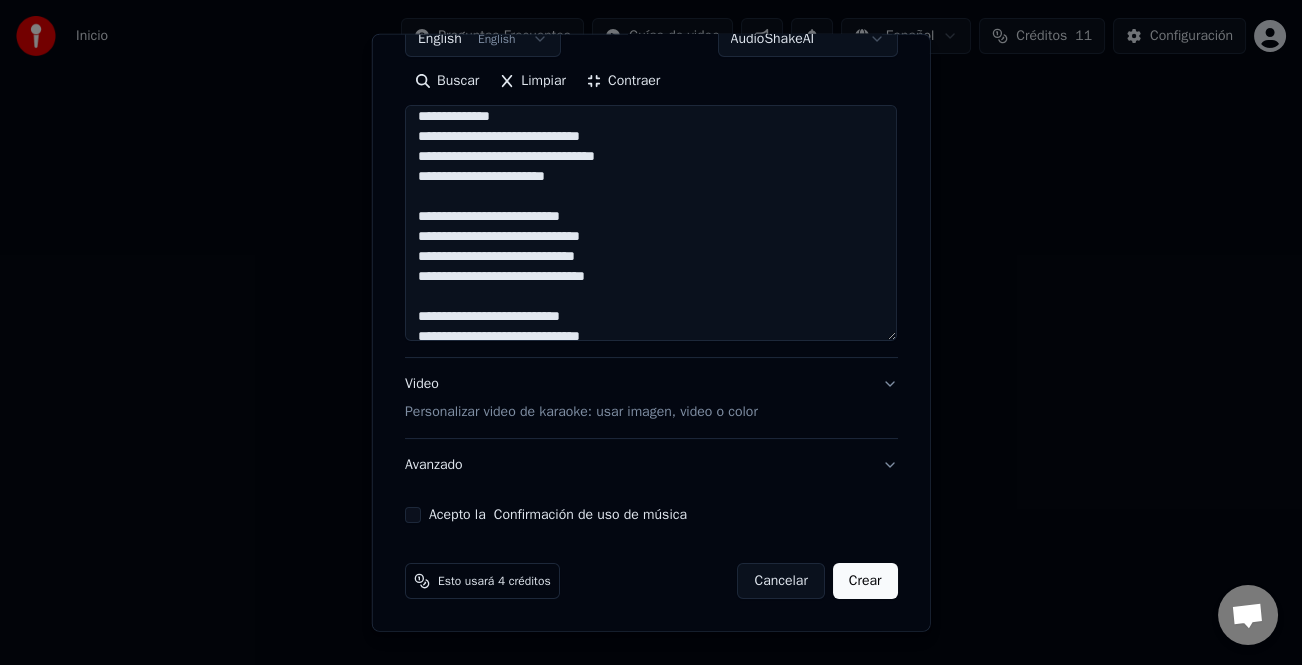 click on "**********" at bounding box center (651, 223) 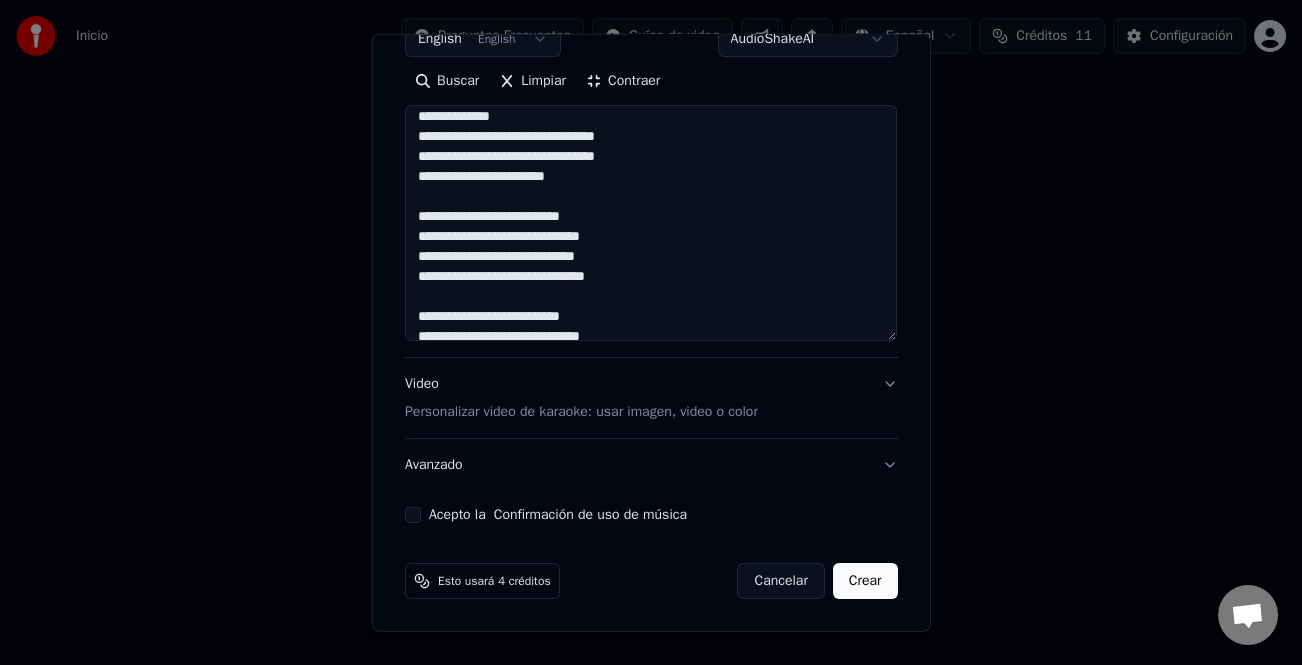 click on "**********" at bounding box center [651, 223] 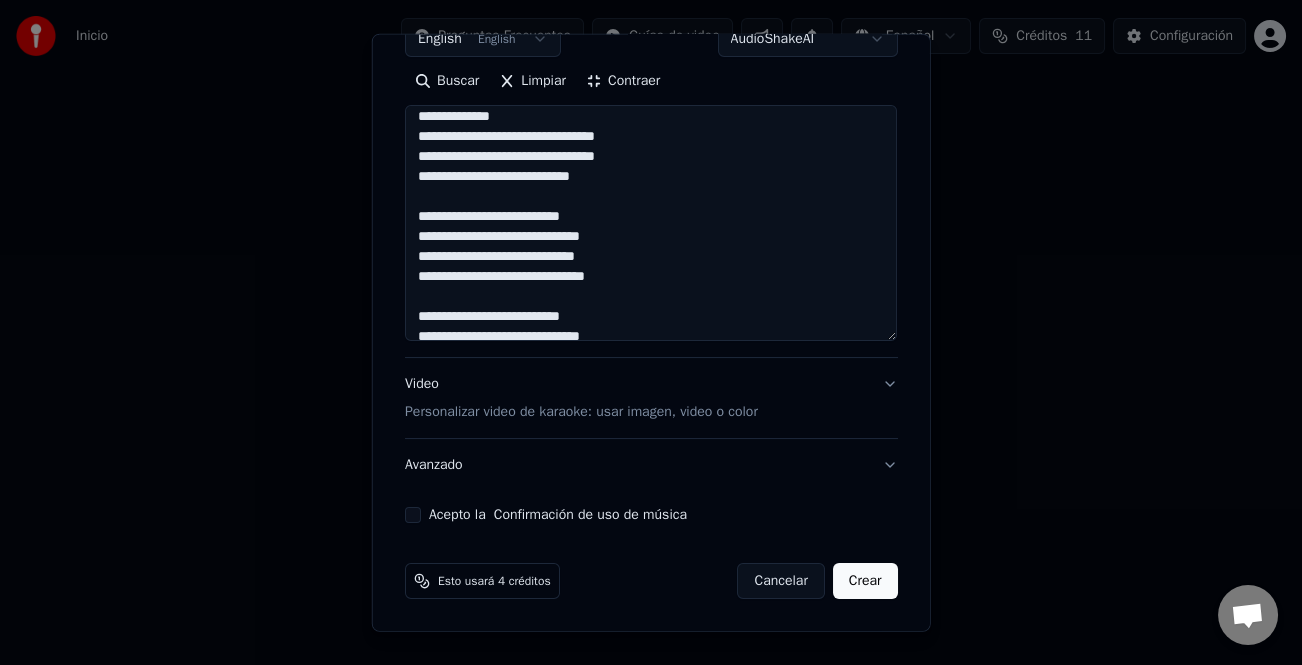 click on "**********" at bounding box center [651, 223] 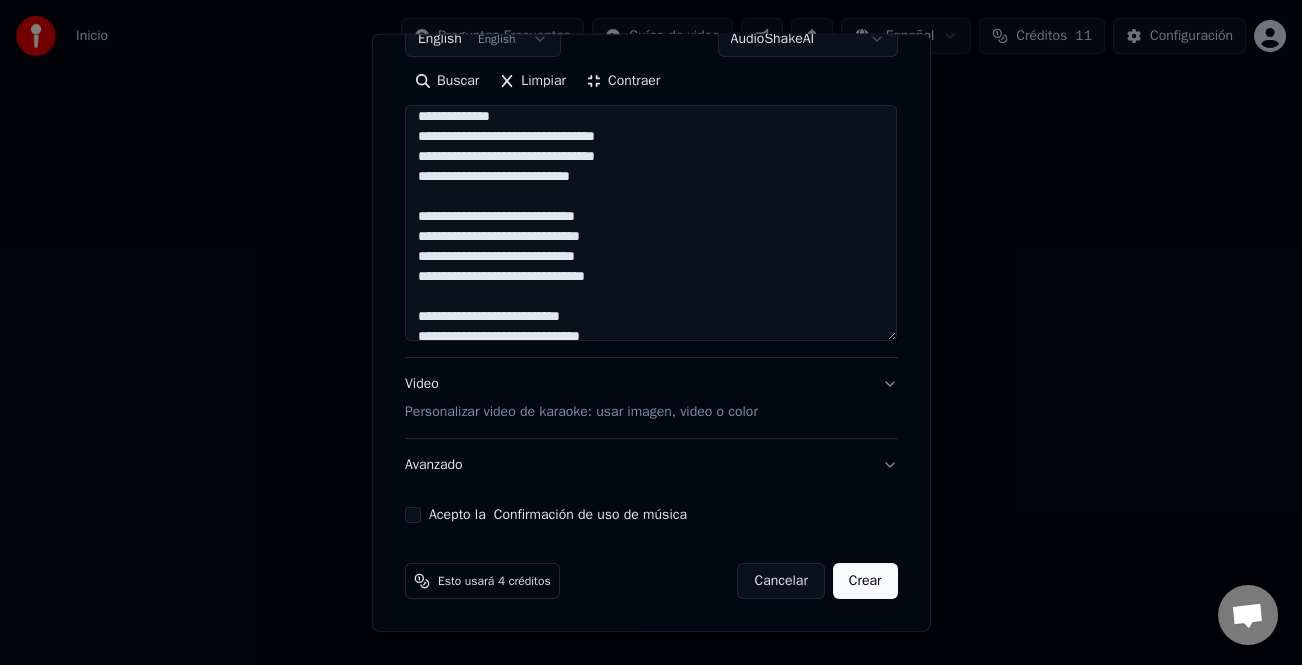 click on "**********" at bounding box center [651, 223] 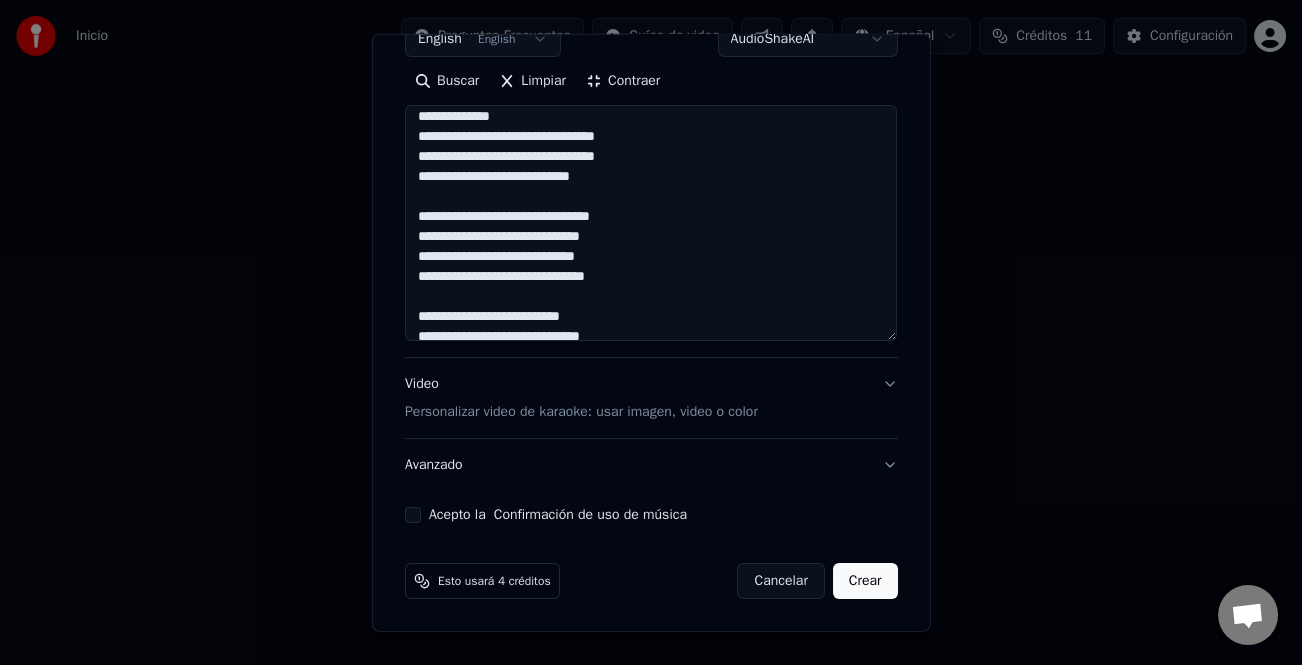 click on "**********" at bounding box center [651, 223] 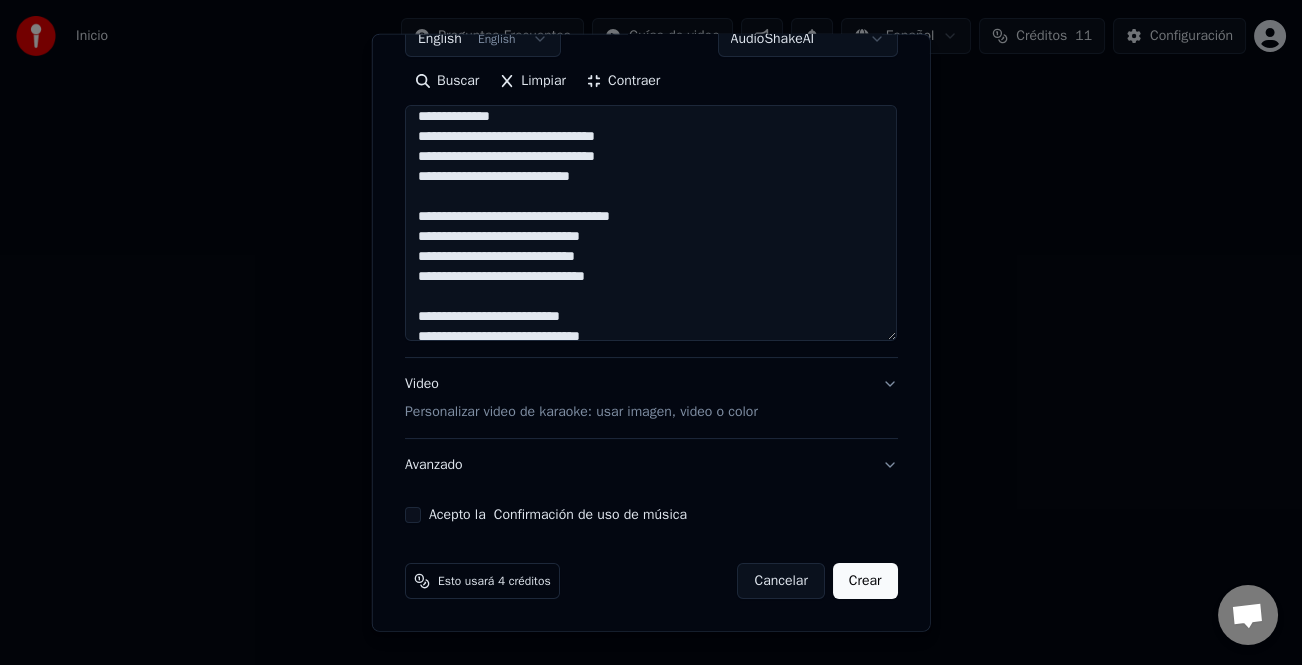click on "**********" at bounding box center (651, 223) 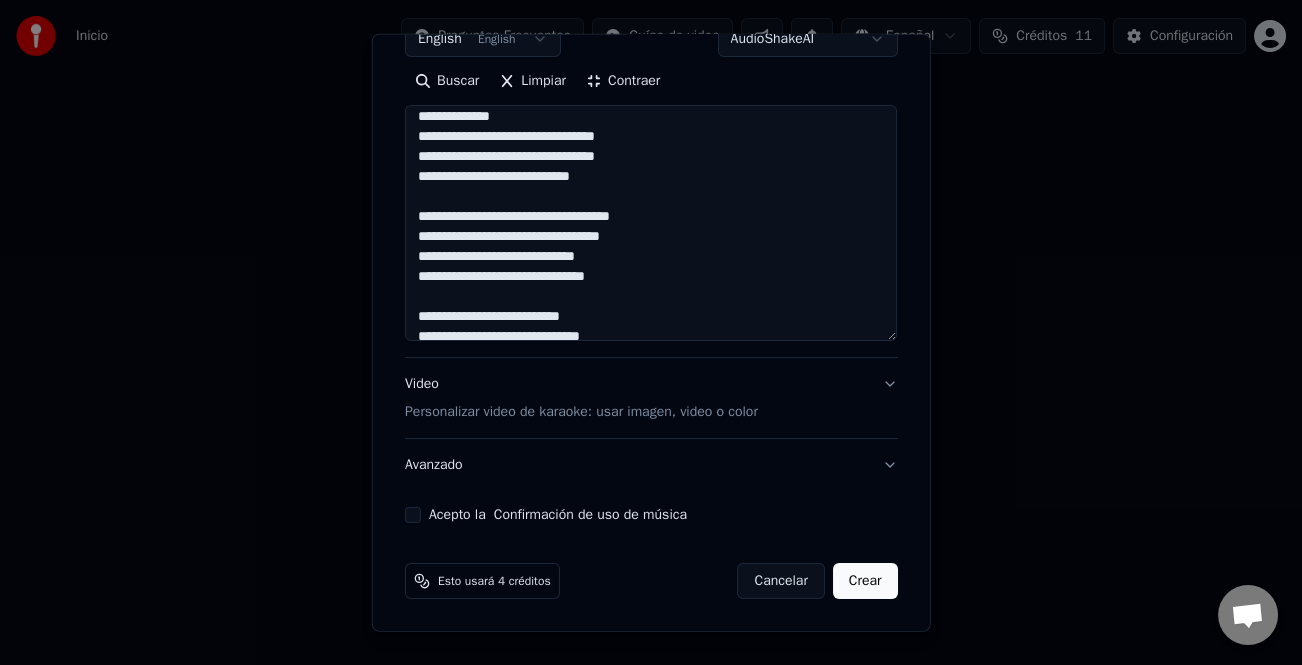 click on "**********" at bounding box center [651, 223] 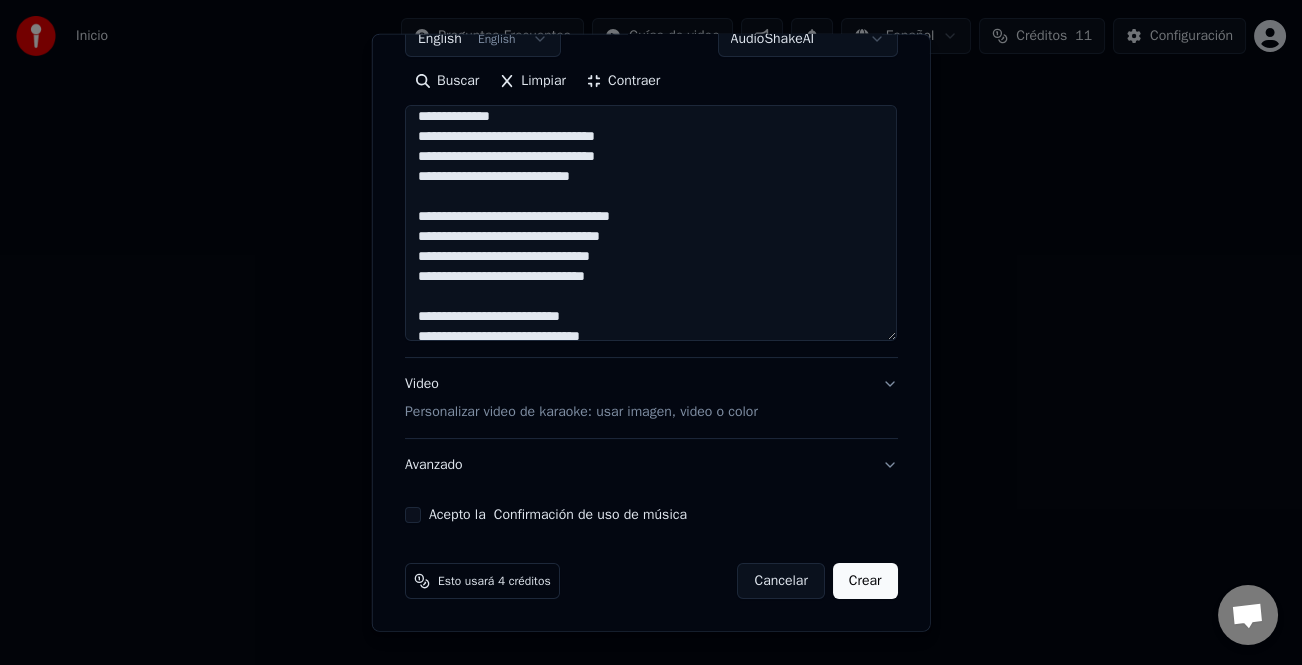 click on "**********" at bounding box center [651, 223] 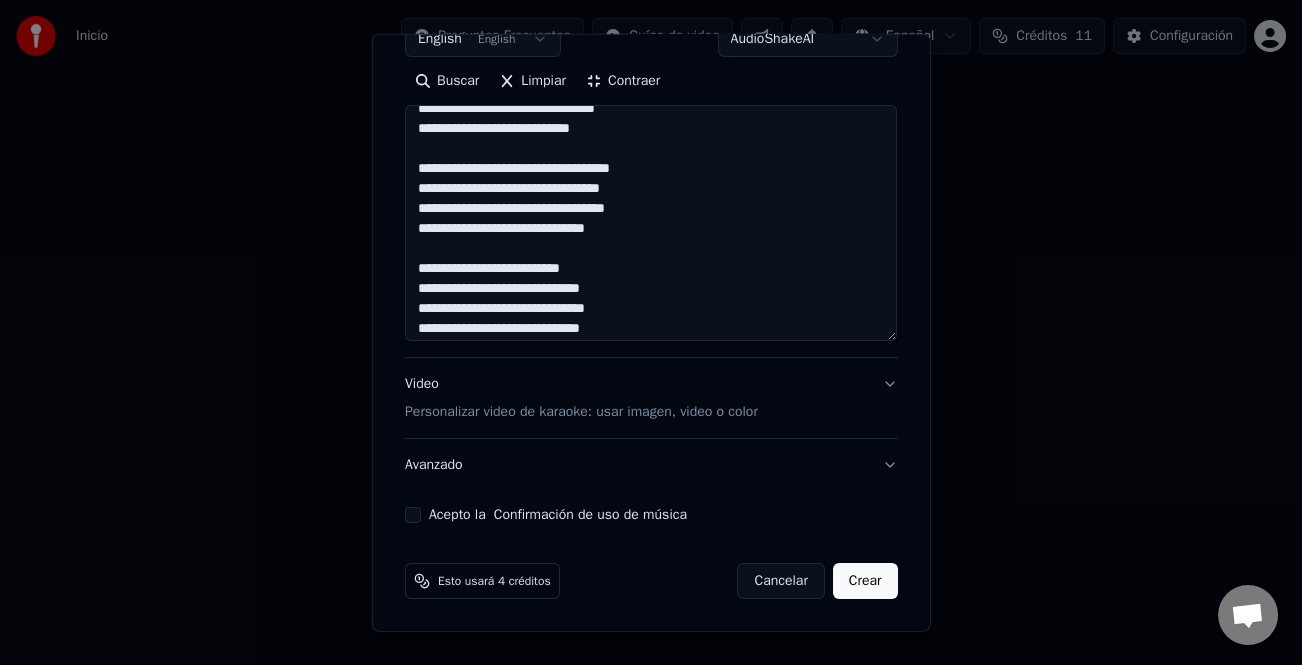 scroll, scrollTop: 501, scrollLeft: 0, axis: vertical 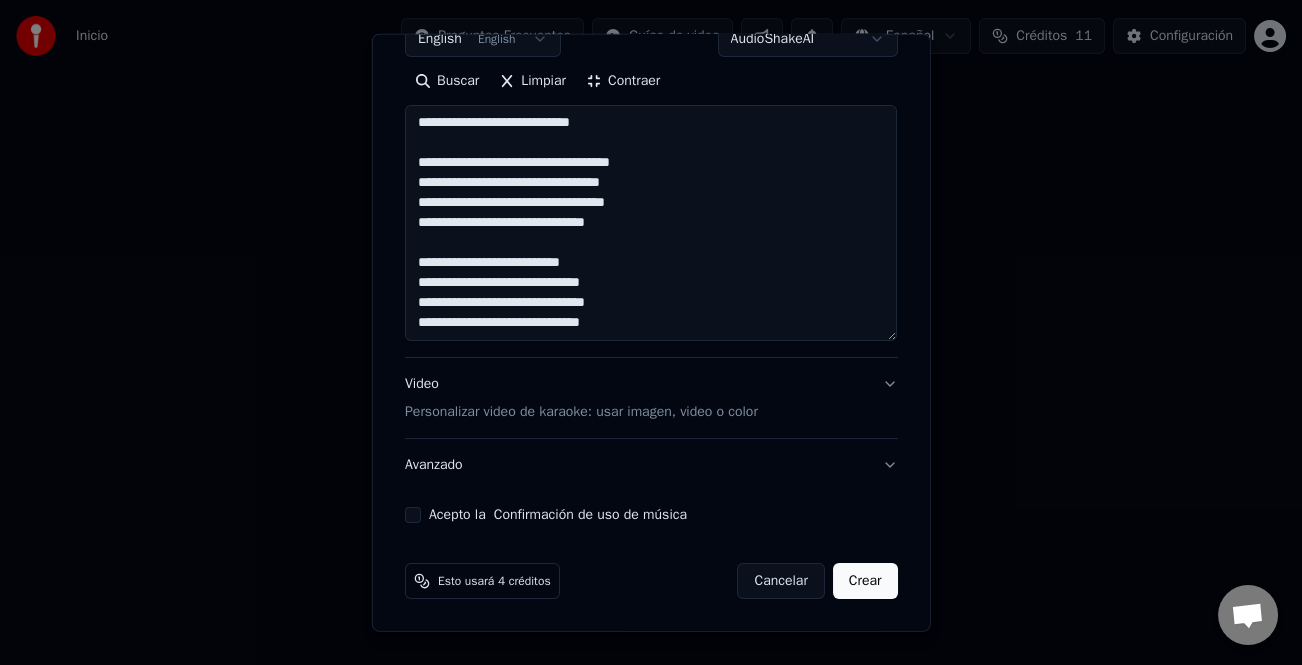 click on "**********" at bounding box center (651, 223) 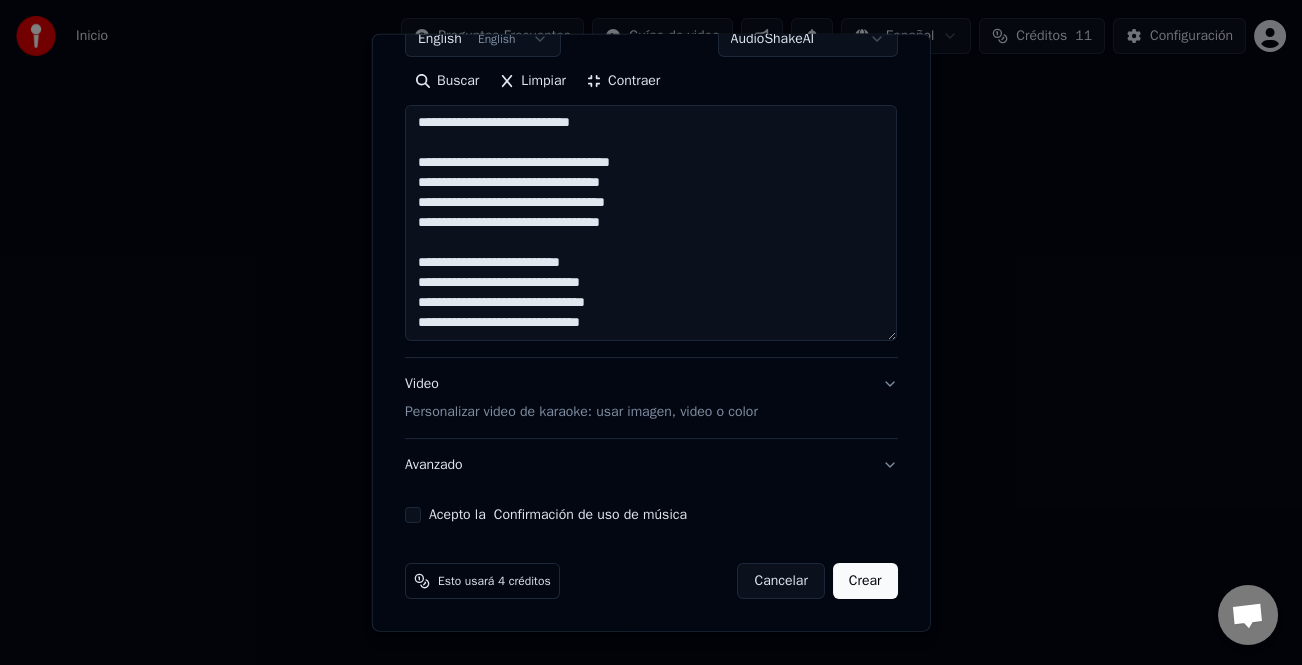 click on "**********" at bounding box center (651, 223) 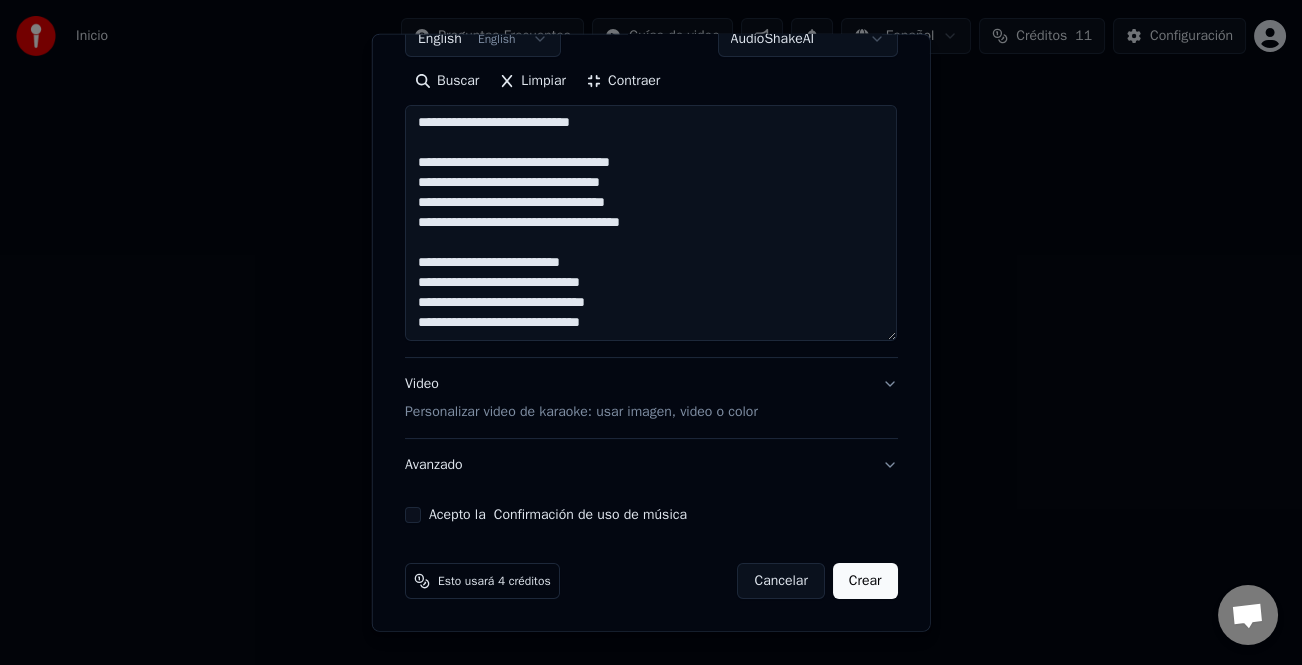 click on "**********" at bounding box center [651, 223] 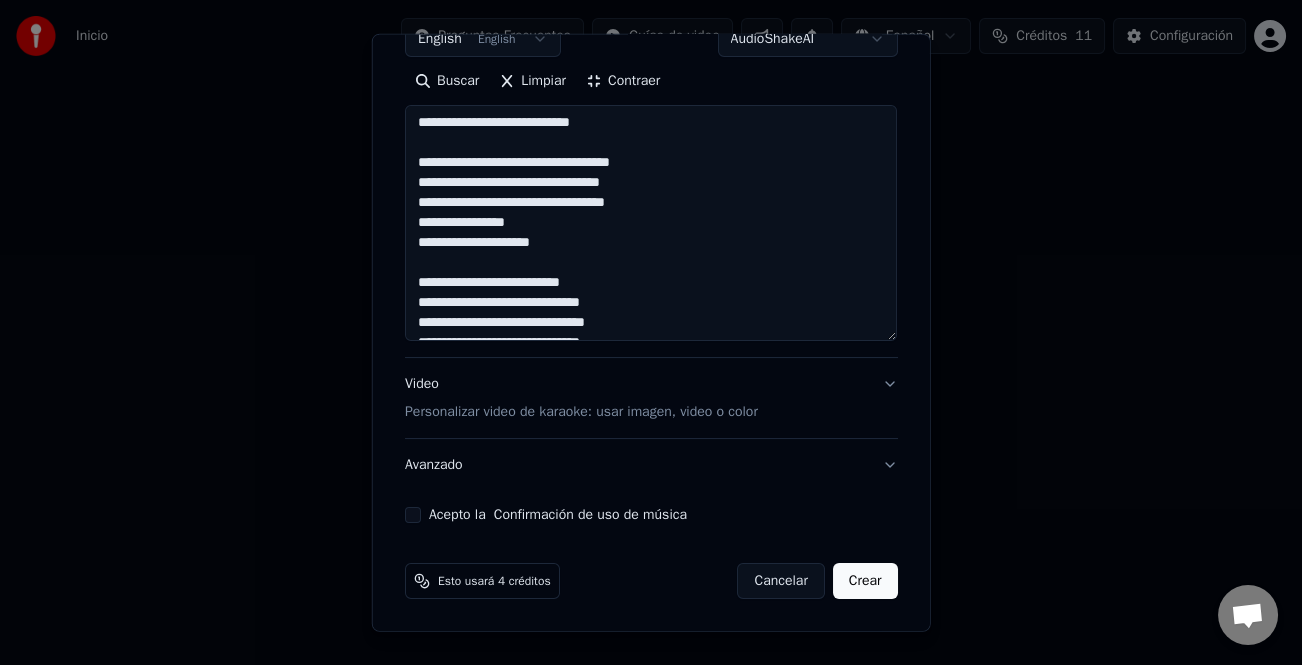 scroll, scrollTop: 521, scrollLeft: 0, axis: vertical 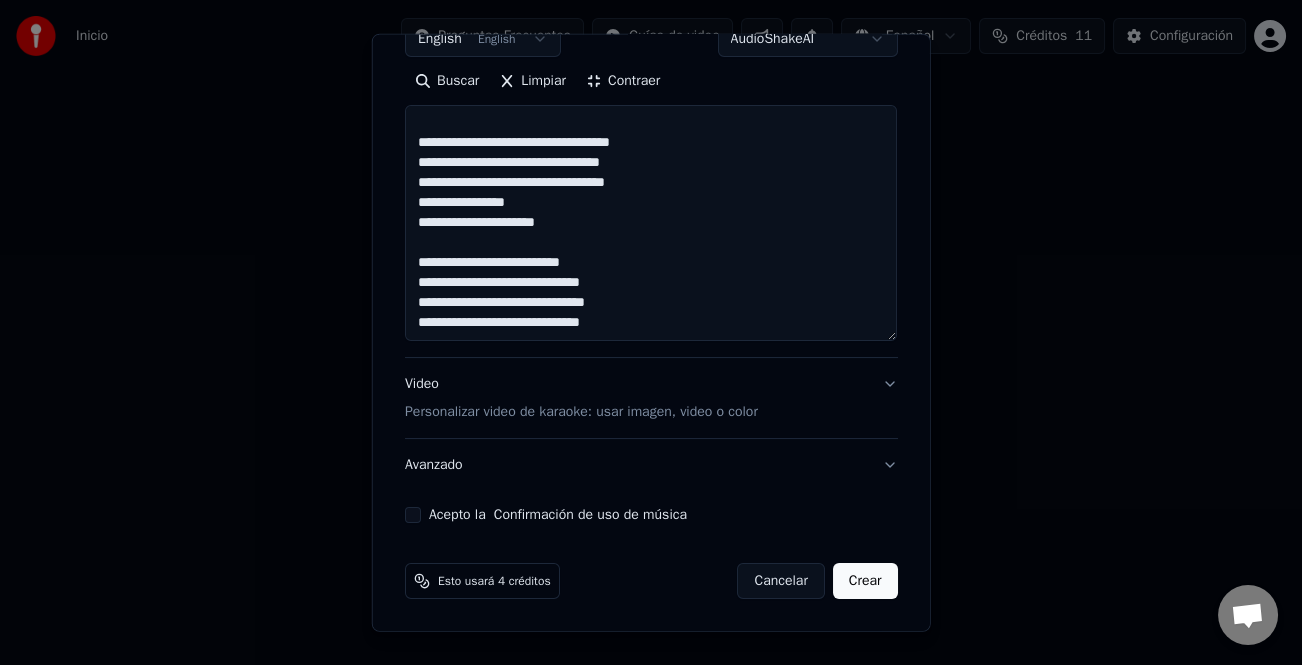 click on "**********" at bounding box center (651, 223) 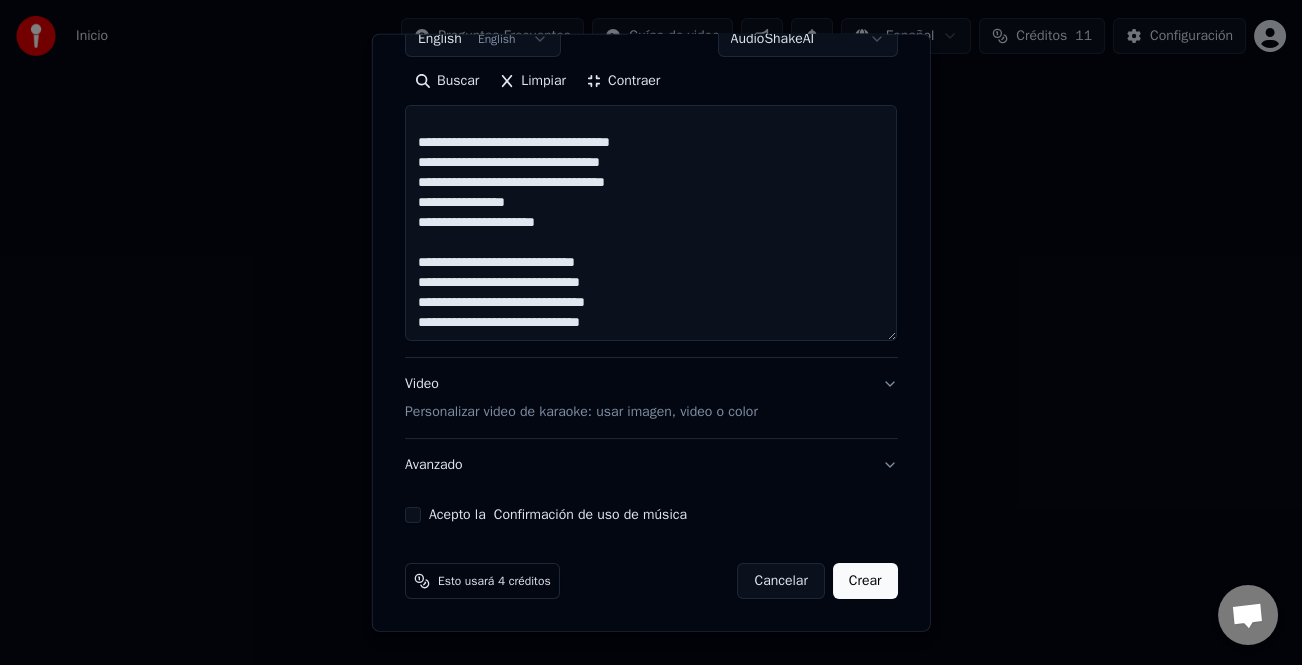 click on "**********" at bounding box center [651, 223] 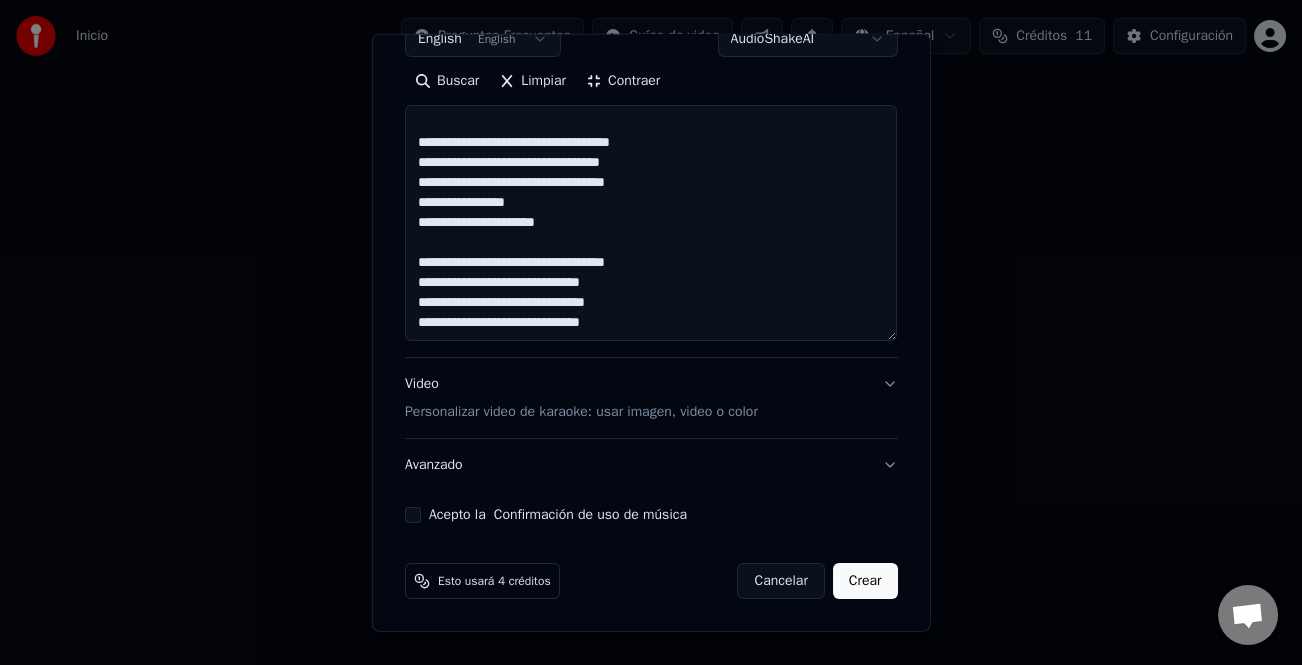 click on "**********" at bounding box center [651, 223] 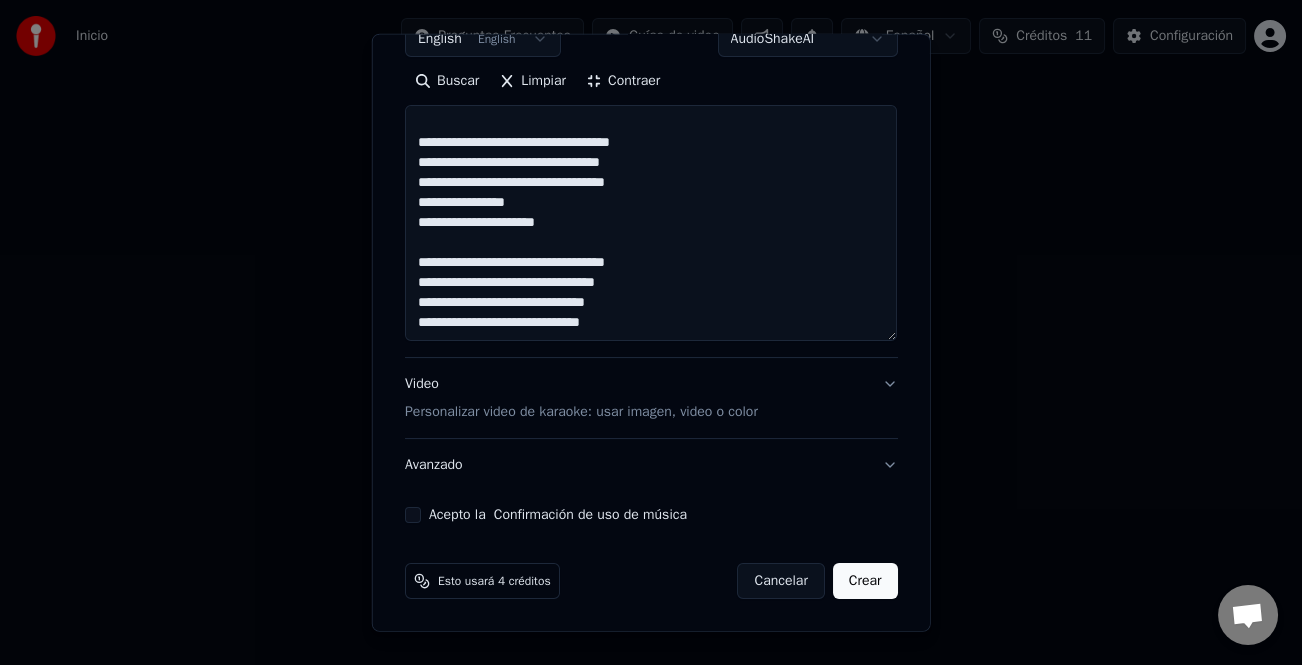 click on "**********" at bounding box center [651, 223] 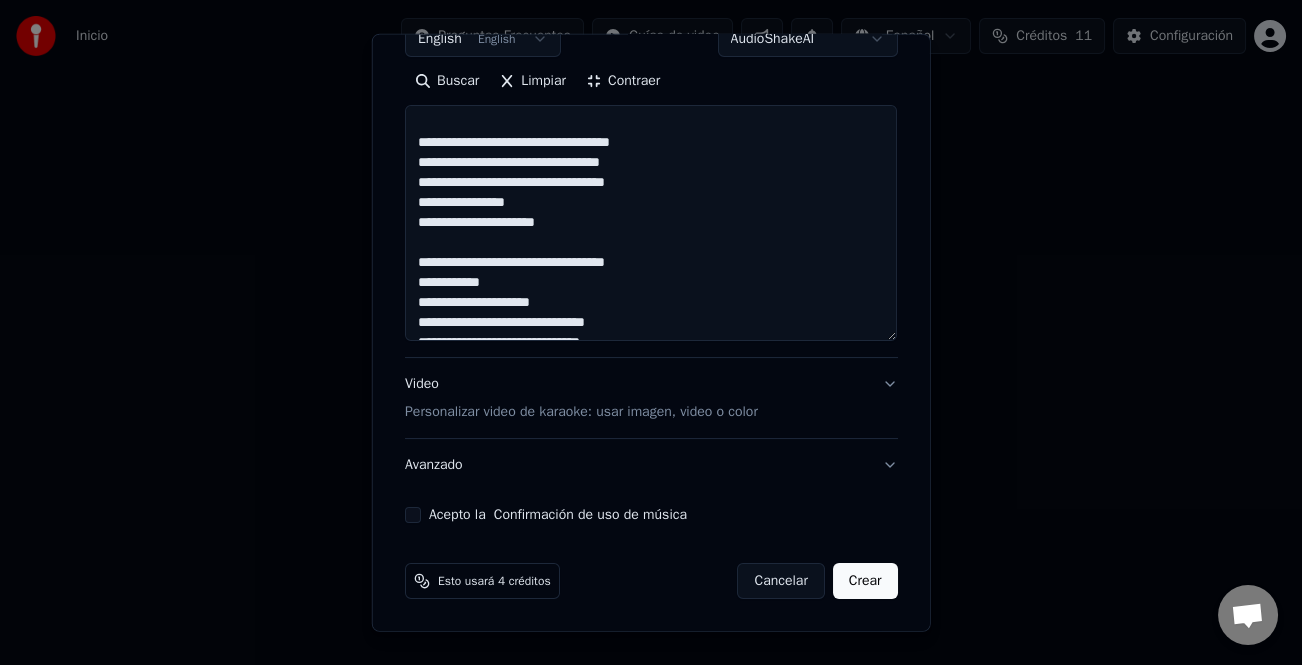 scroll, scrollTop: 541, scrollLeft: 0, axis: vertical 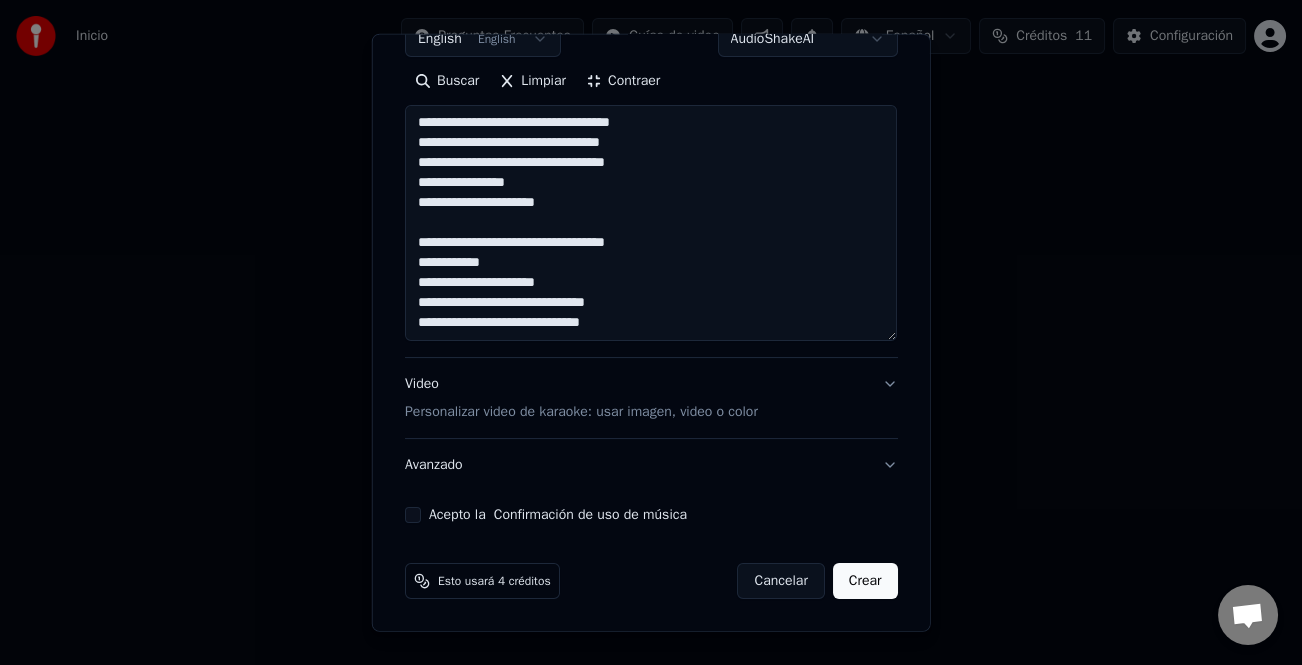 click on "**********" at bounding box center [651, 223] 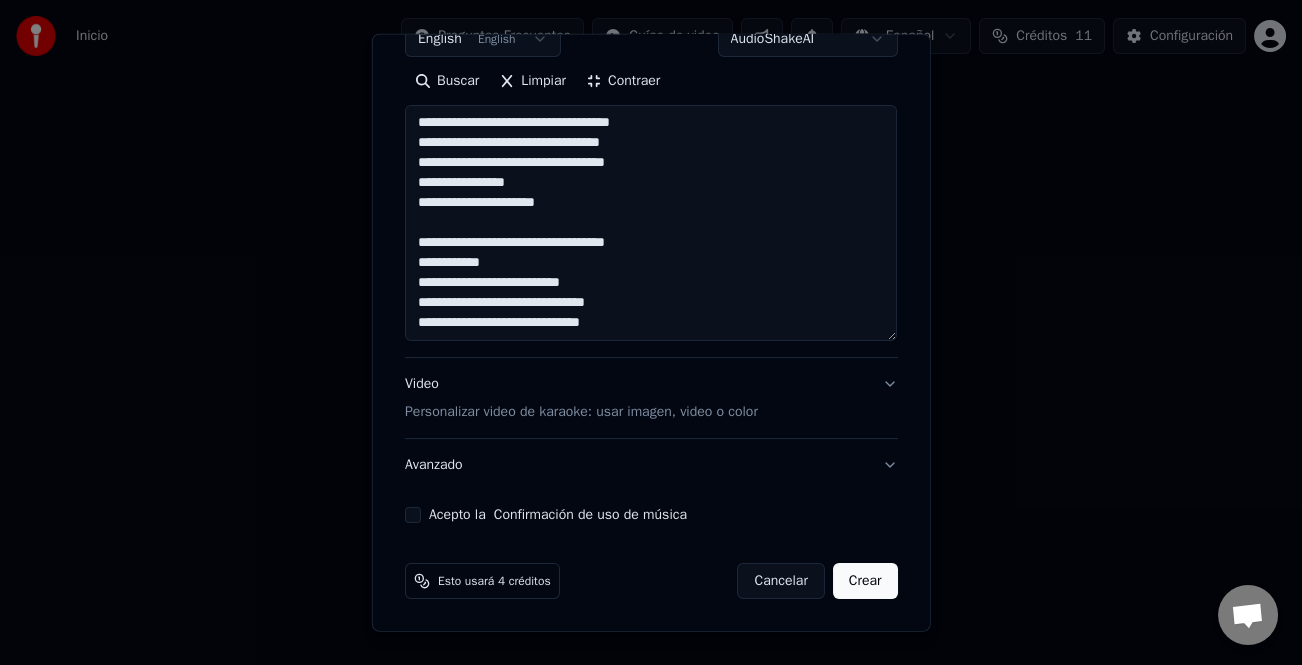click on "**********" at bounding box center [651, 223] 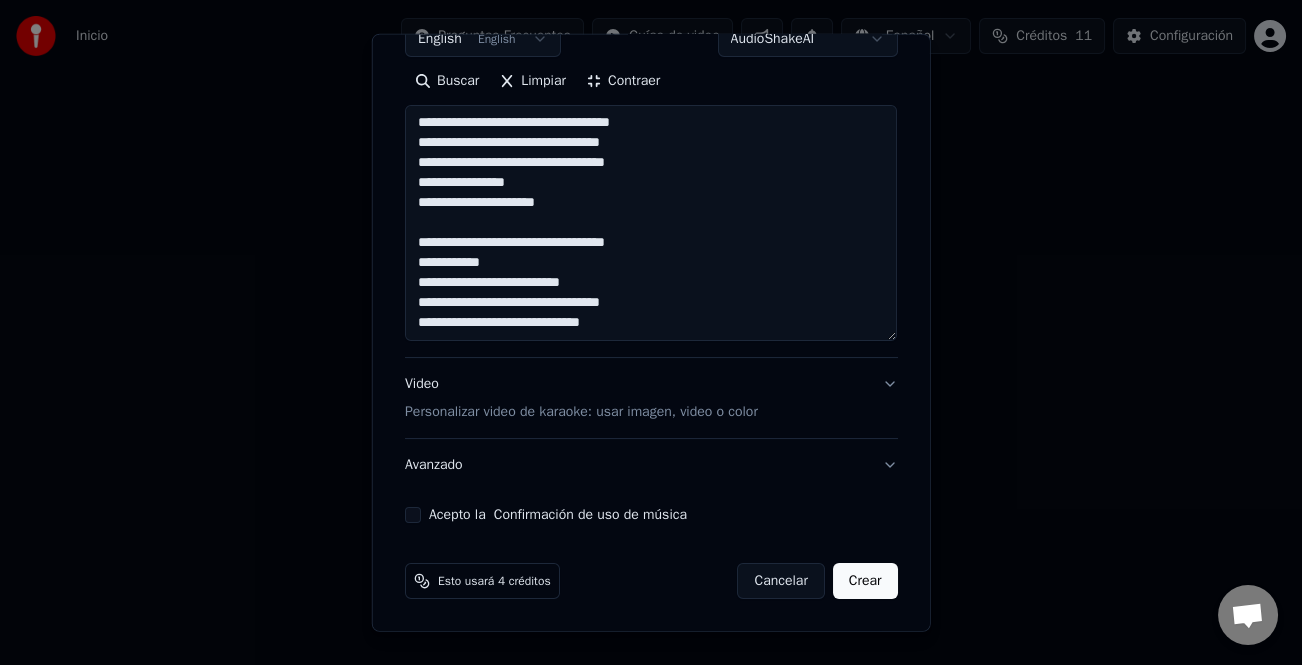 click on "**********" at bounding box center [651, 223] 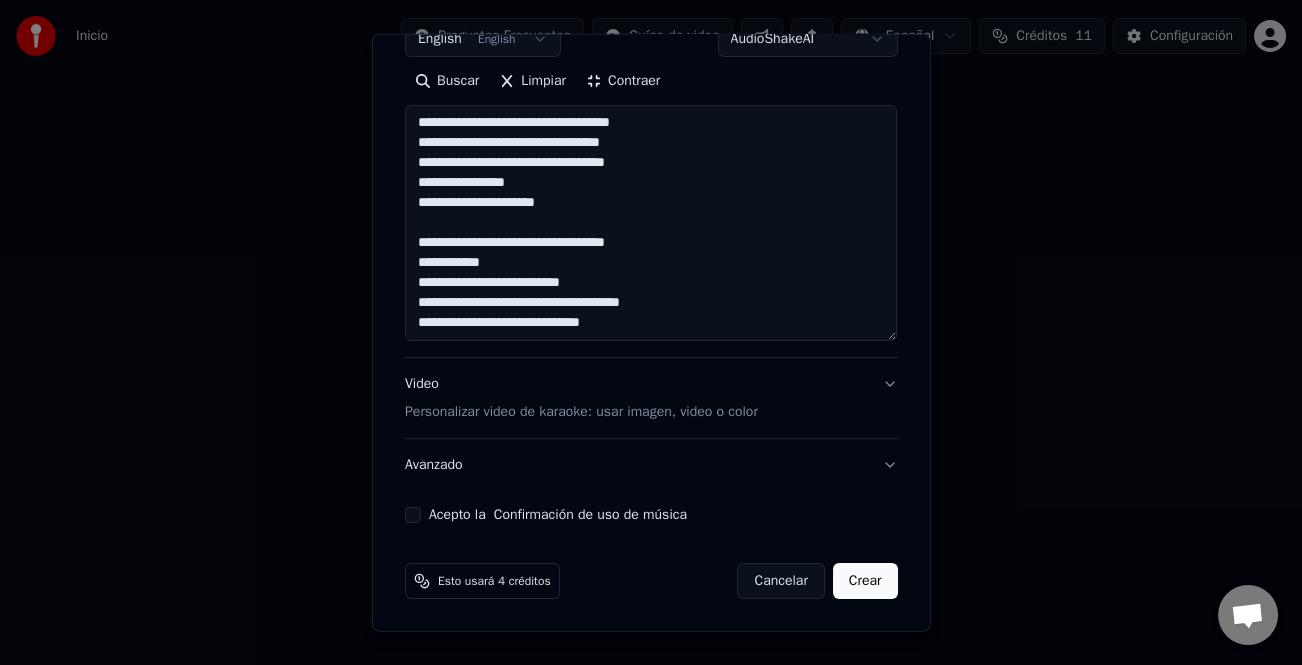 click on "**********" at bounding box center [651, 223] 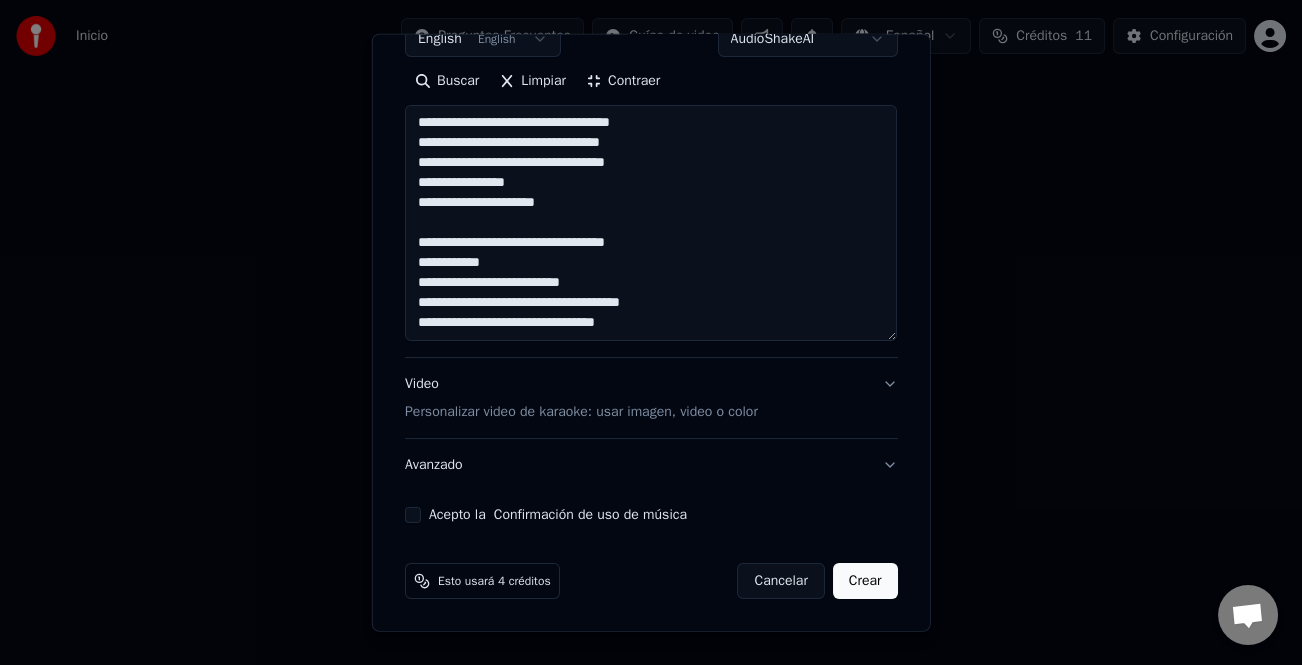 click on "**********" at bounding box center [651, 223] 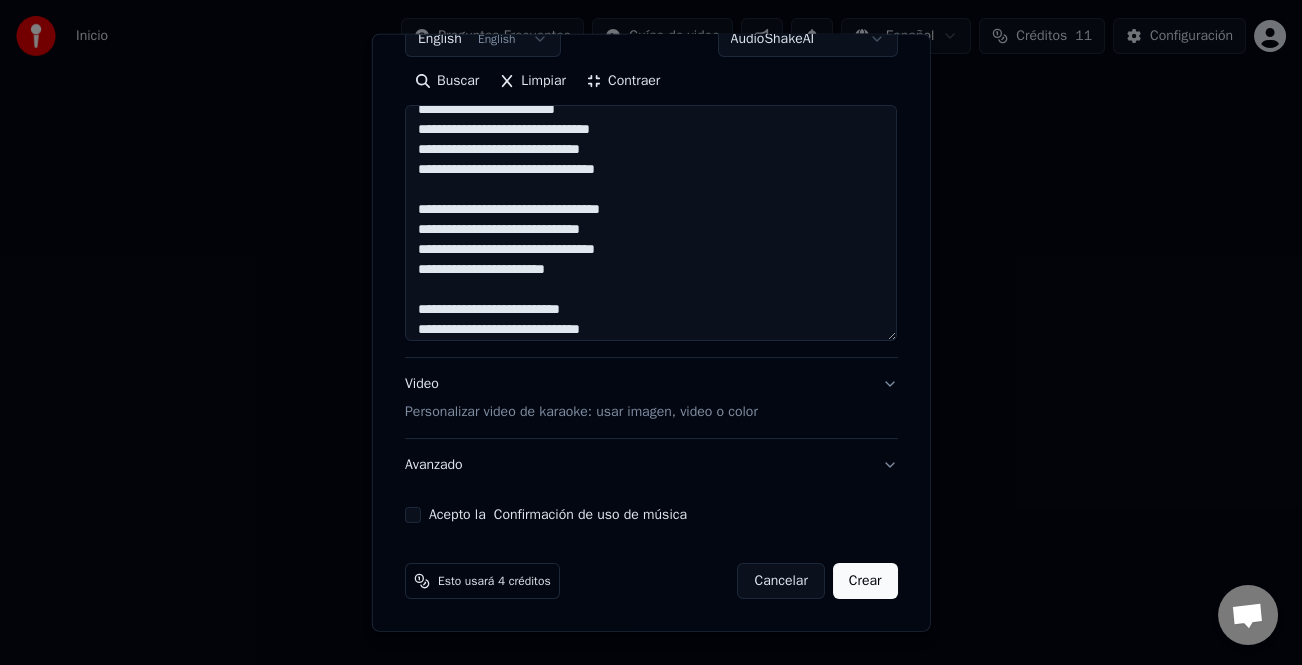 scroll, scrollTop: 0, scrollLeft: 0, axis: both 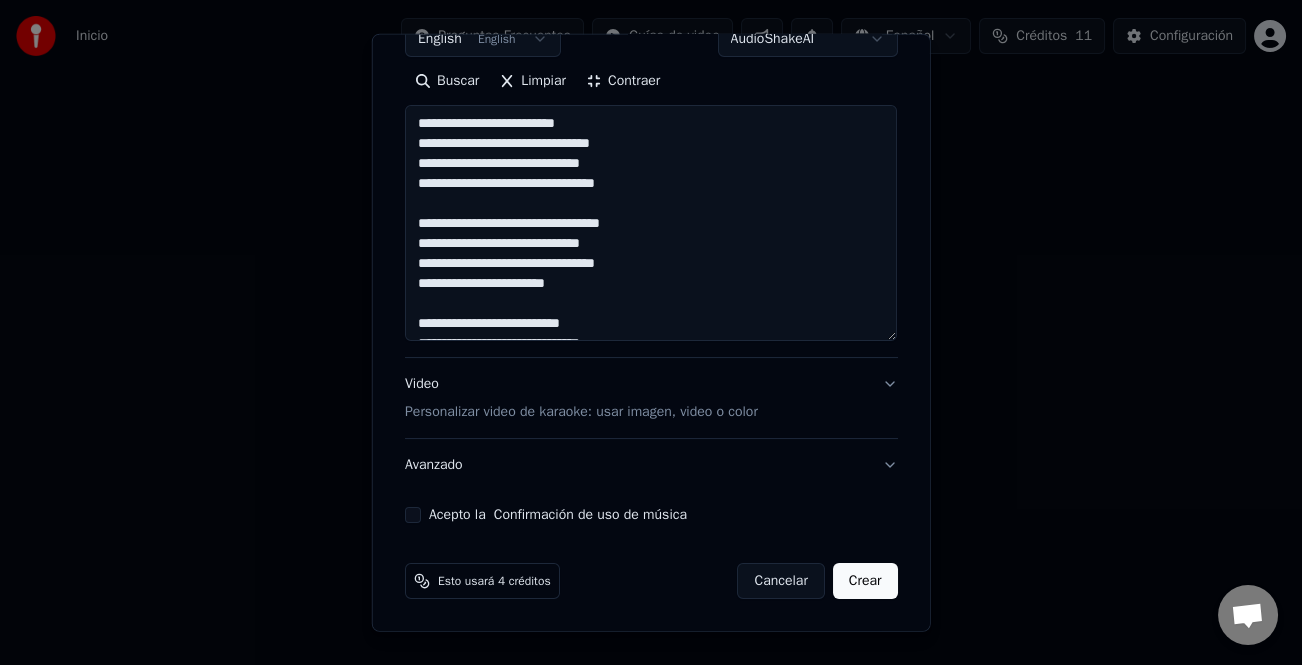 click on "**********" at bounding box center (651, 223) 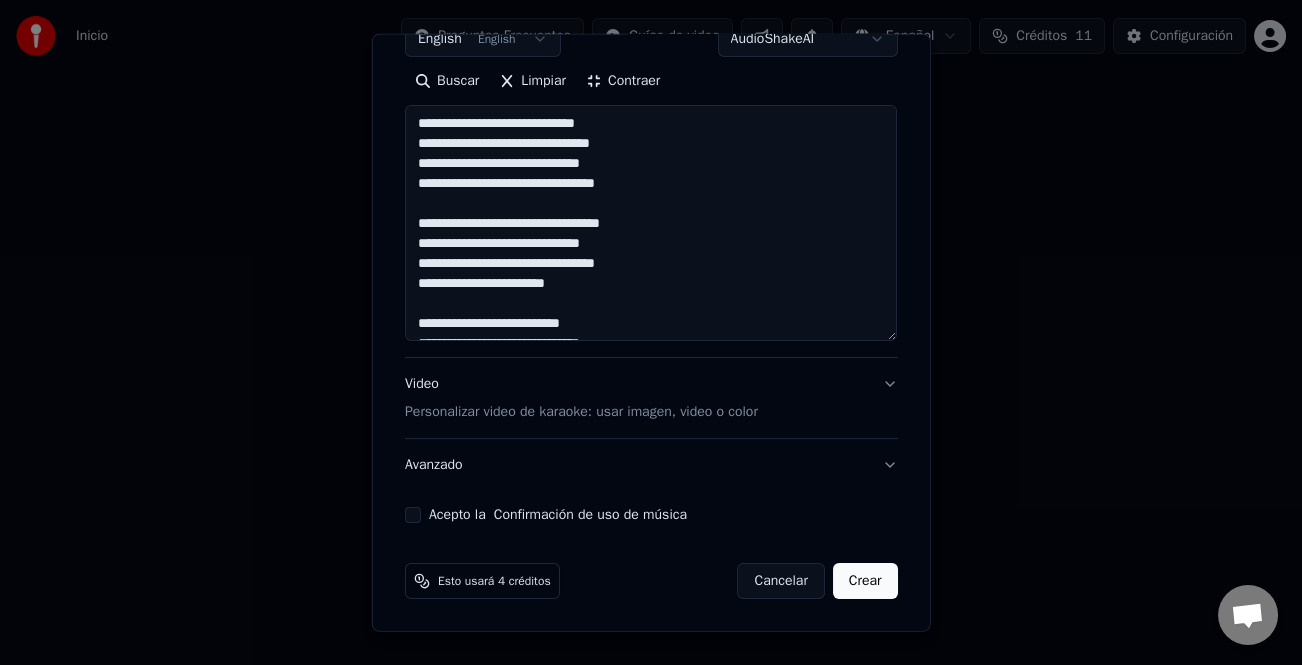 click on "**********" at bounding box center [651, 223] 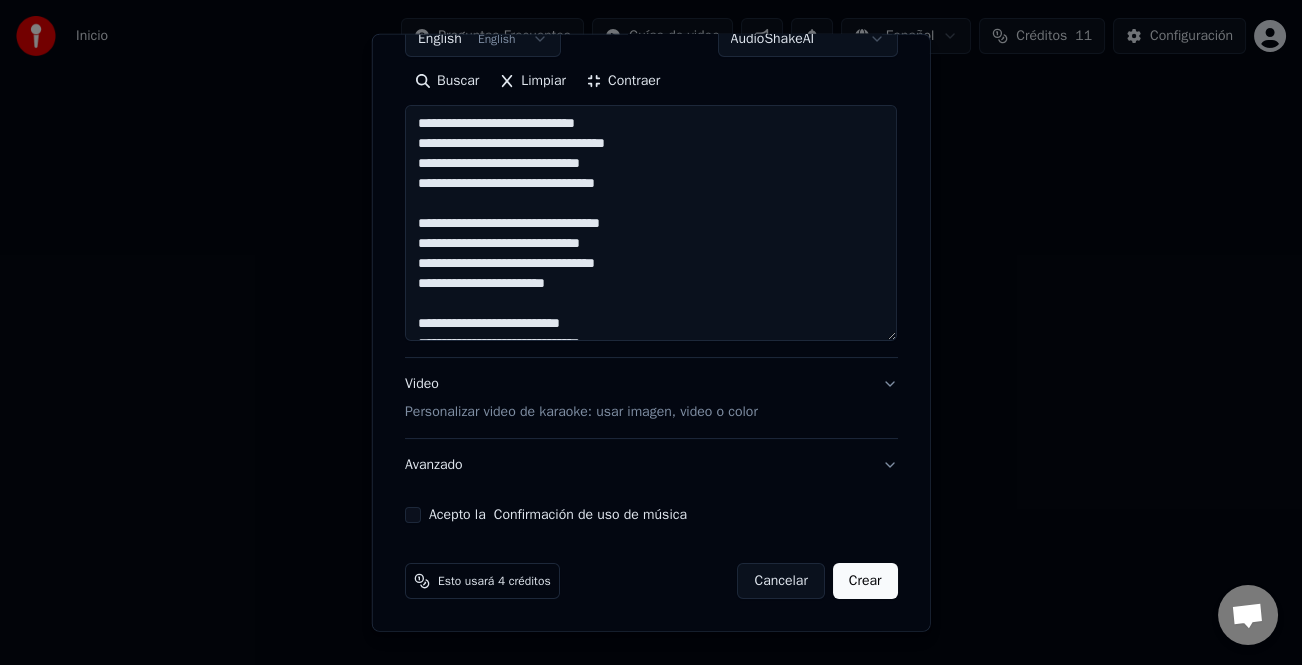 click on "**********" at bounding box center (651, 223) 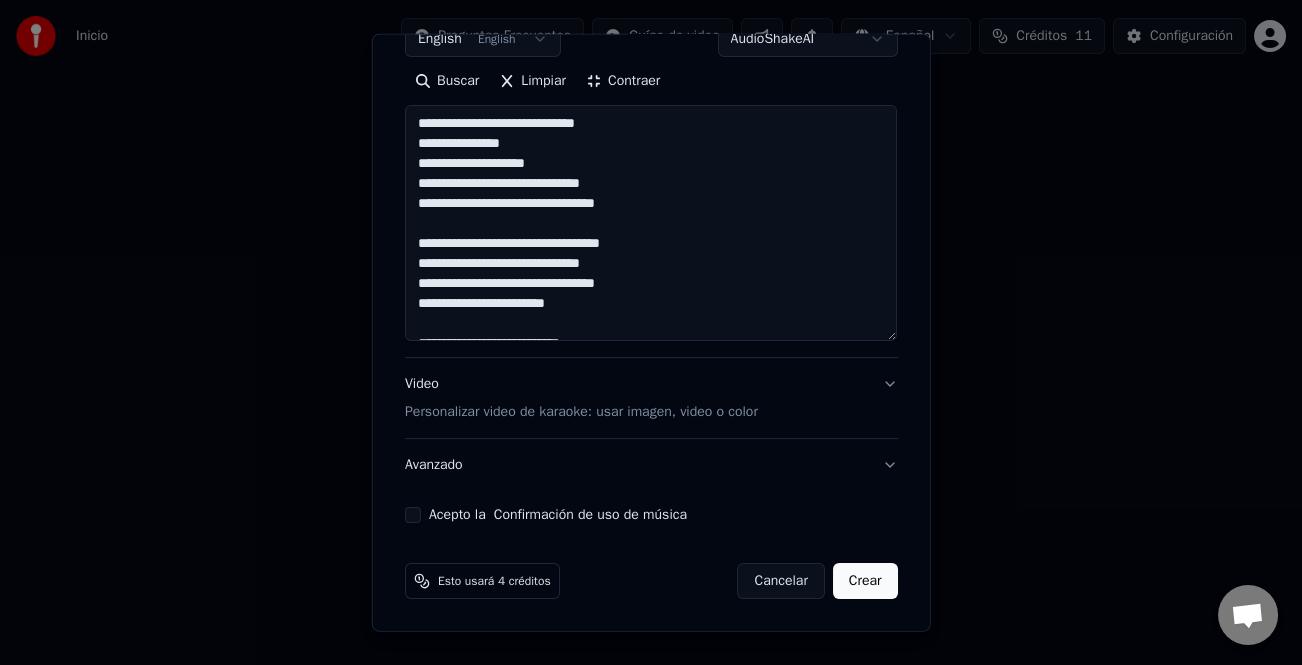 drag, startPoint x: 574, startPoint y: 148, endPoint x: 573, endPoint y: 160, distance: 12.0415945 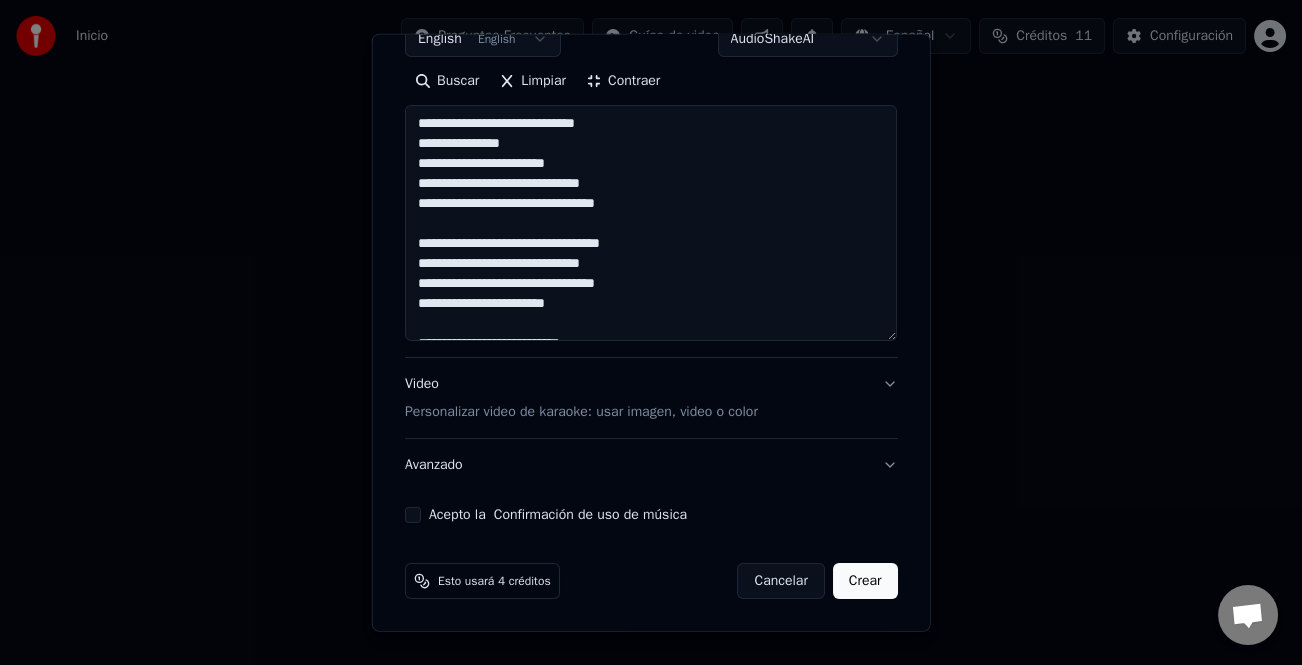click on "**********" at bounding box center [651, 223] 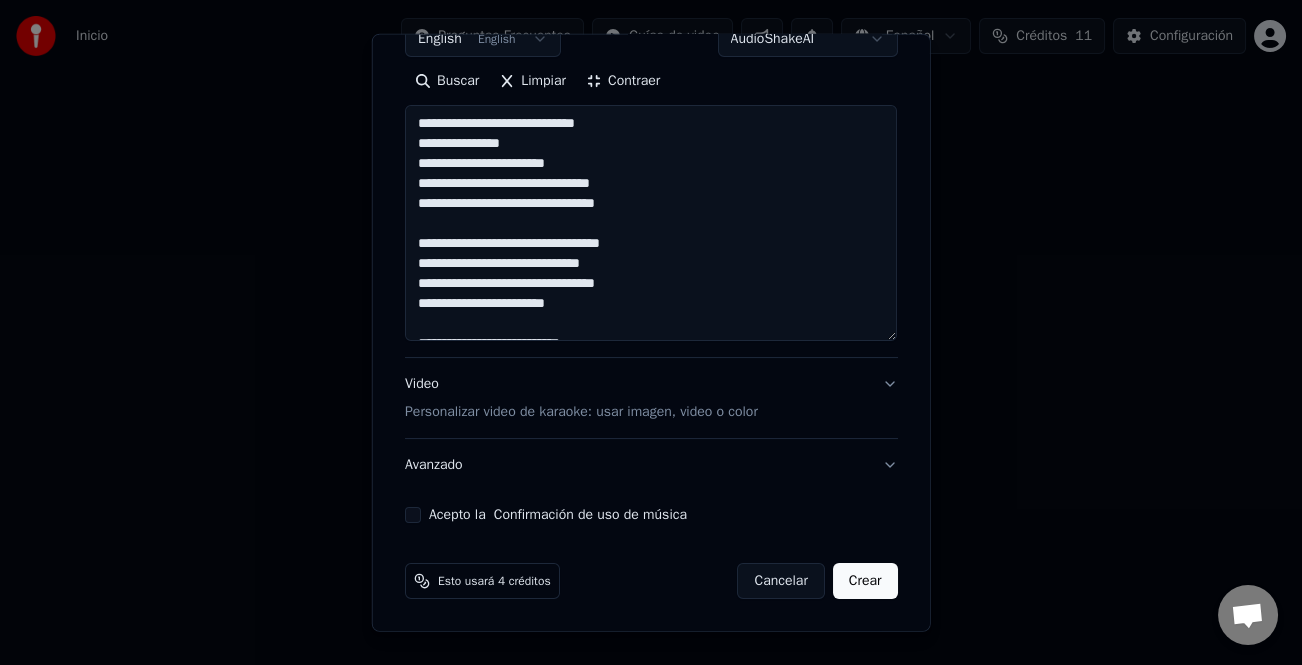 click on "**********" at bounding box center (651, 223) 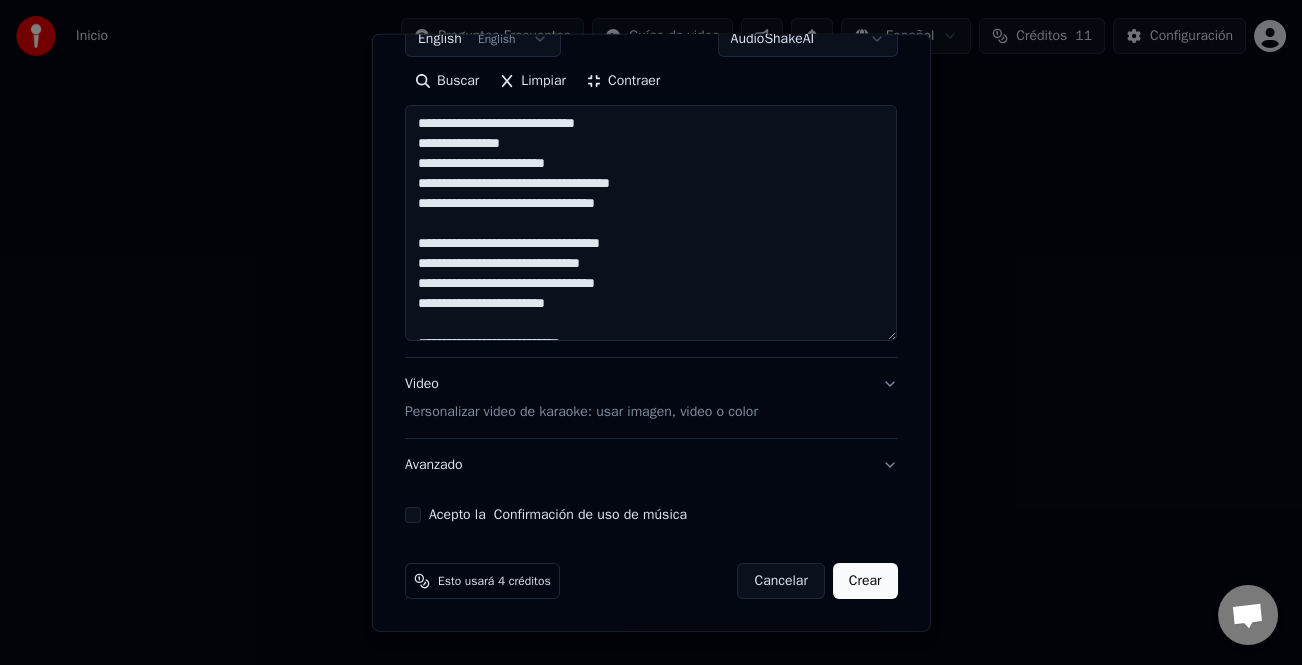 click on "**********" at bounding box center [651, 223] 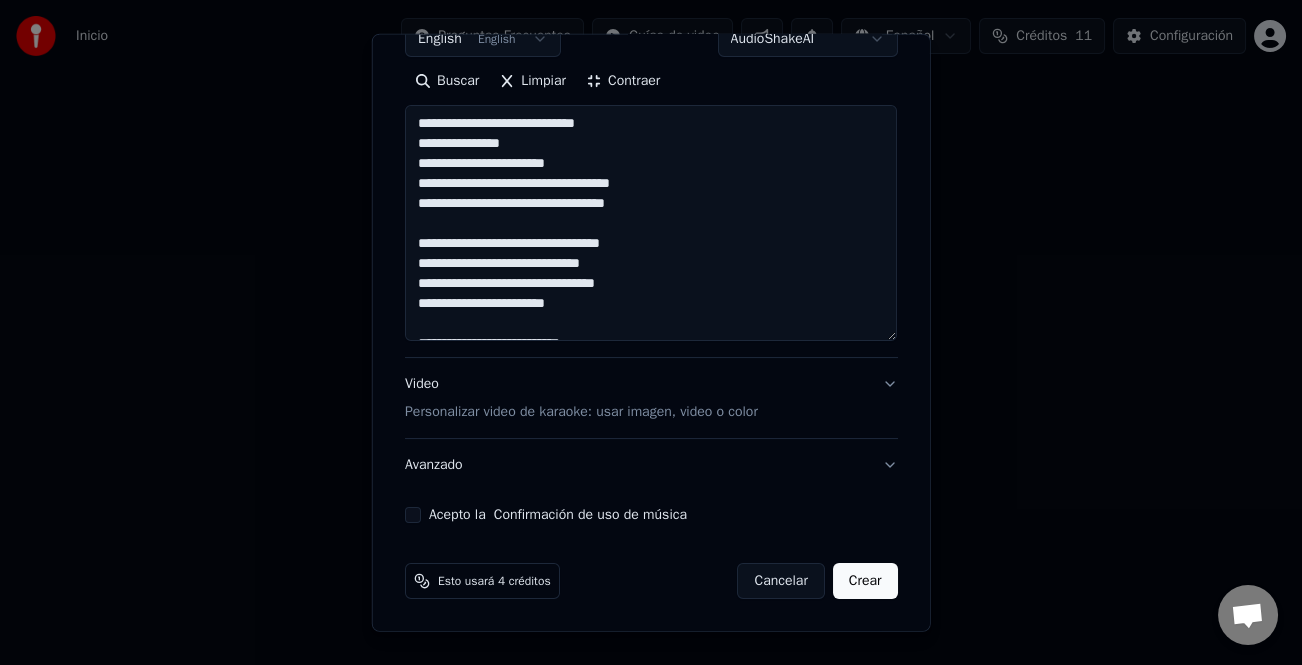 click on "**********" at bounding box center [651, 223] 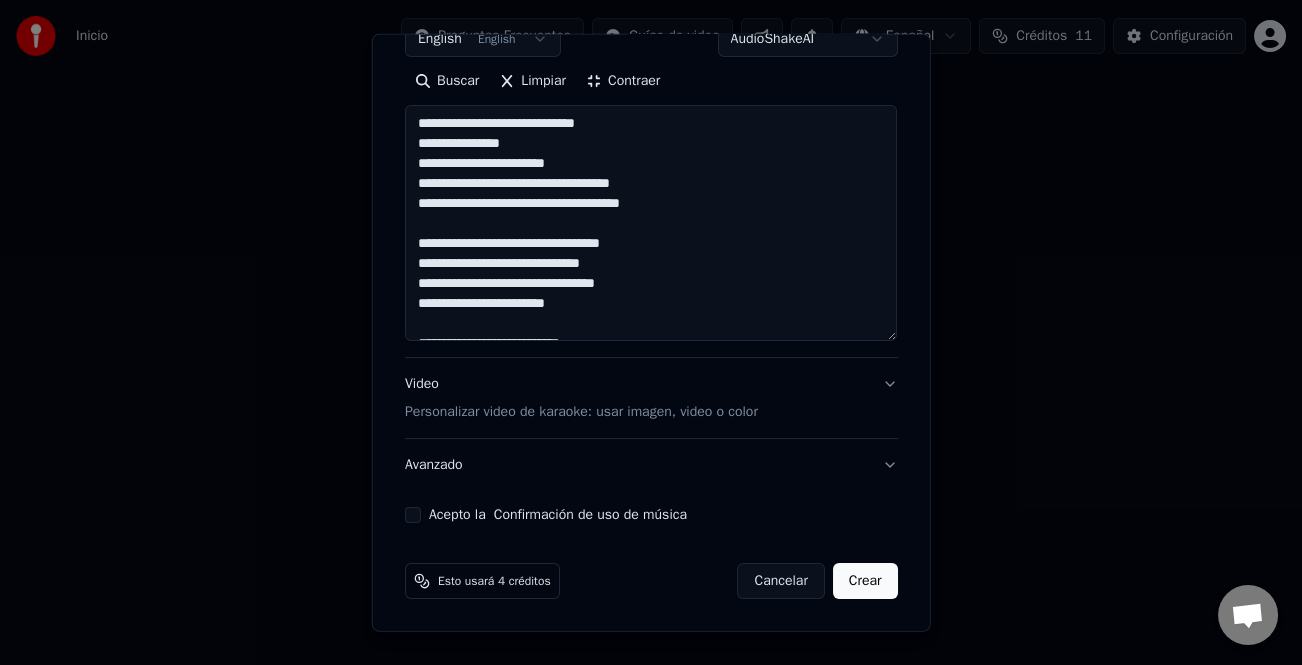 click on "**********" at bounding box center (651, 223) 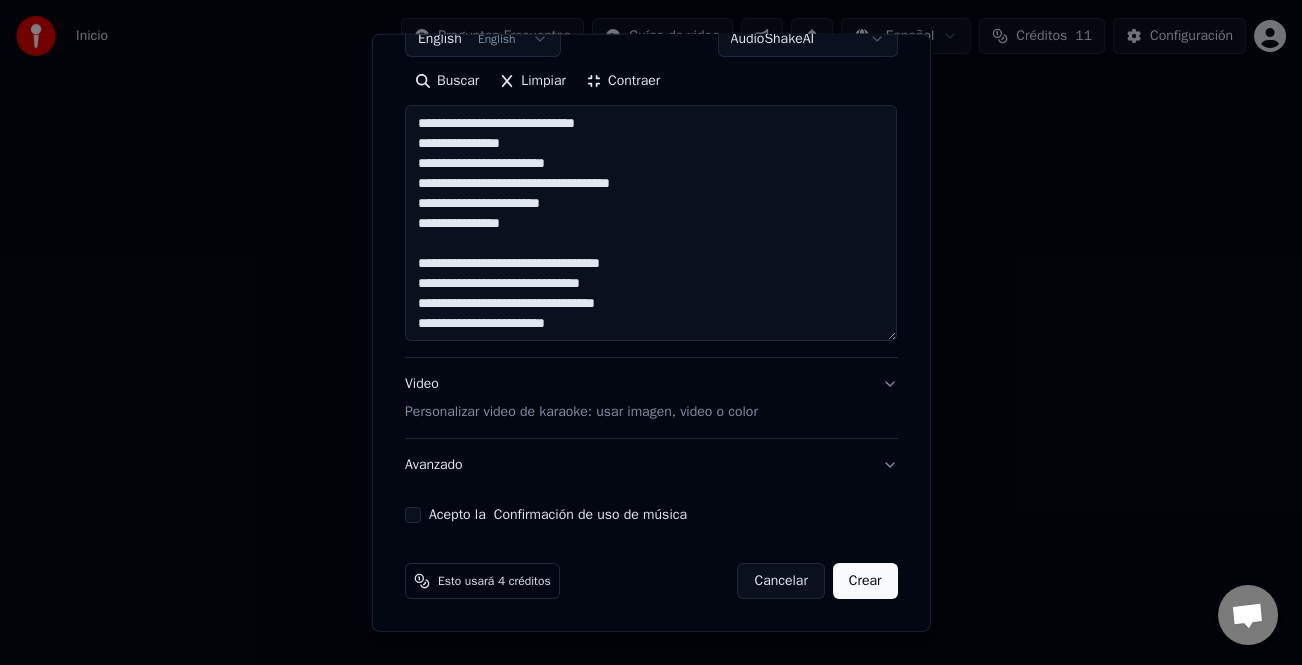 click on "**********" at bounding box center [651, 223] 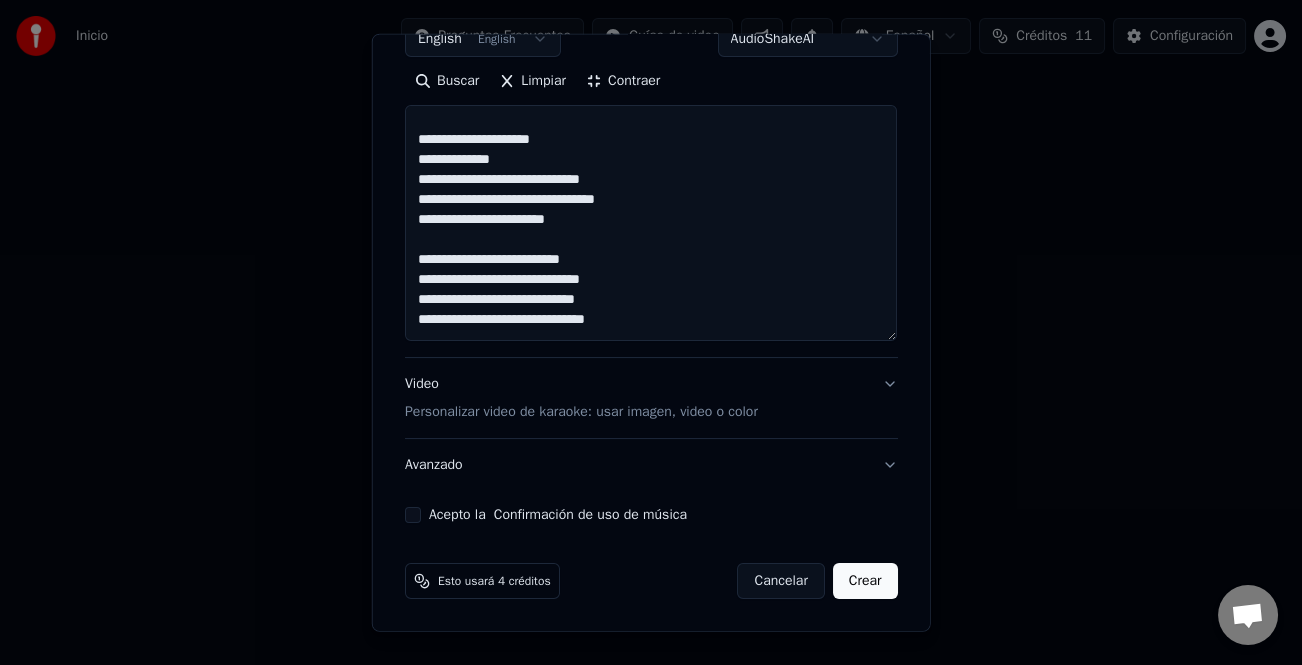 scroll, scrollTop: 100, scrollLeft: 0, axis: vertical 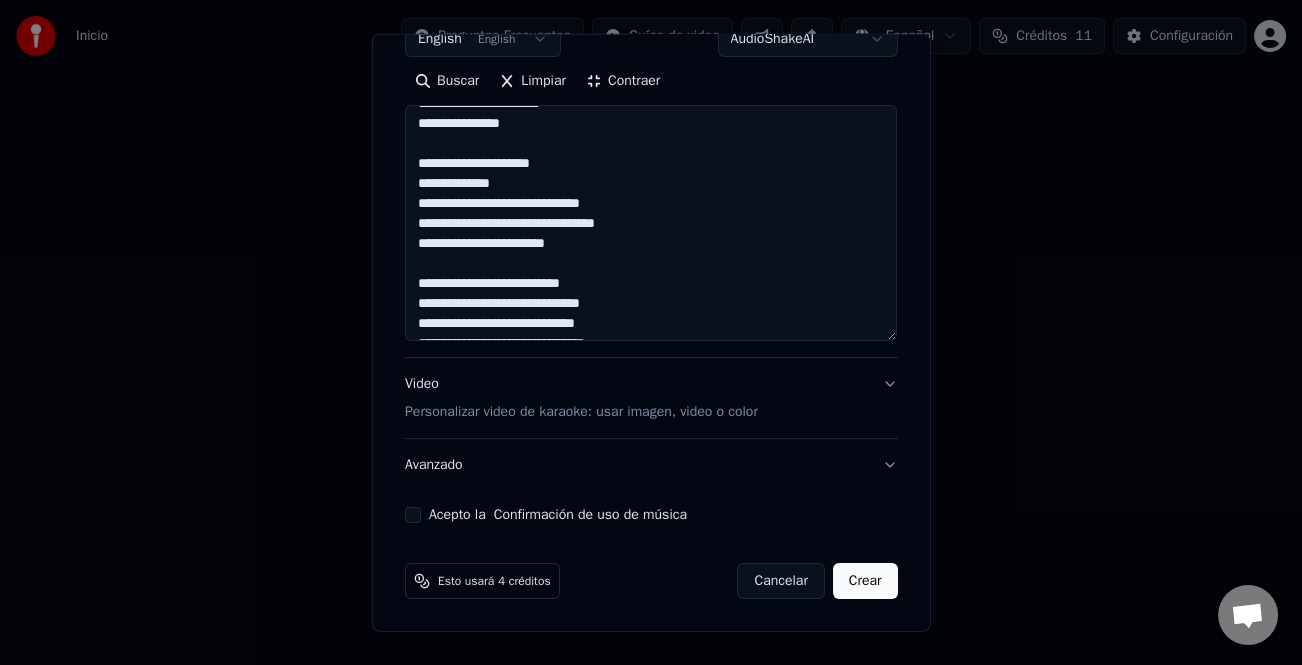 click on "**********" at bounding box center [651, 223] 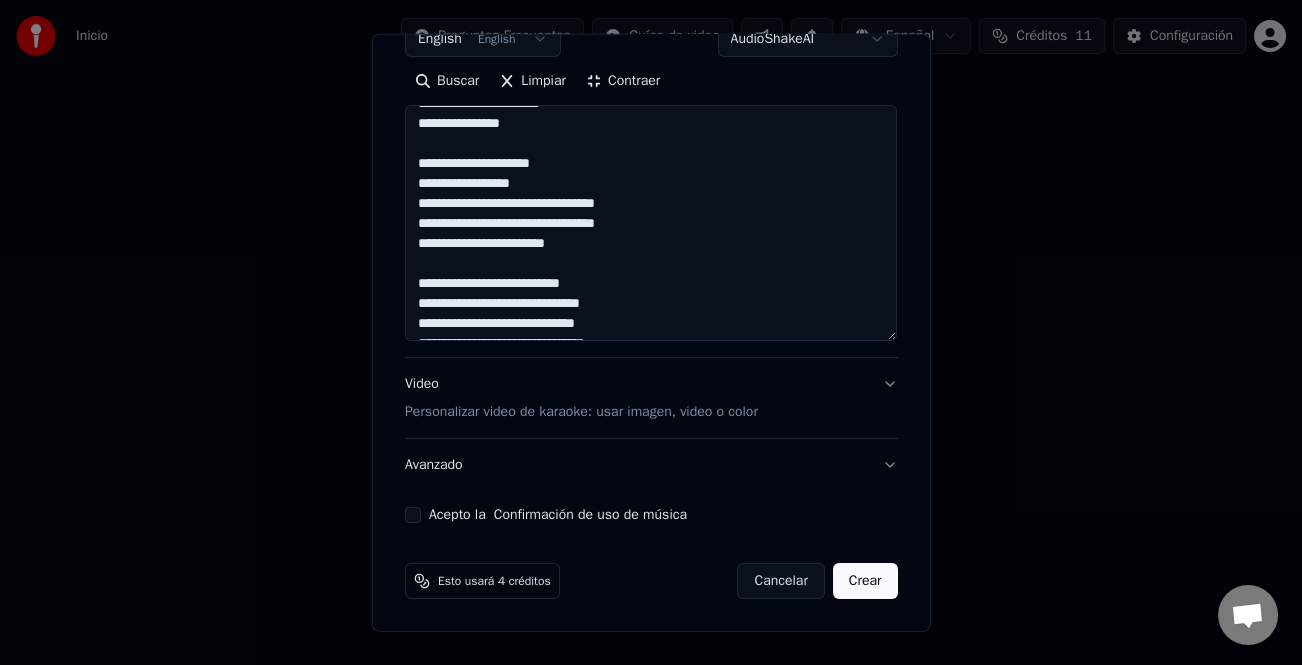 click on "**********" at bounding box center [651, 223] 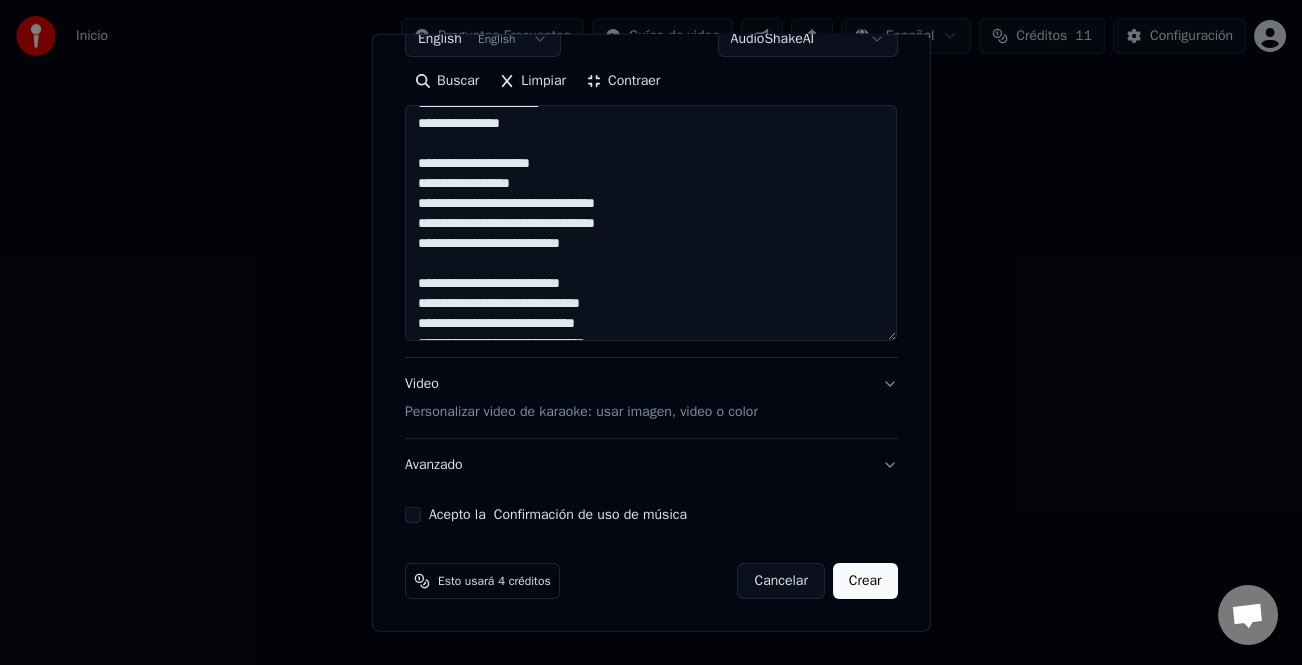 scroll, scrollTop: 200, scrollLeft: 0, axis: vertical 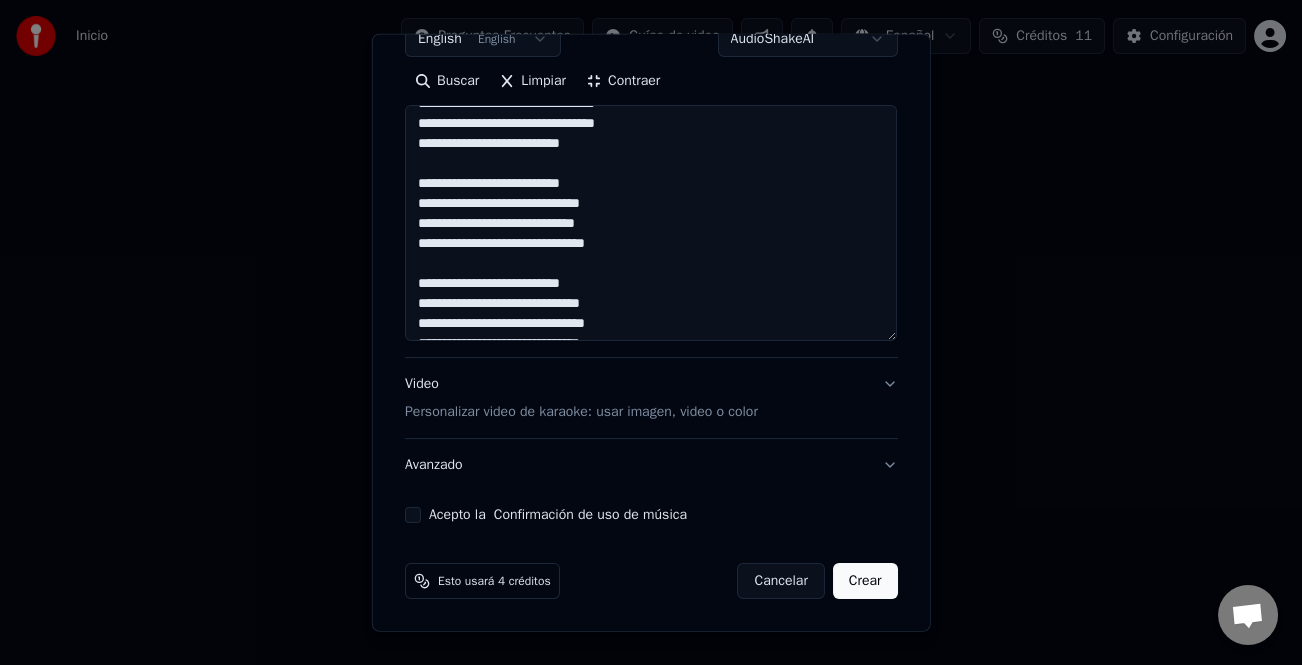 click on "**********" at bounding box center (651, 223) 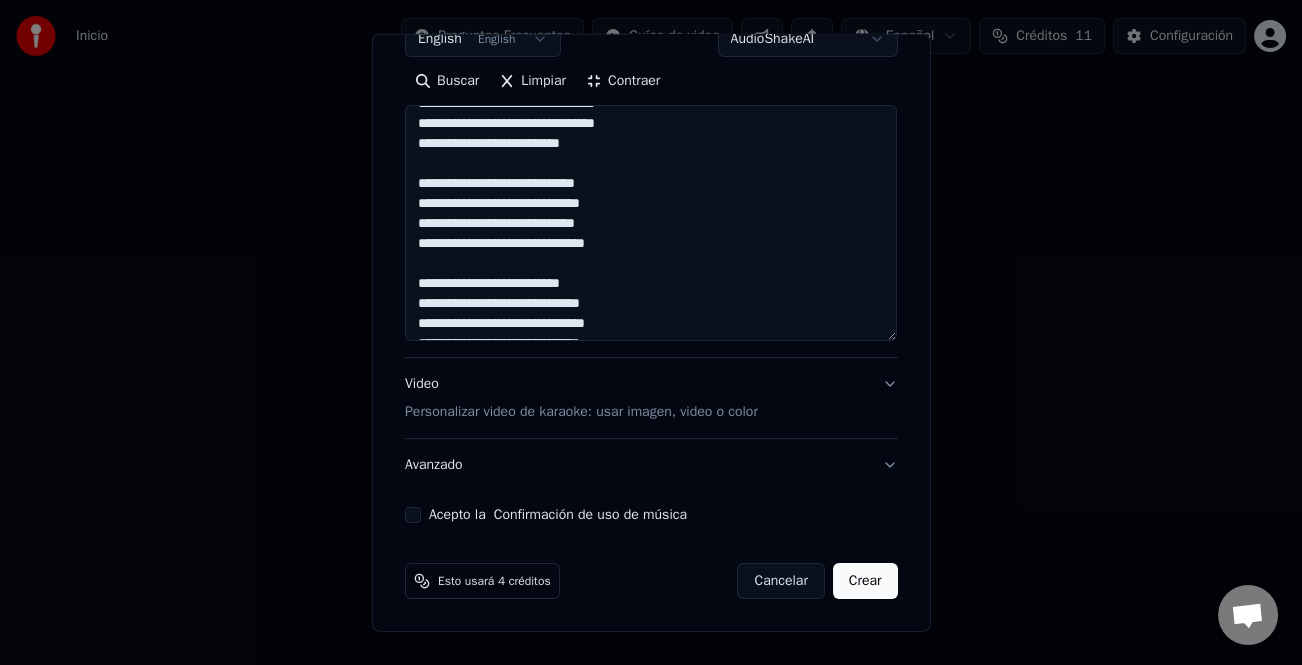 click at bounding box center [651, 223] 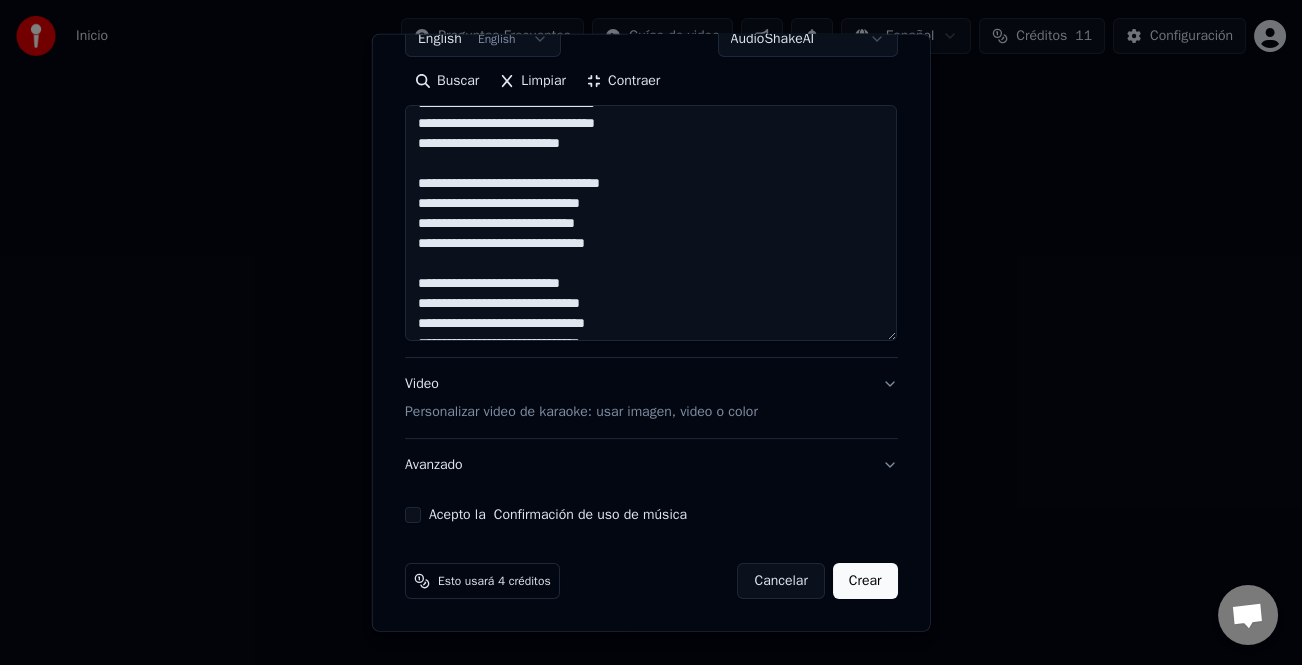 click at bounding box center [651, 223] 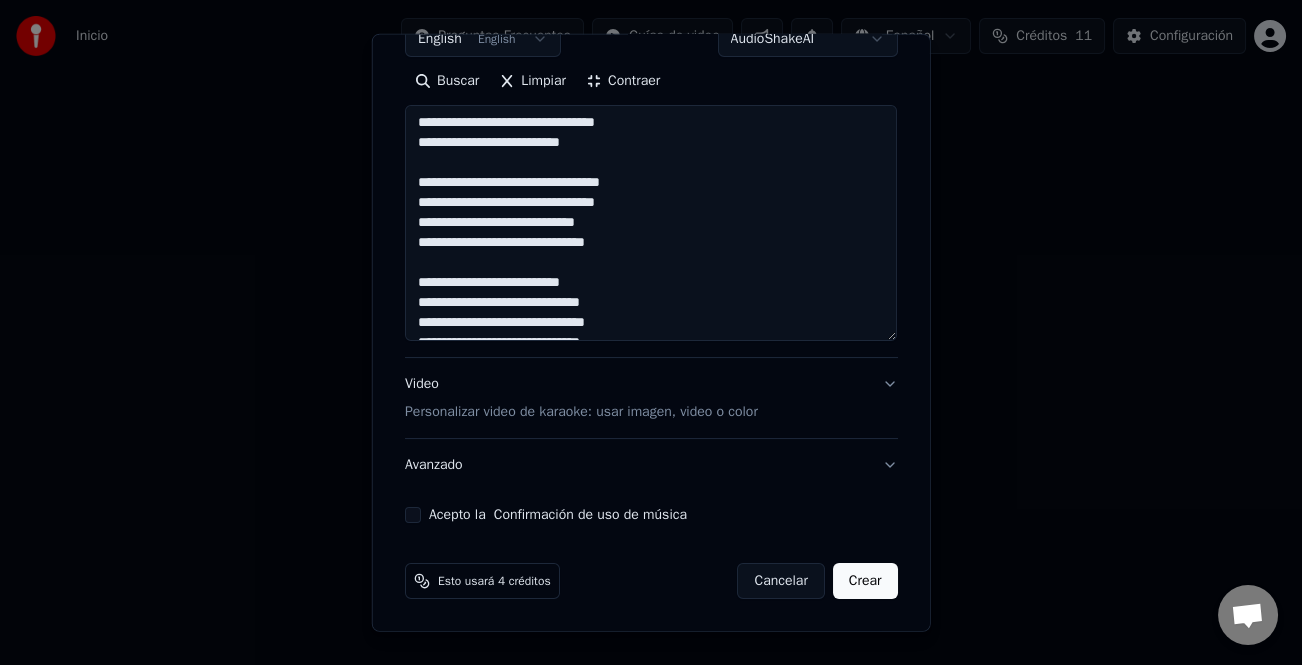 scroll, scrollTop: 200, scrollLeft: 0, axis: vertical 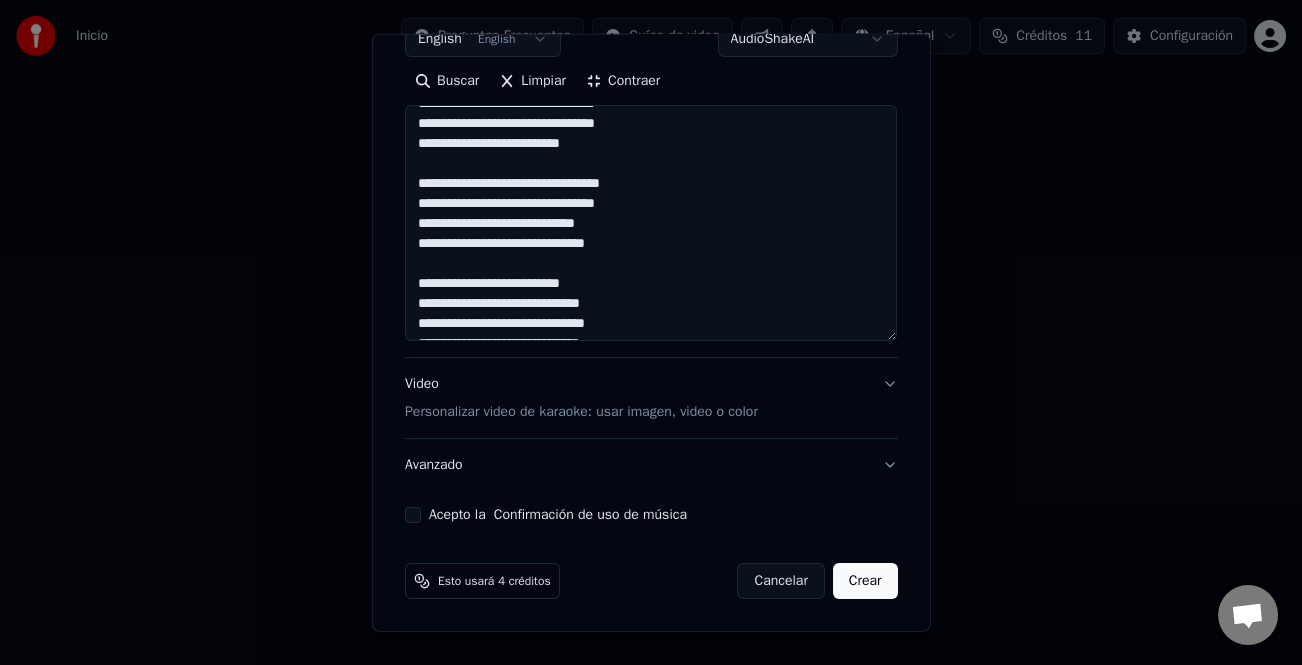 click at bounding box center (651, 223) 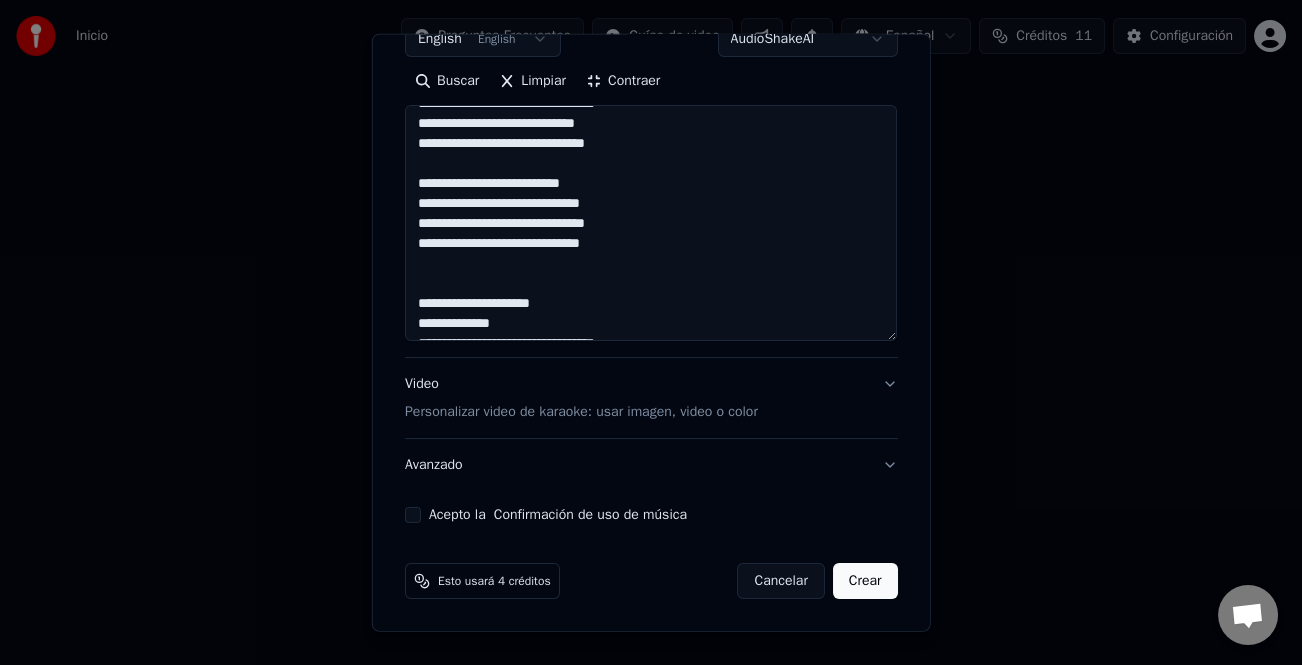 scroll, scrollTop: 200, scrollLeft: 0, axis: vertical 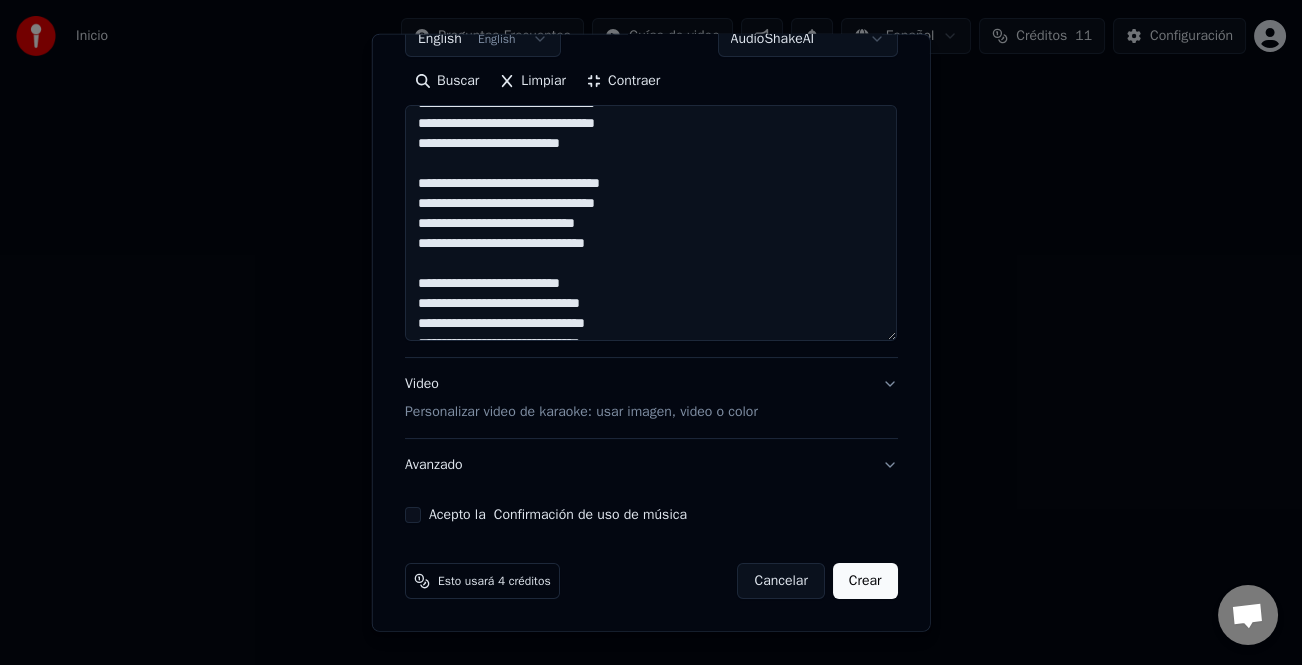 click at bounding box center (651, 223) 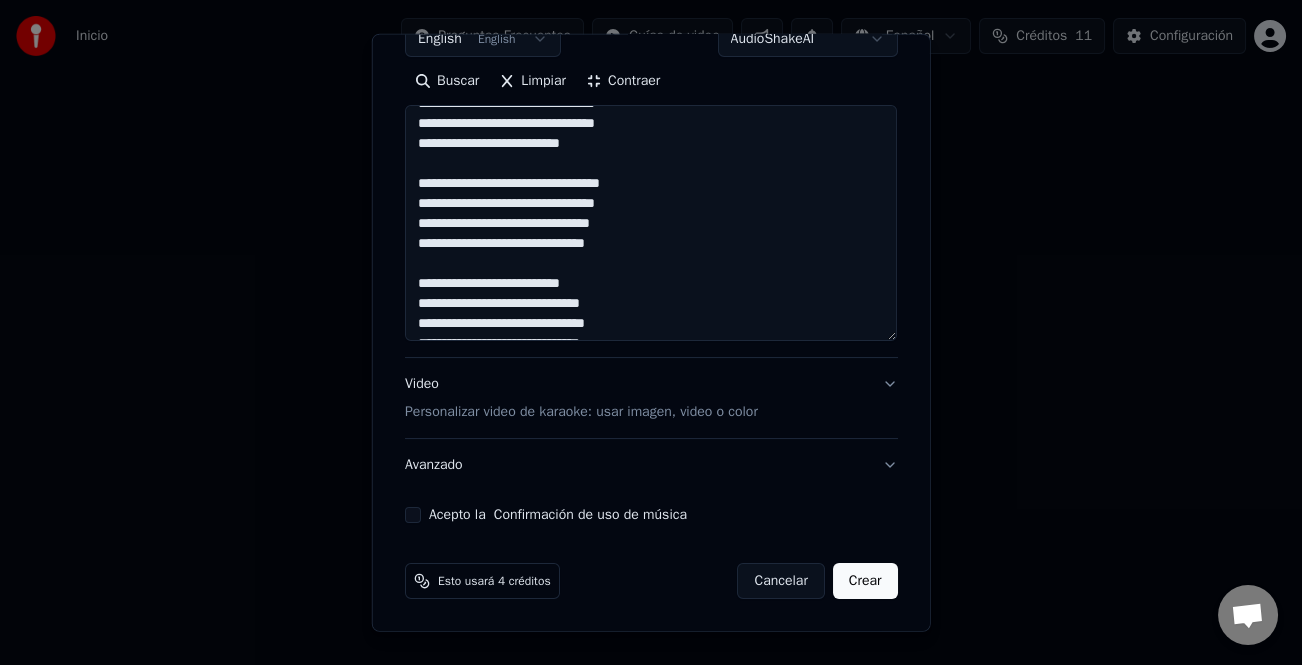 click at bounding box center [651, 223] 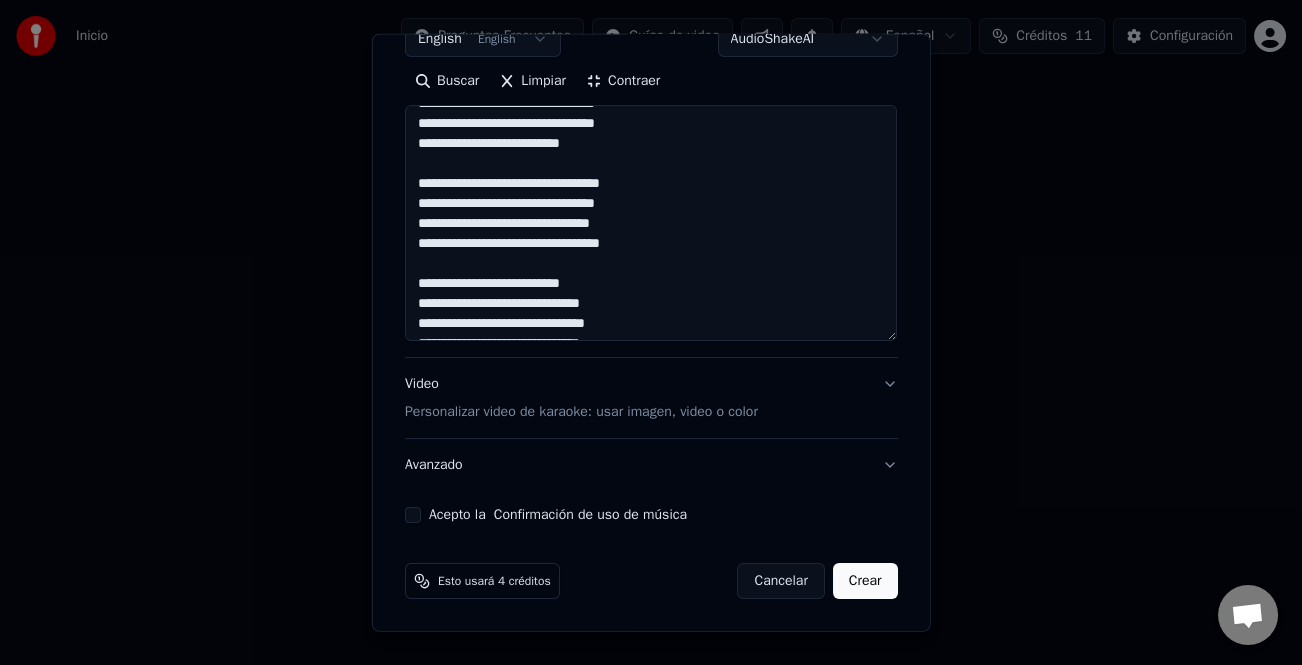 drag, startPoint x: 512, startPoint y: 240, endPoint x: 525, endPoint y: 285, distance: 46.840153 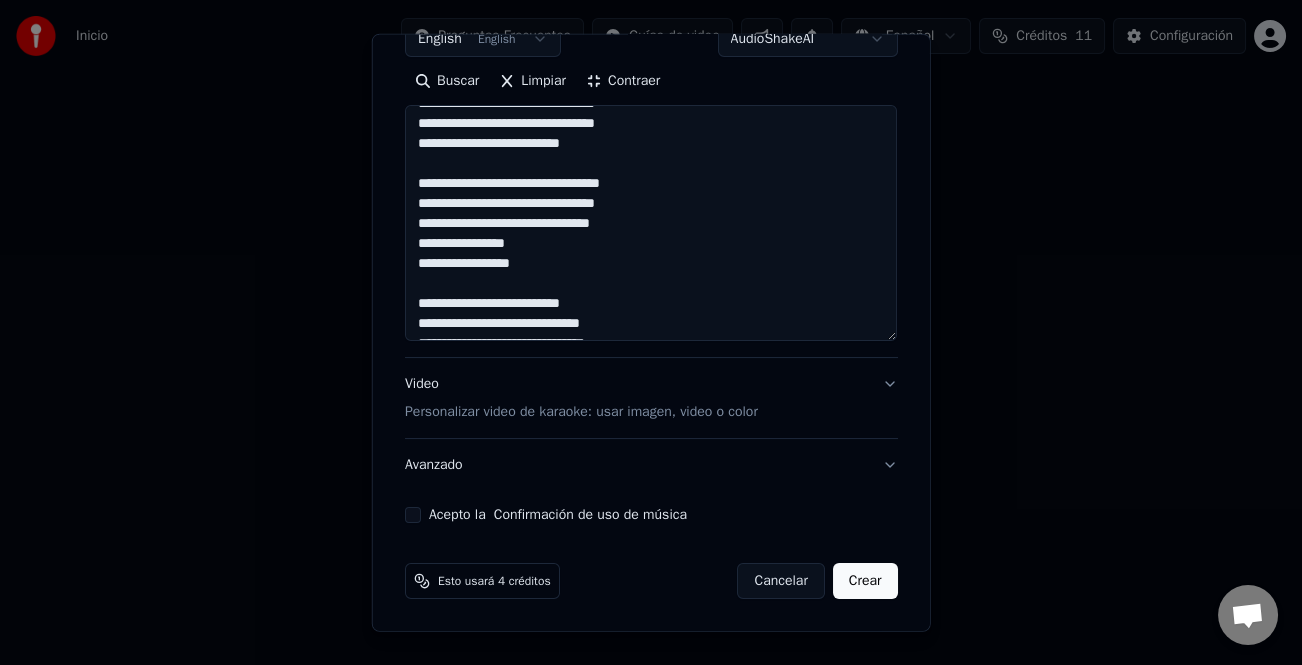 scroll, scrollTop: 347, scrollLeft: 0, axis: vertical 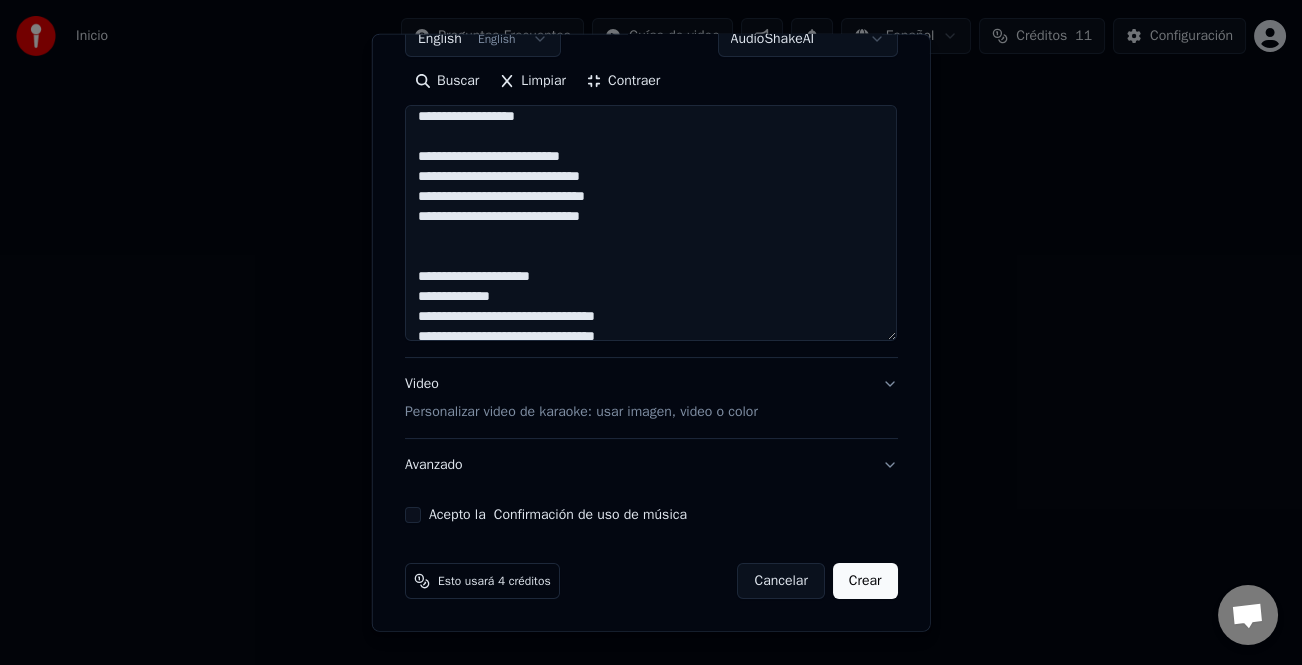 click at bounding box center (651, 223) 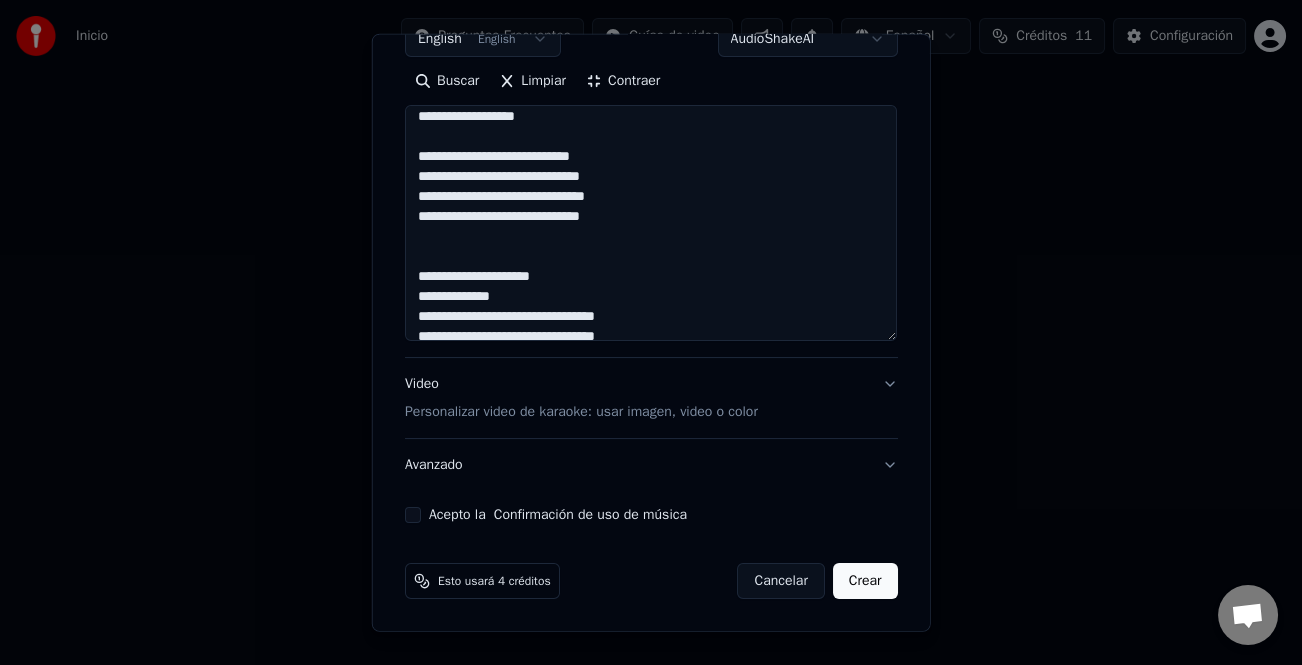 click at bounding box center [651, 223] 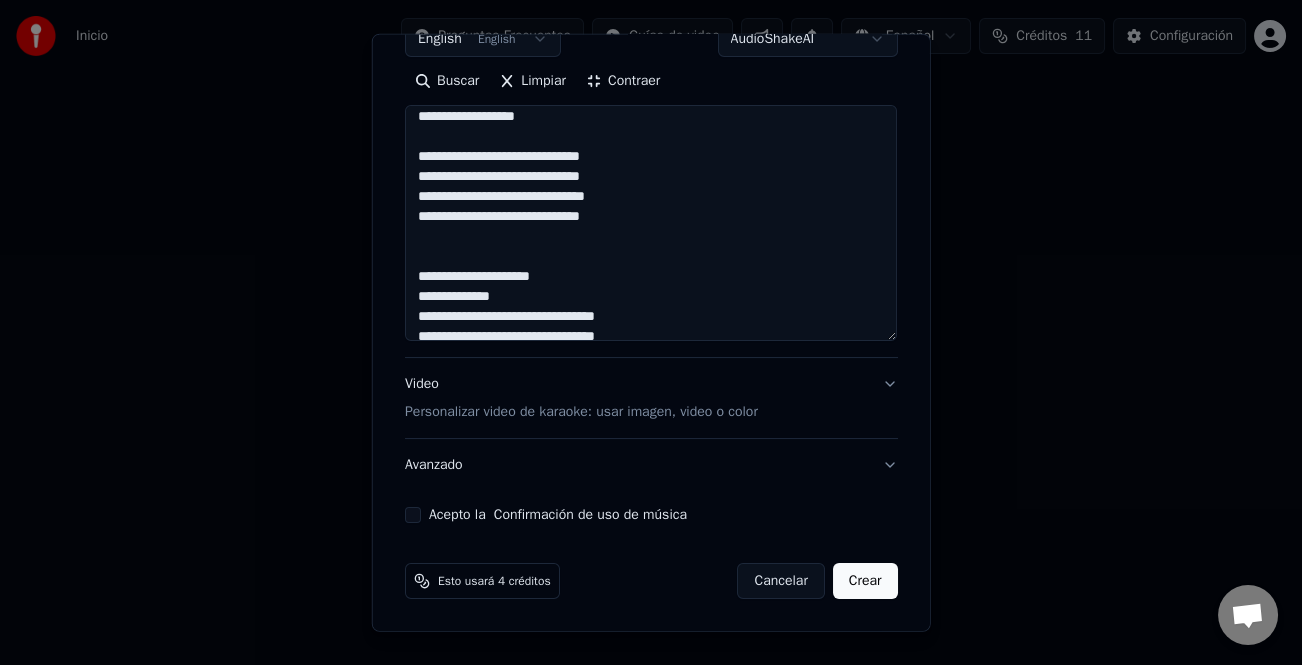 click at bounding box center [651, 223] 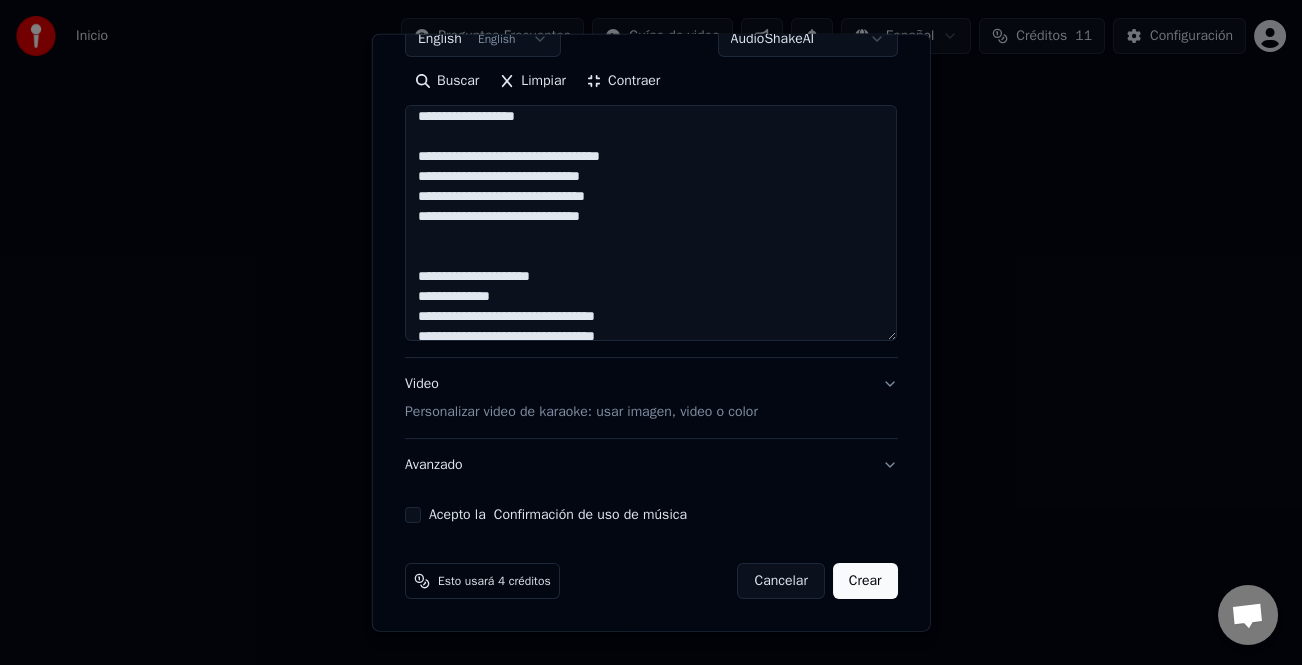 click at bounding box center [651, 223] 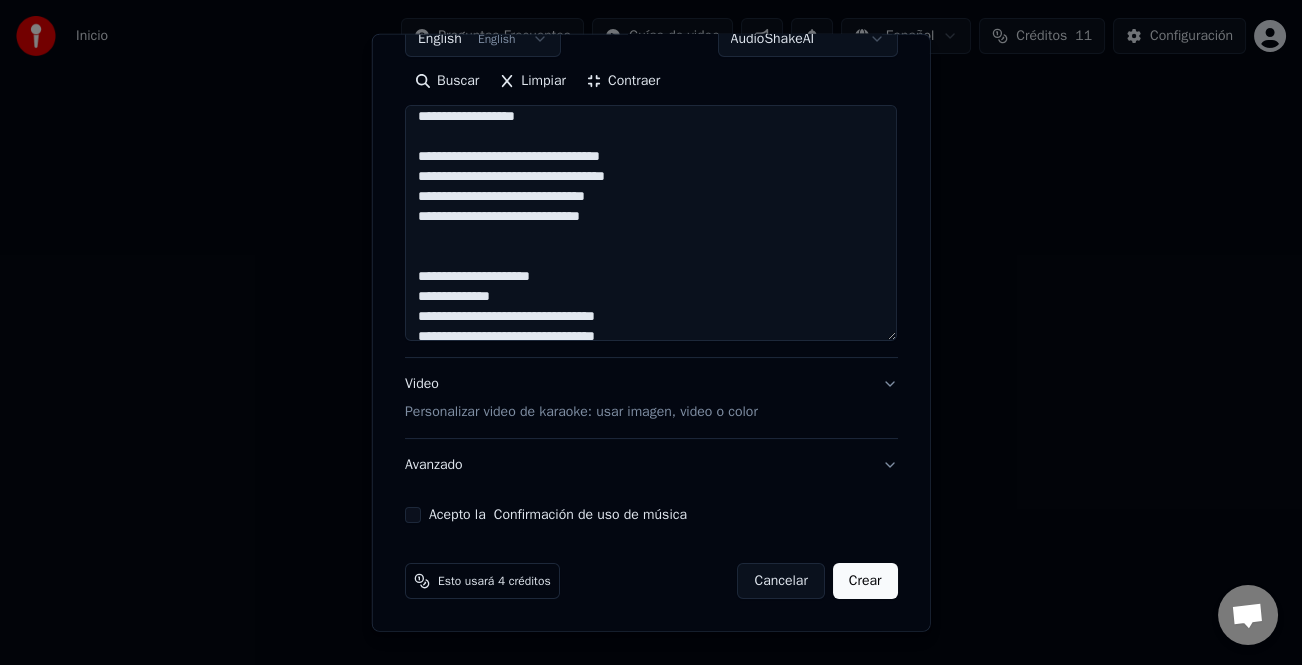 click at bounding box center (651, 223) 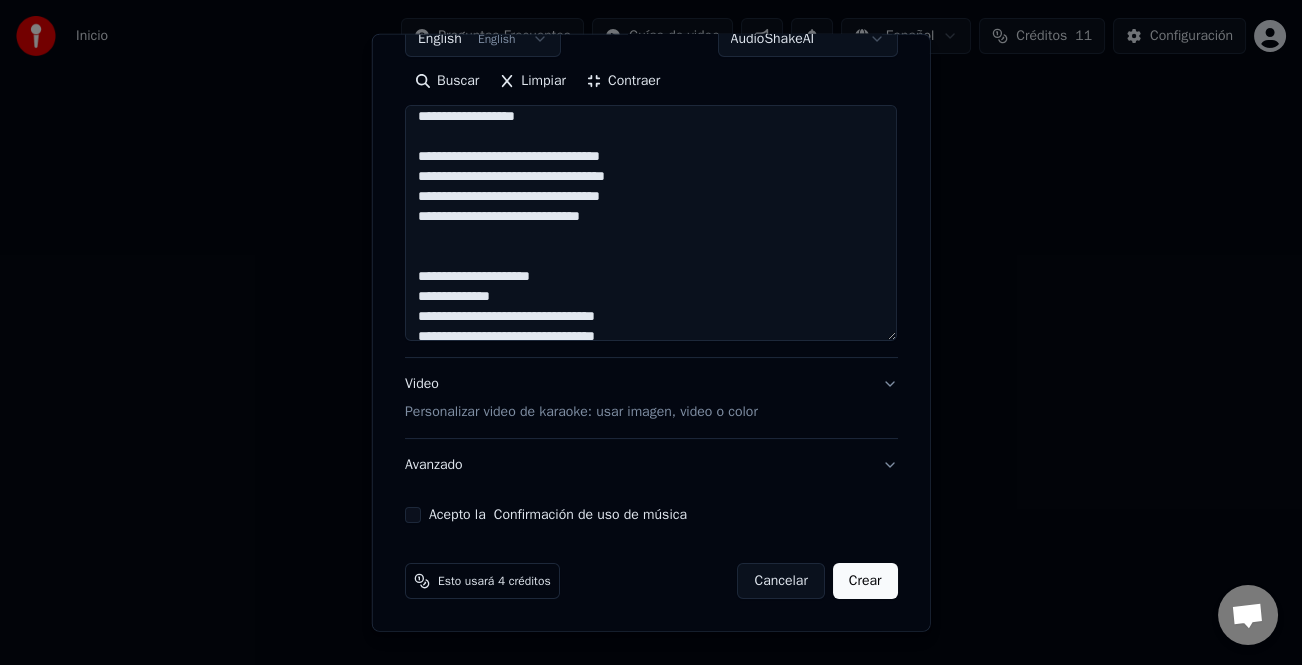 click at bounding box center [651, 223] 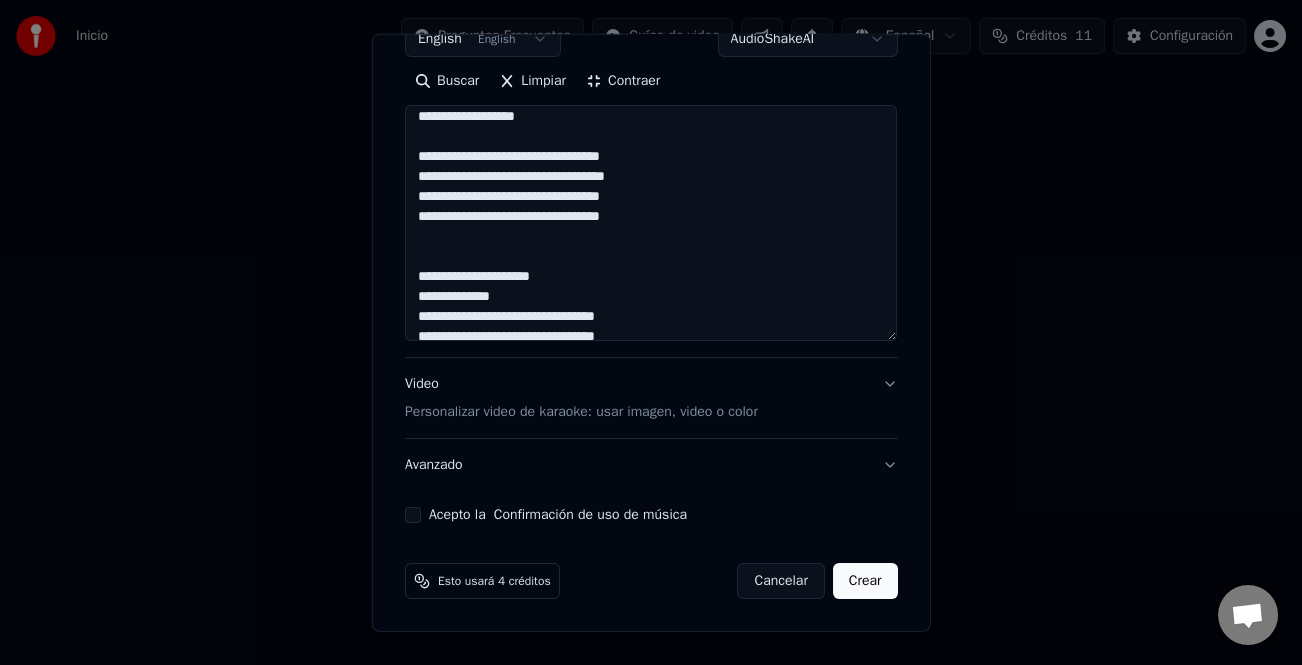 click at bounding box center [651, 223] 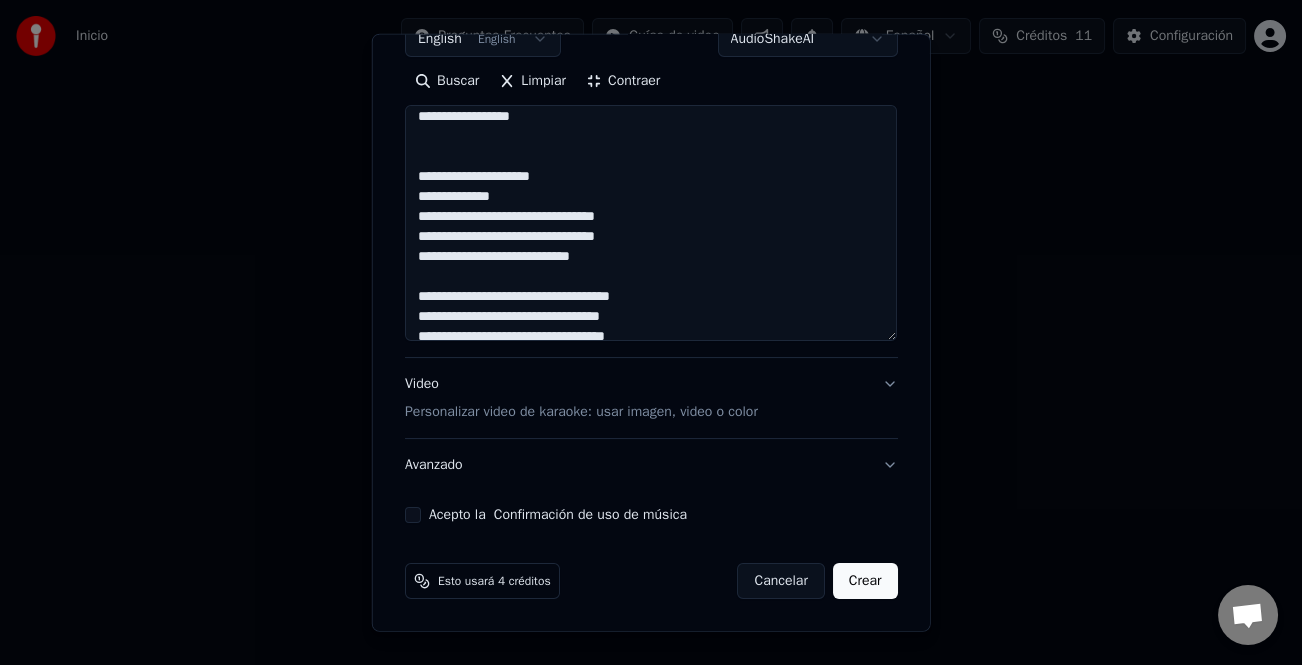 scroll, scrollTop: 367, scrollLeft: 0, axis: vertical 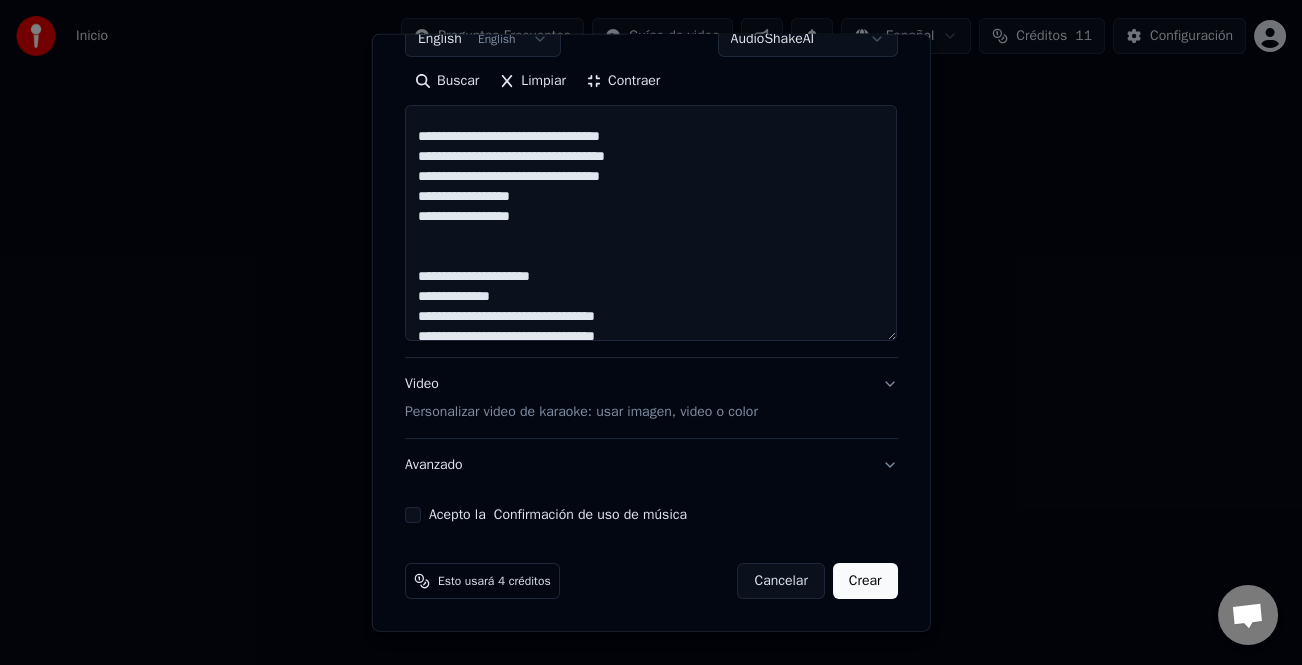 click at bounding box center [651, 223] 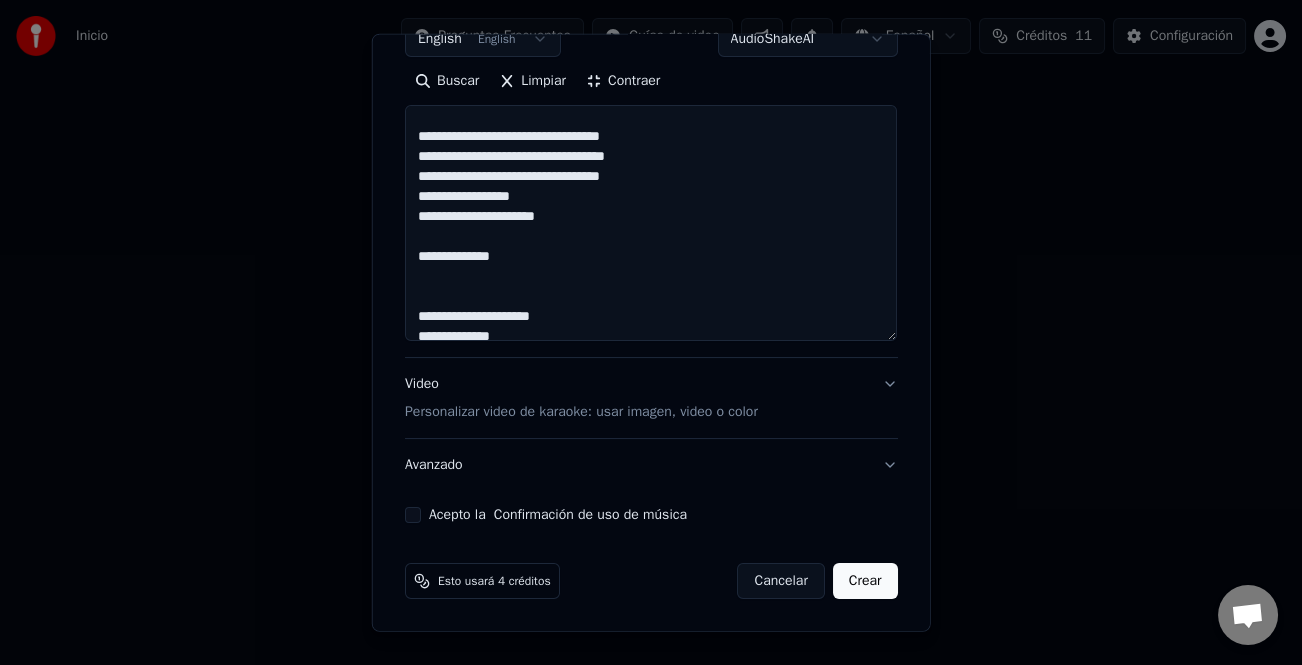 click at bounding box center [651, 223] 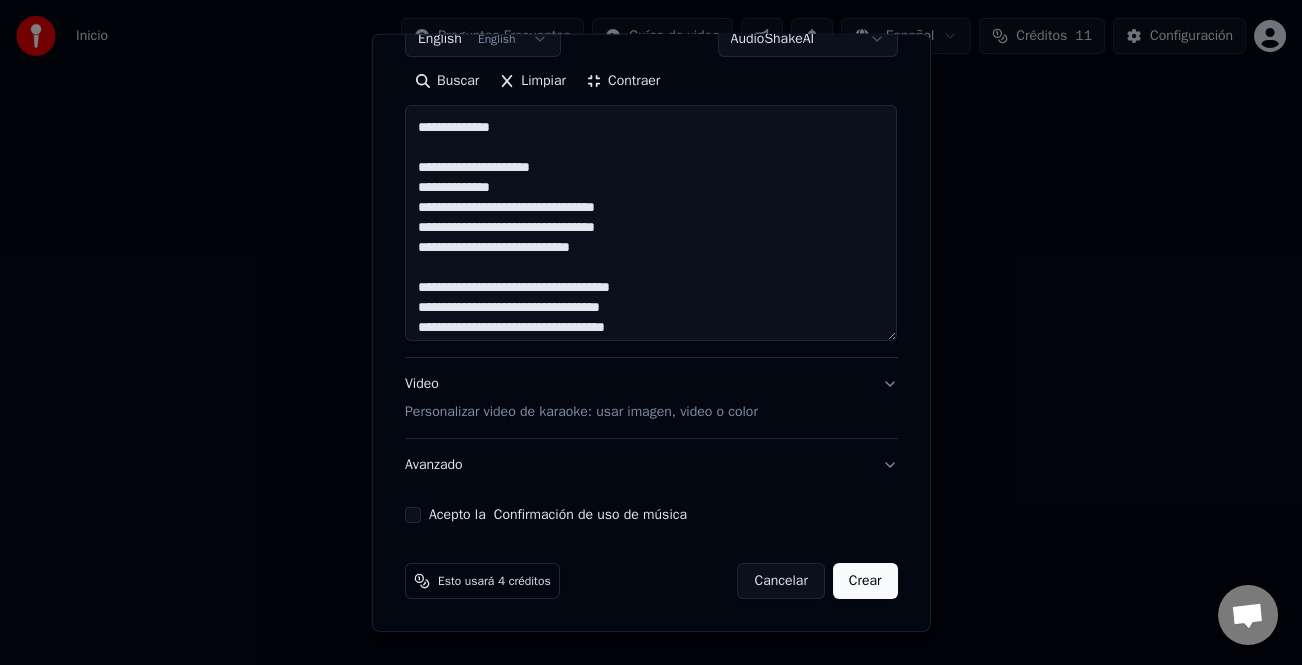 scroll, scrollTop: 467, scrollLeft: 0, axis: vertical 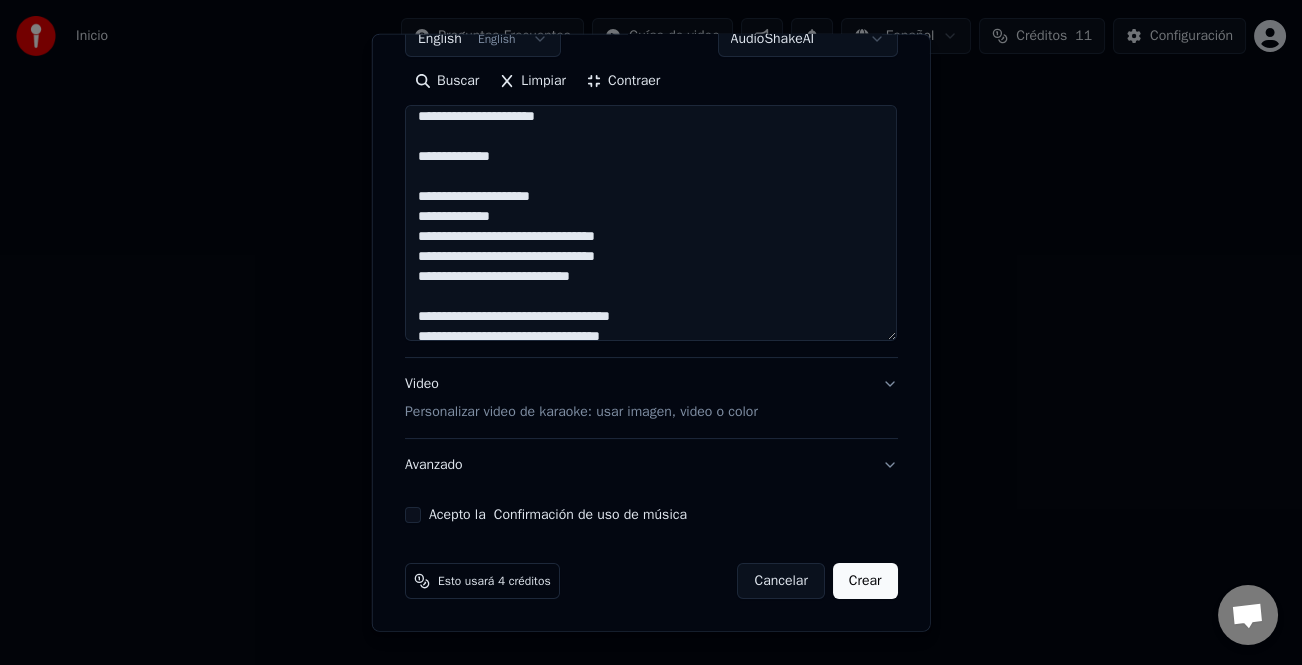 click at bounding box center (651, 223) 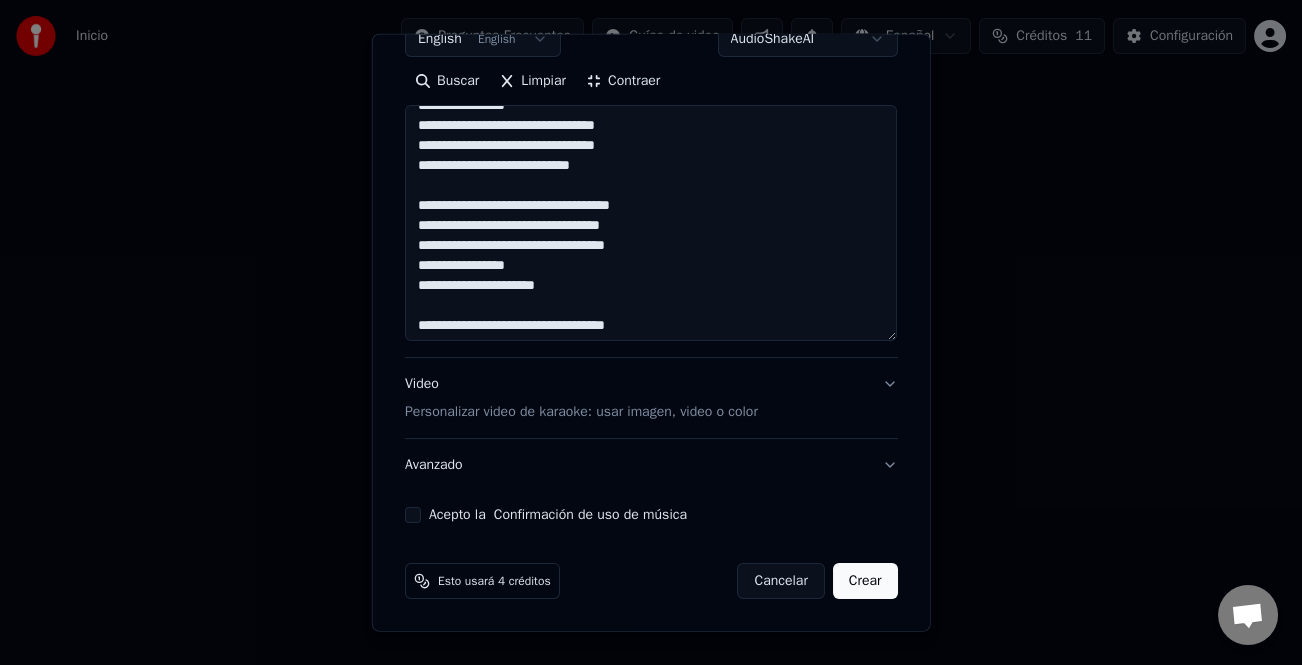 scroll, scrollTop: 661, scrollLeft: 0, axis: vertical 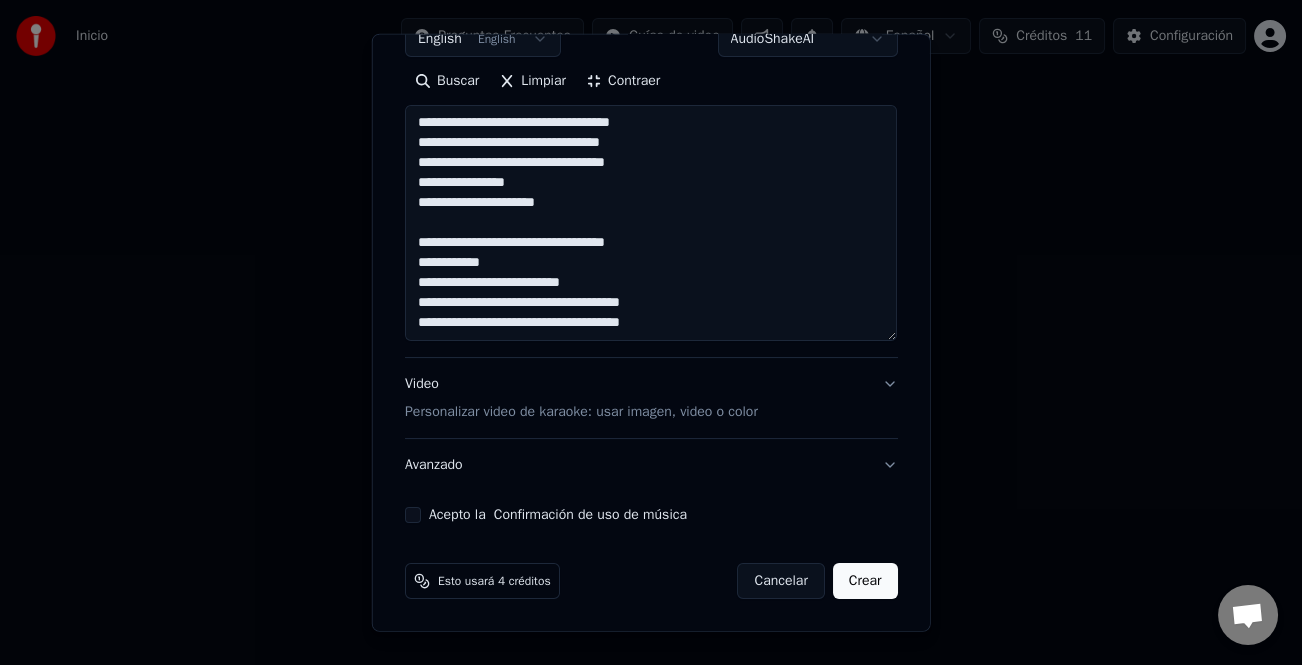 type on "**********" 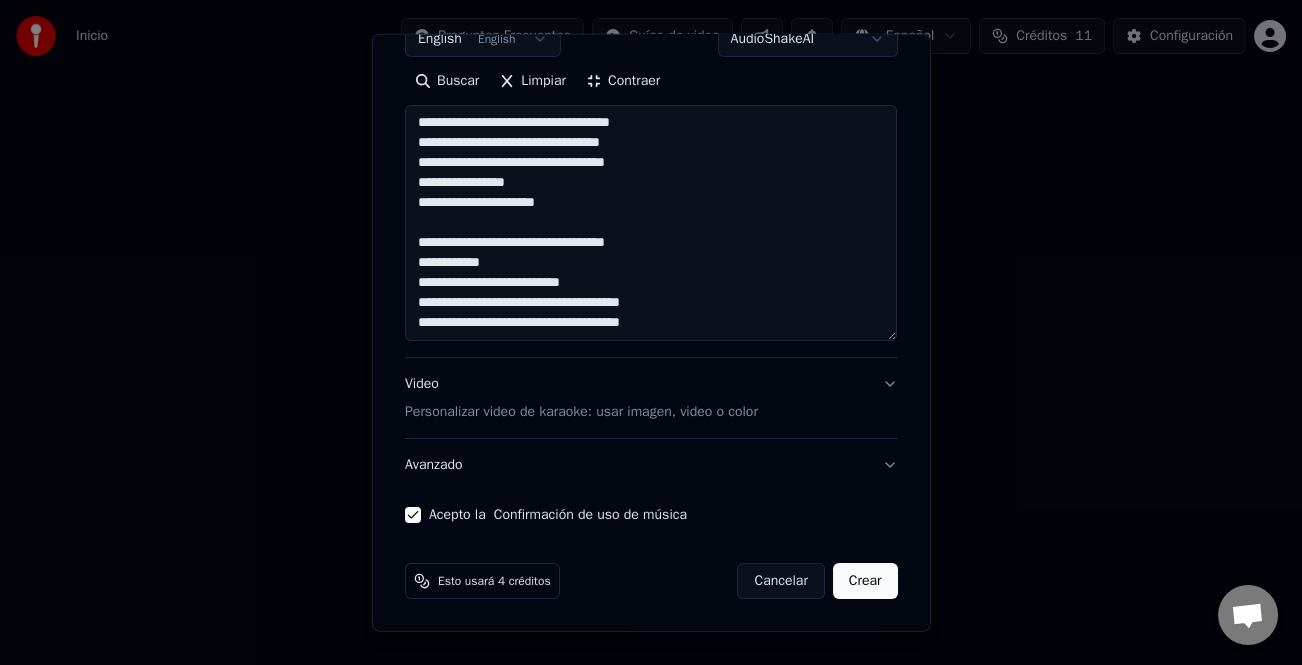 click on "Crear" at bounding box center [865, 581] 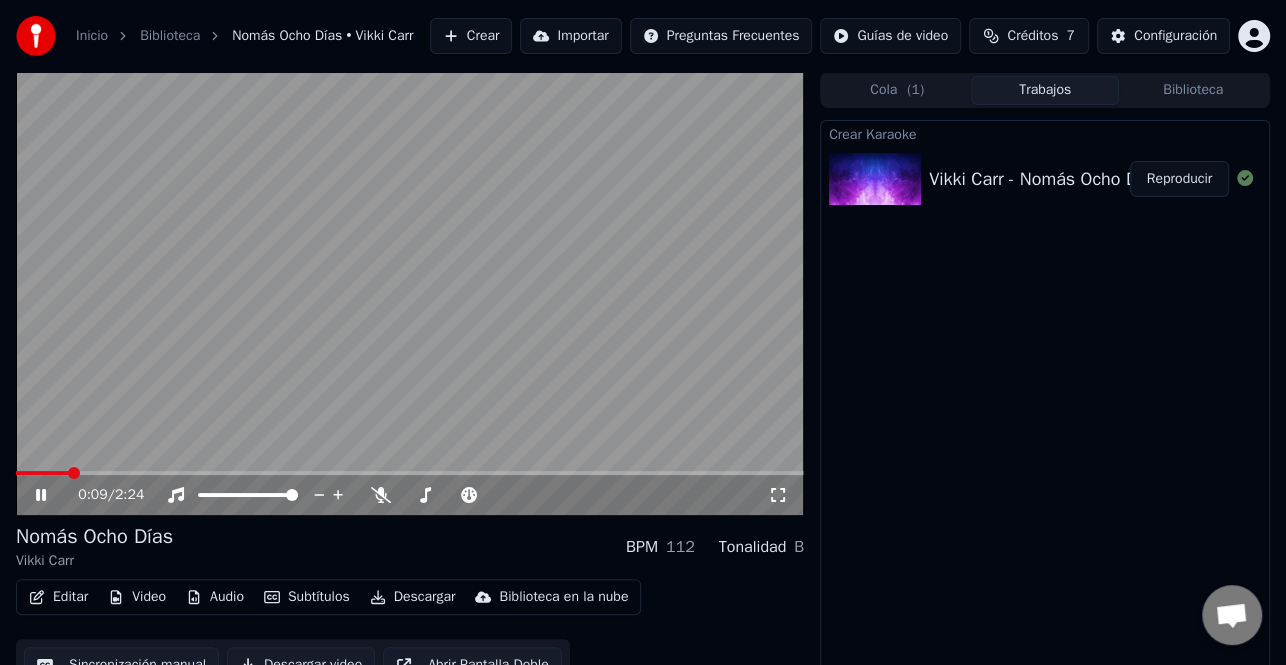 click on "Editar" at bounding box center [58, 597] 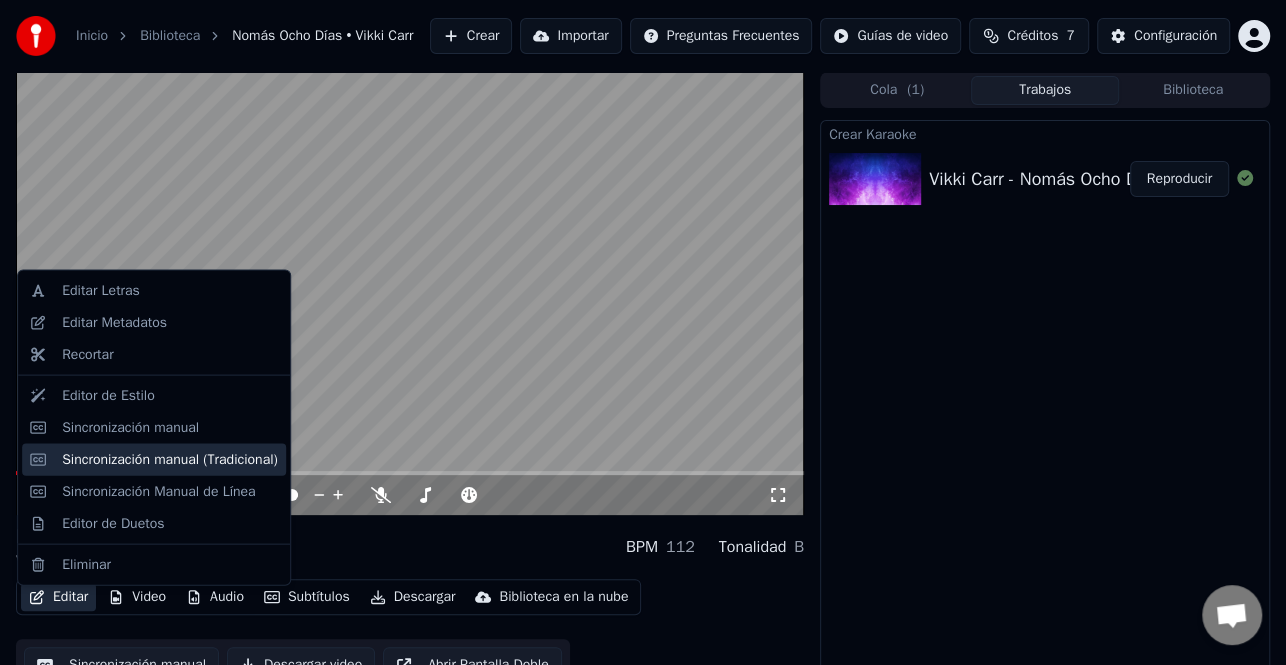 click on "Sincronización manual (Tradicional)" at bounding box center [170, 459] 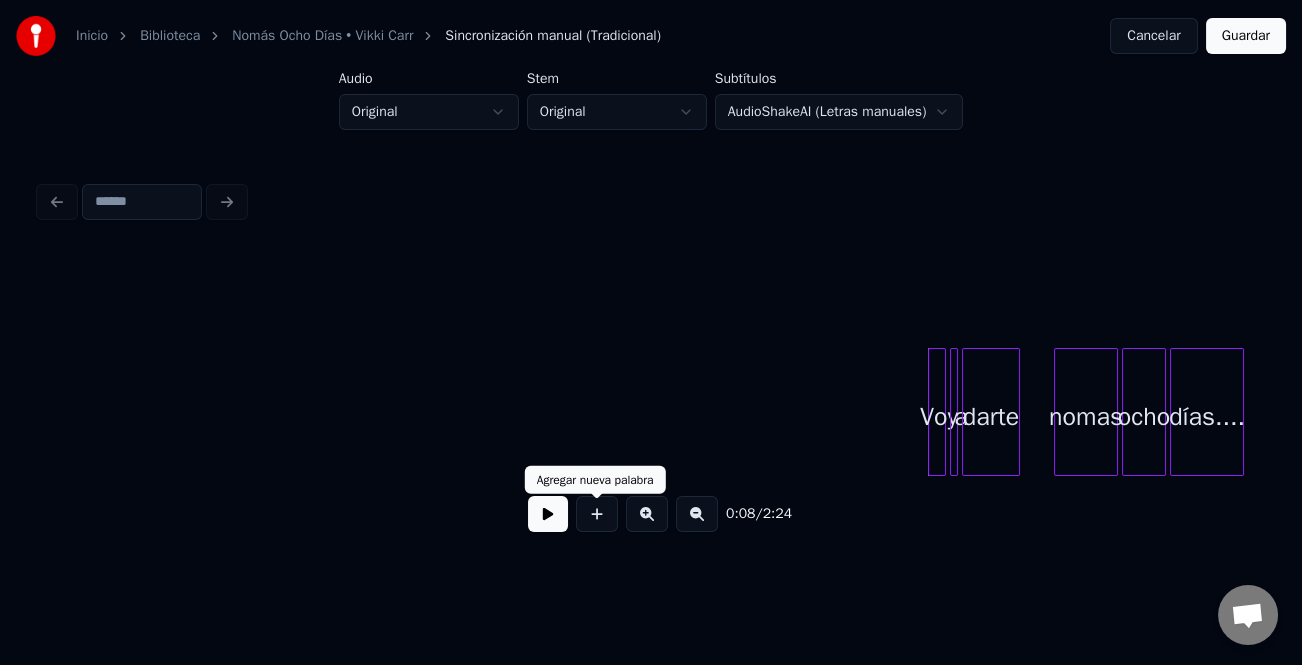 click at bounding box center (548, 514) 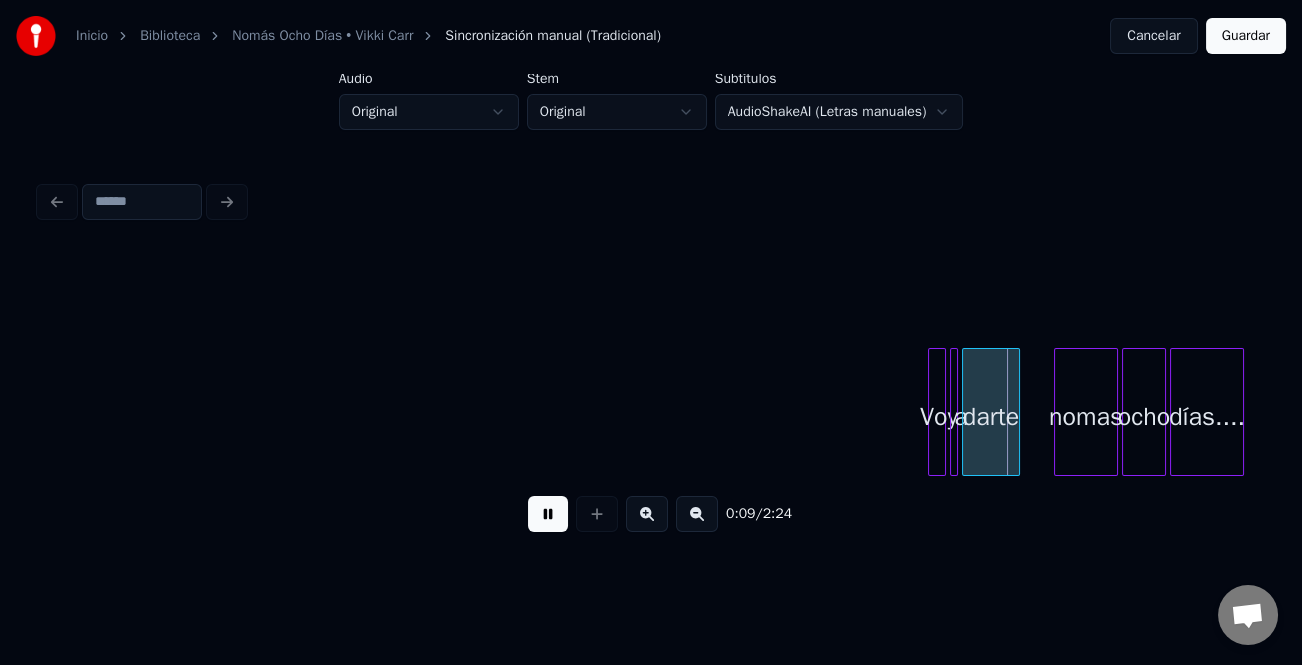 click on "Voy a darte nomas ocho días...." at bounding box center [7258, 412] 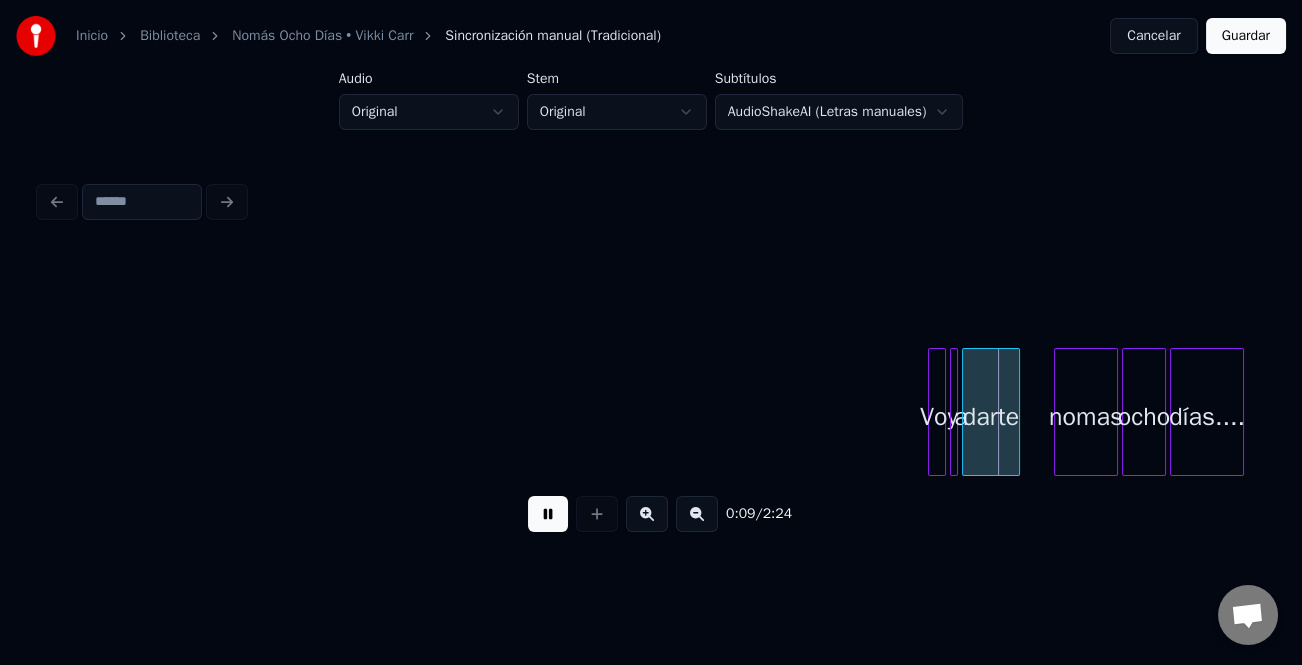 click at bounding box center (647, 514) 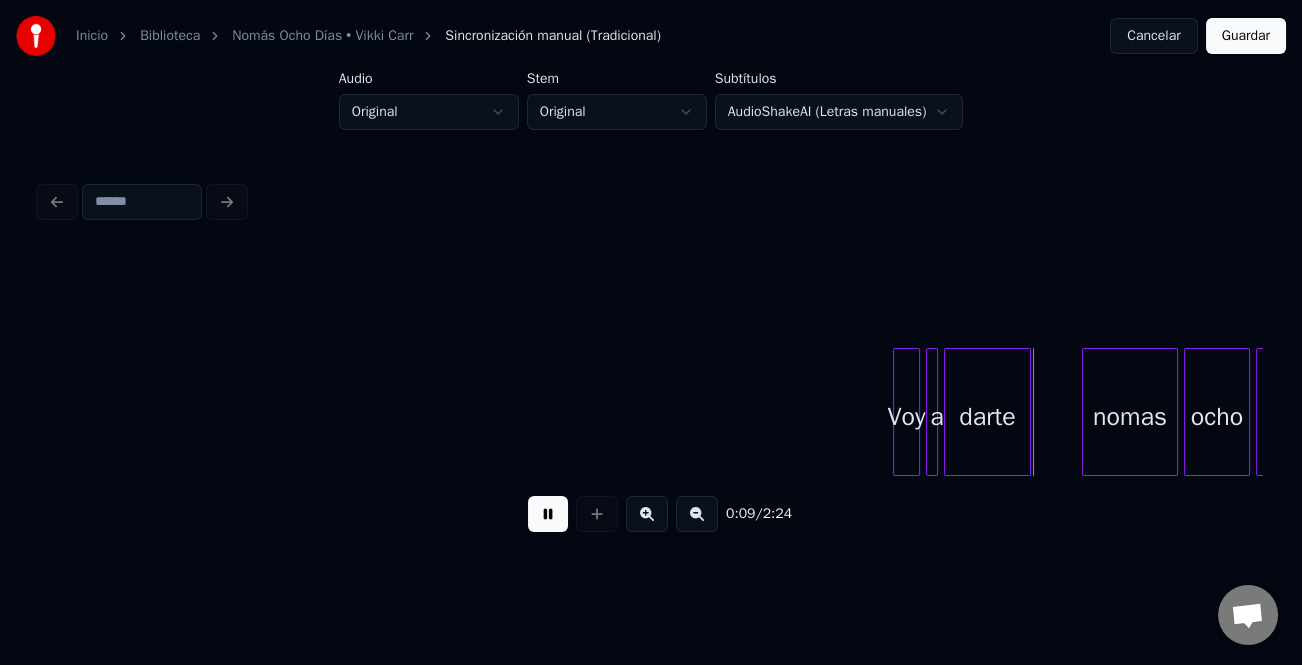 click at bounding box center (647, 514) 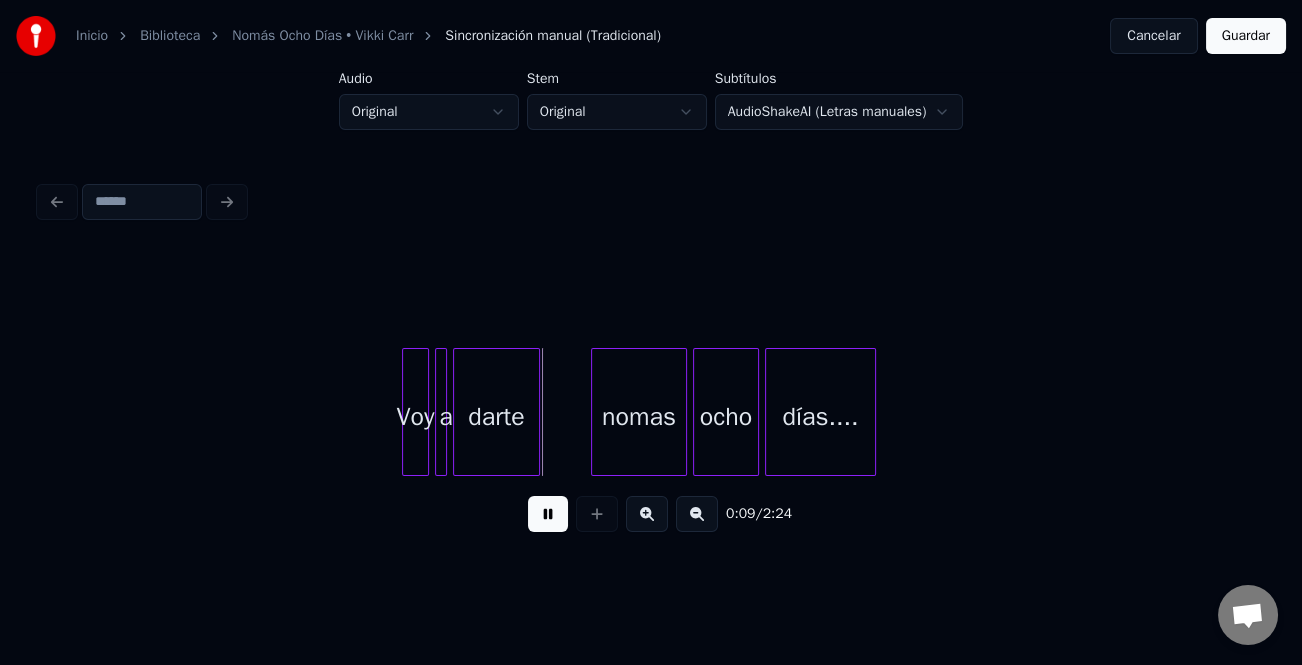 click at bounding box center (647, 514) 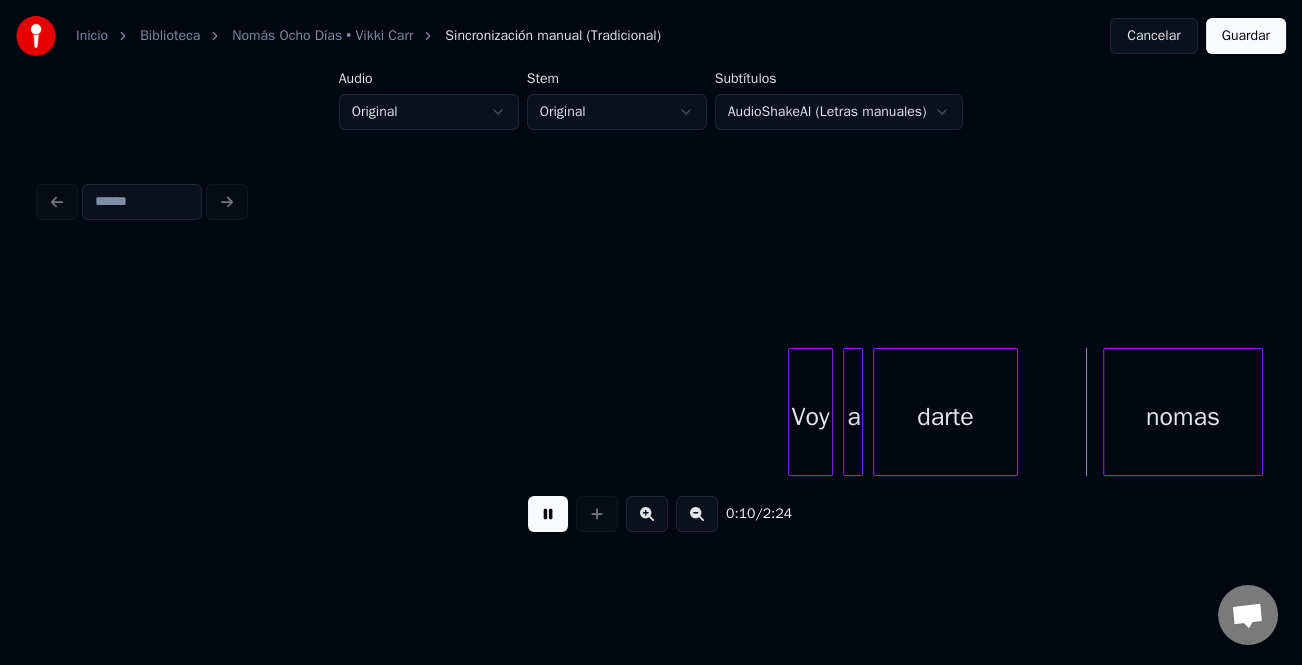 click at bounding box center (647, 514) 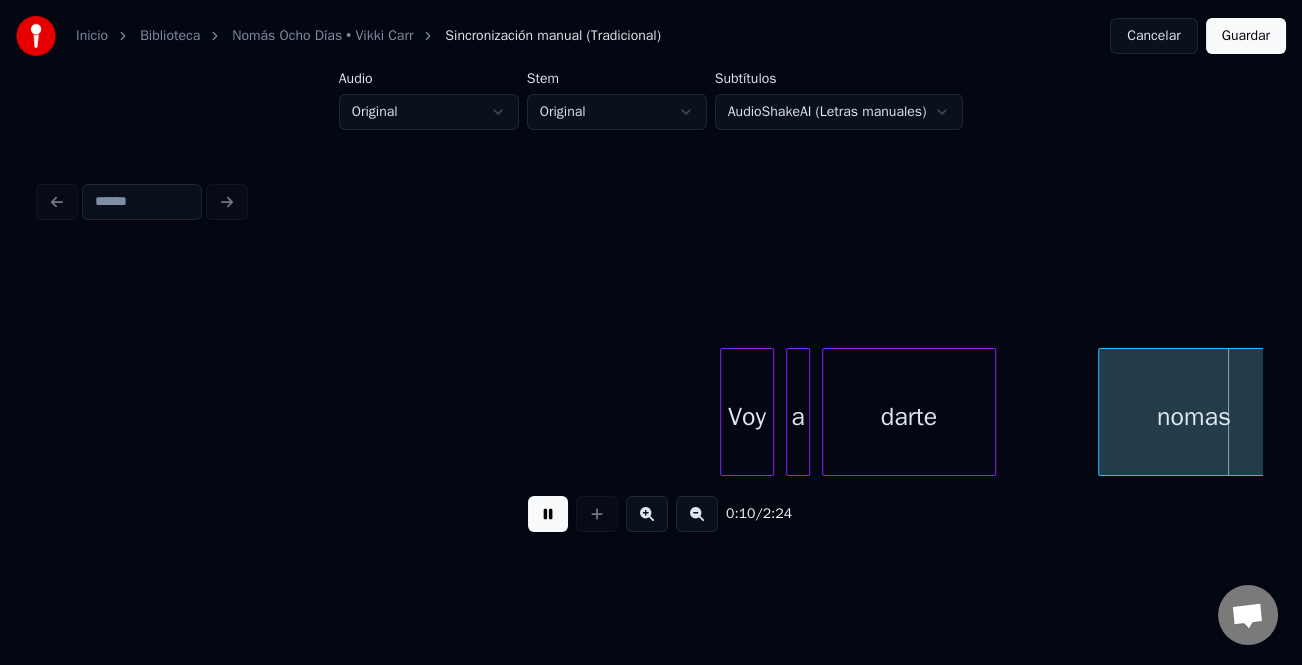 click on "Voy a darte nomas" at bounding box center (19709, 412) 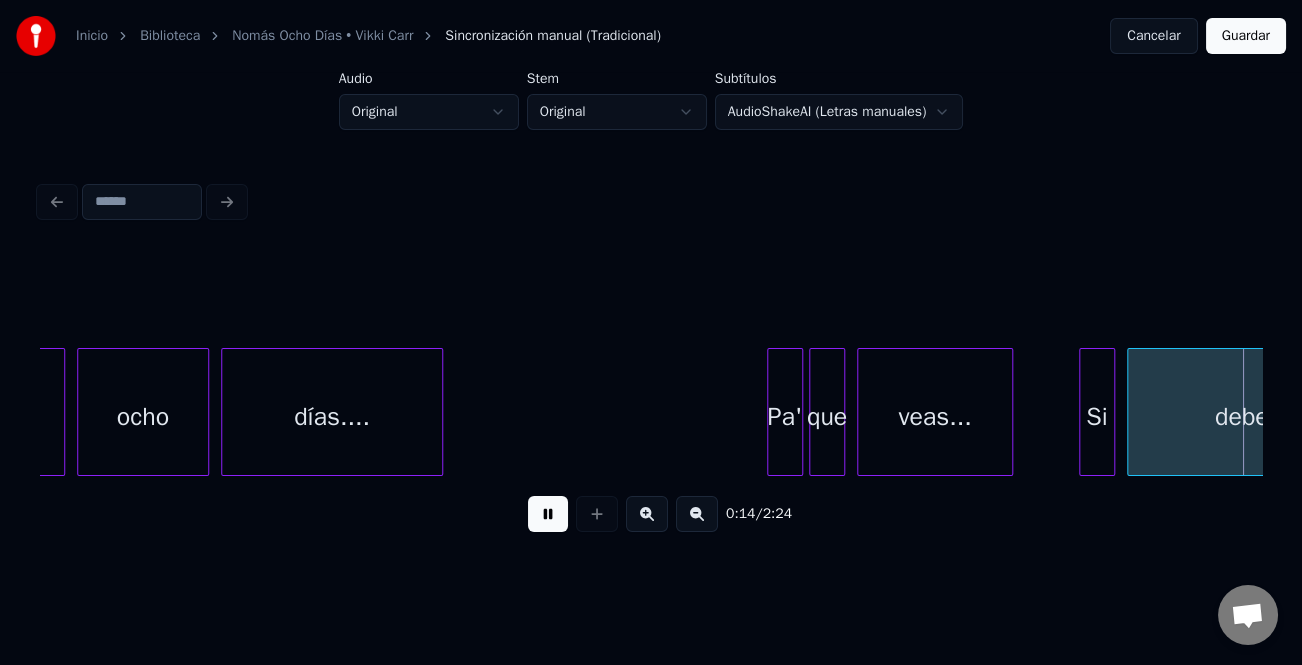 scroll, scrollTop: 0, scrollLeft: 4431, axis: horizontal 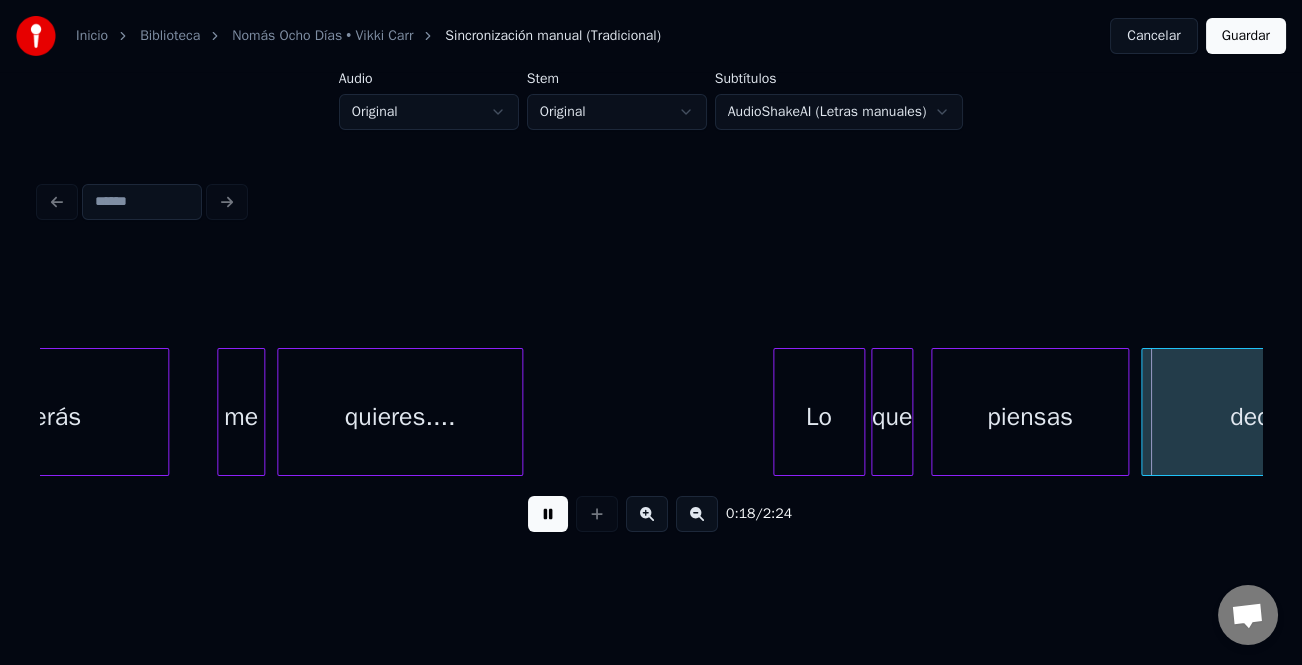 click at bounding box center [777, 412] 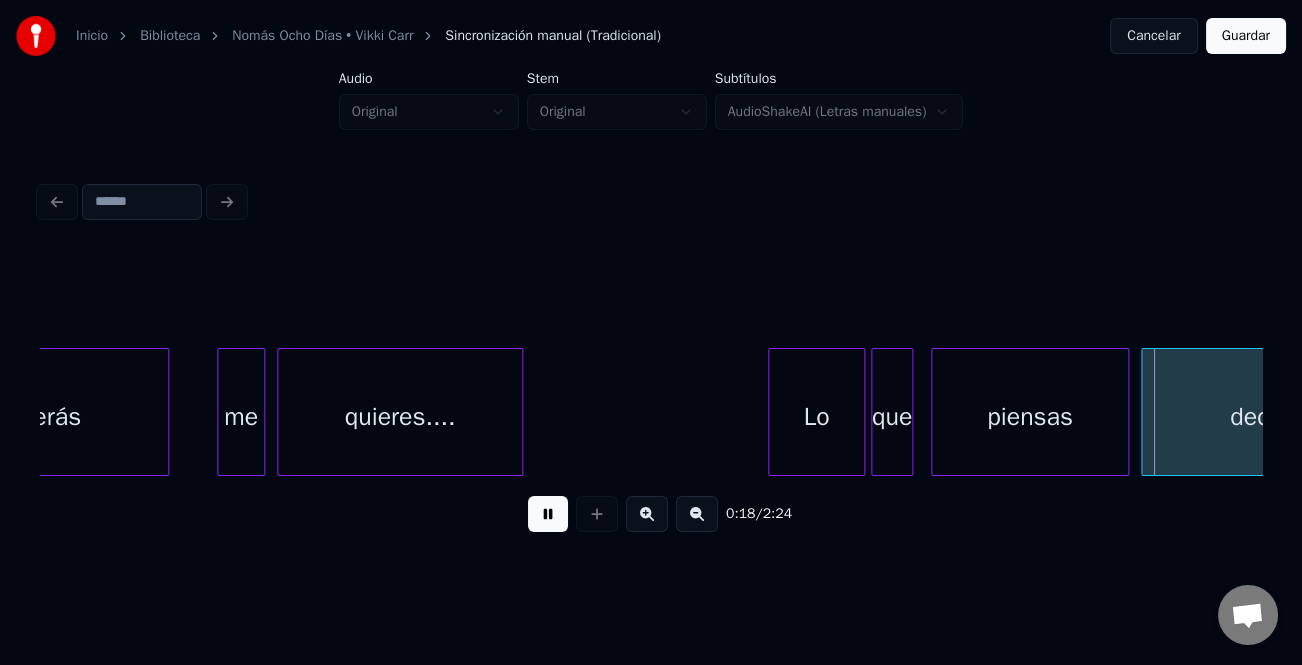 click on "deberás me quieres.... Lo que piensas decir.." at bounding box center [17262, 412] 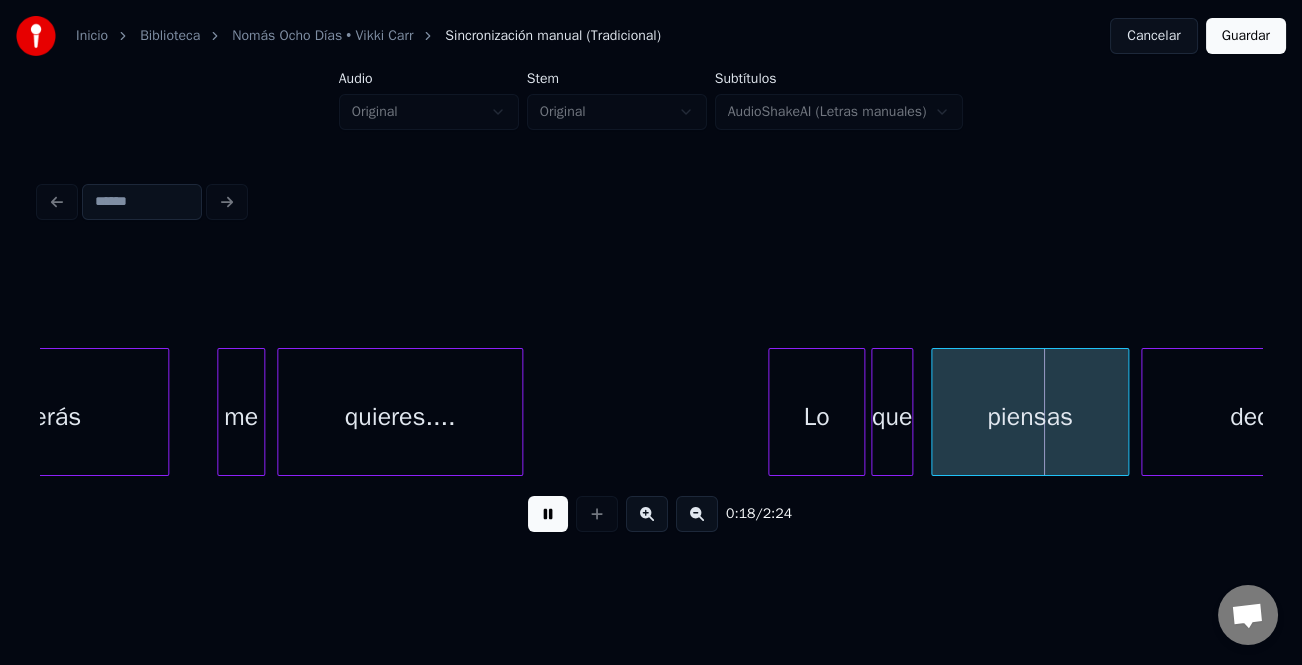 click on "deberás me quieres.... Lo que piensas decir.." at bounding box center [17262, 412] 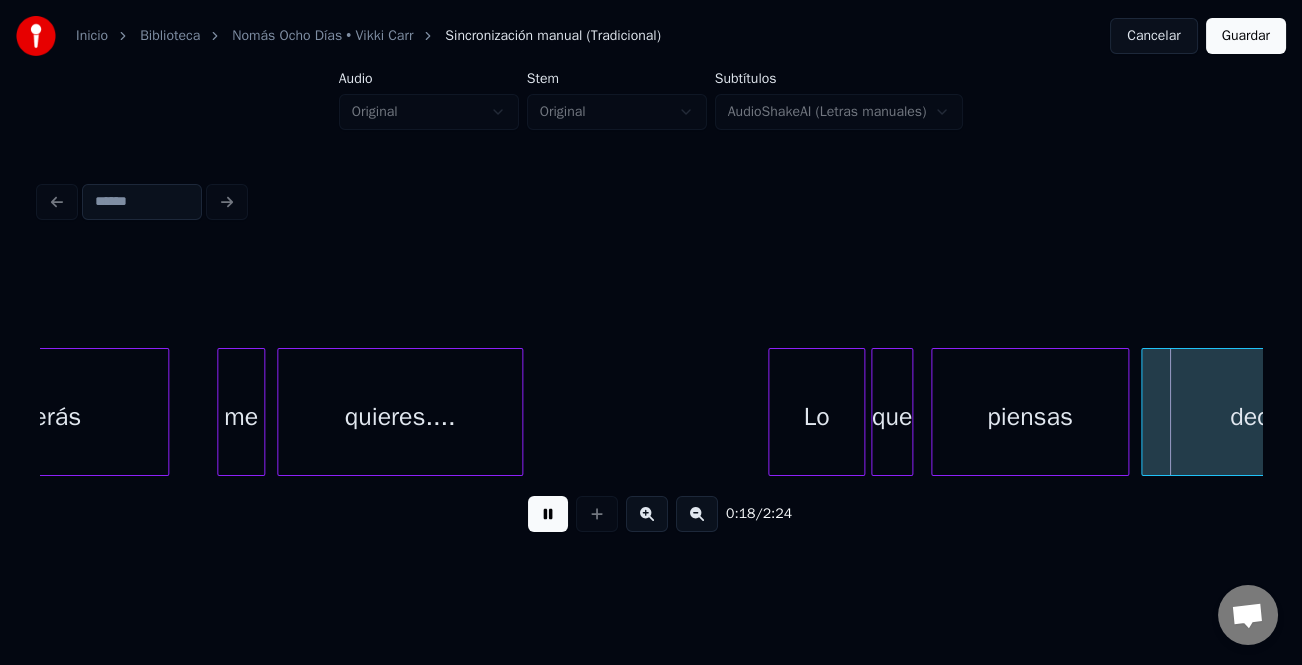 click on "deberás me quieres.... Lo que piensas decir.." at bounding box center [17262, 412] 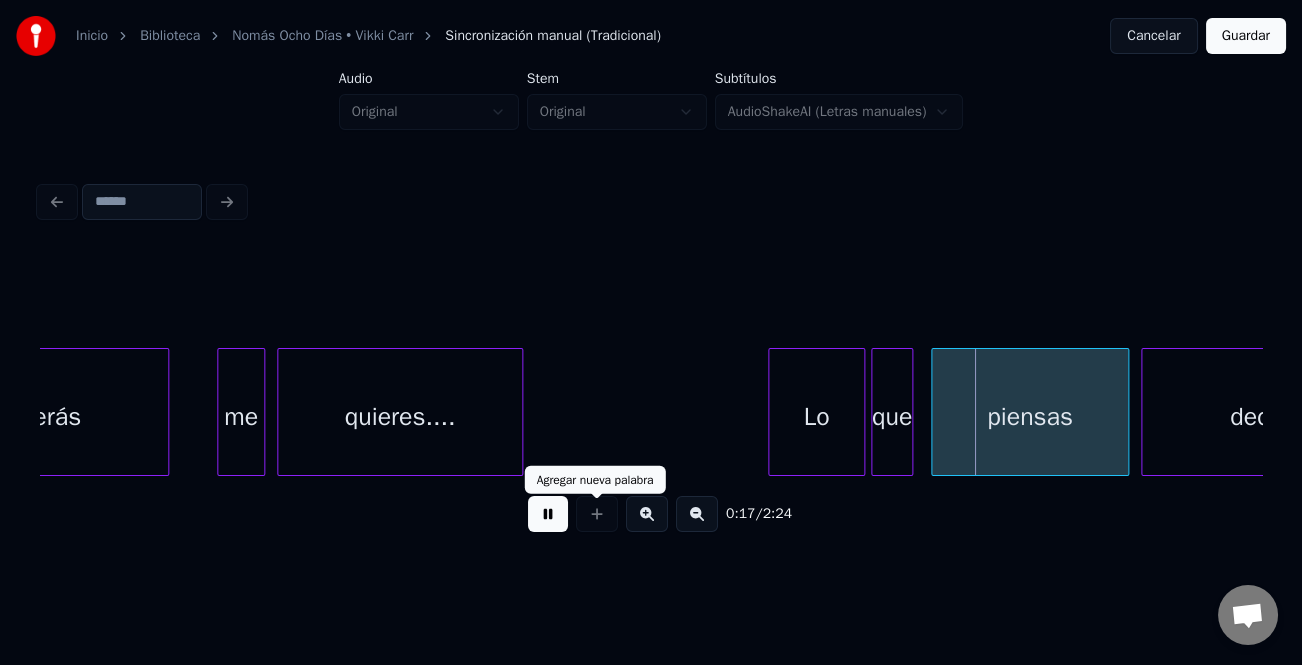 click at bounding box center [548, 514] 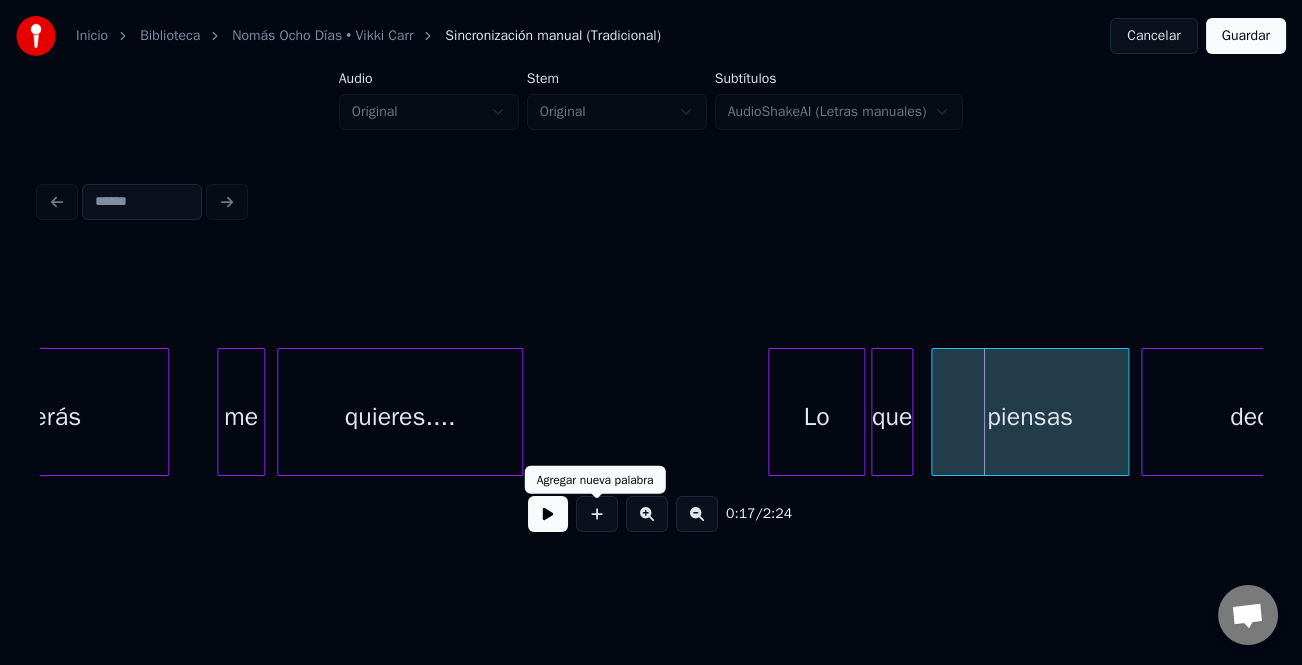 click on "Lo" at bounding box center (816, 417) 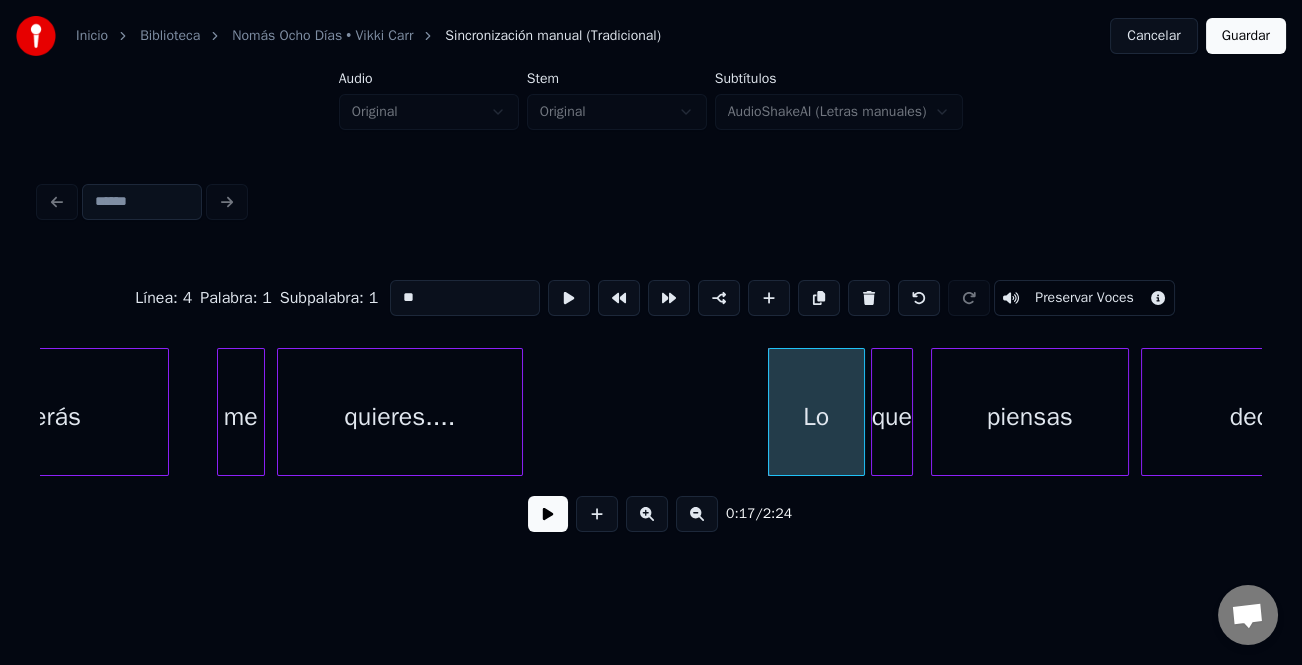 click on "quieres...." at bounding box center [400, 417] 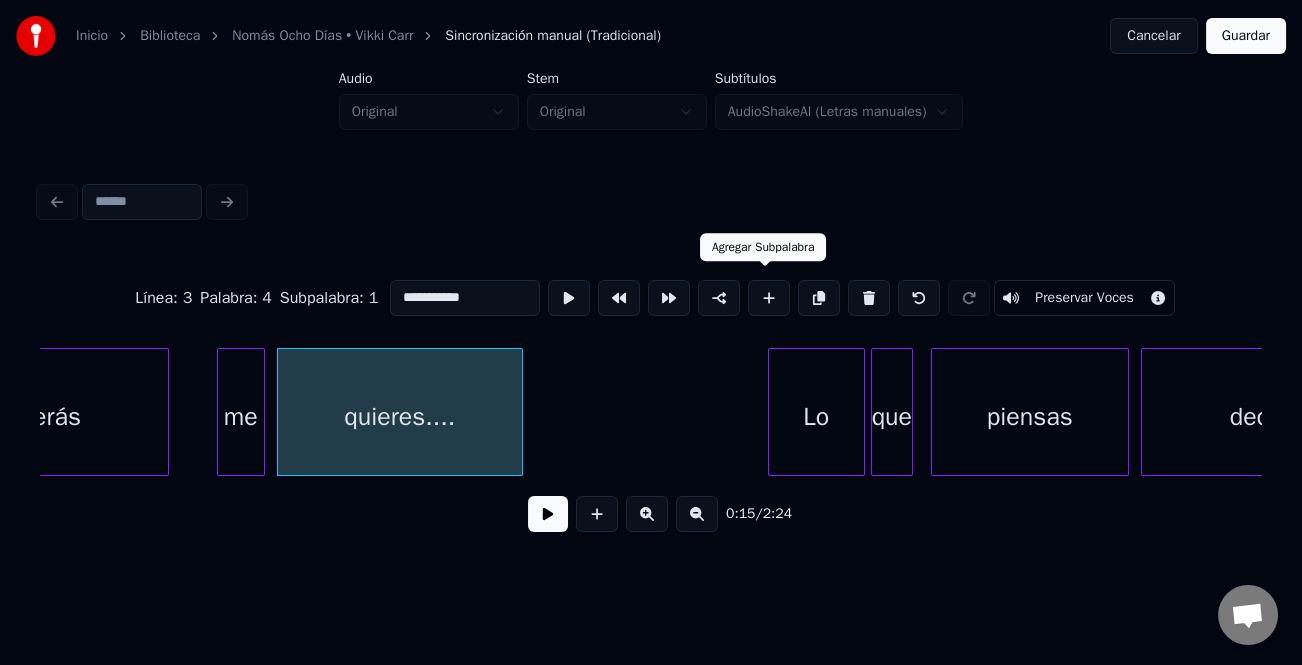 click at bounding box center (769, 298) 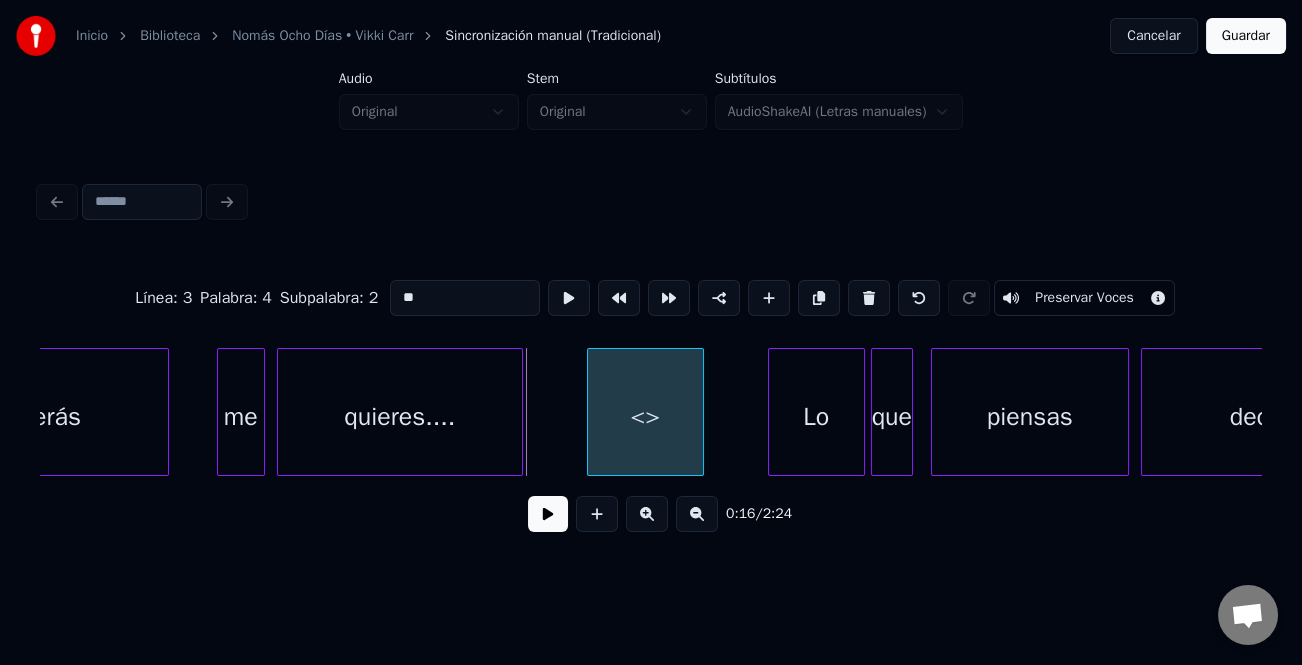 click on "<>" at bounding box center [645, 417] 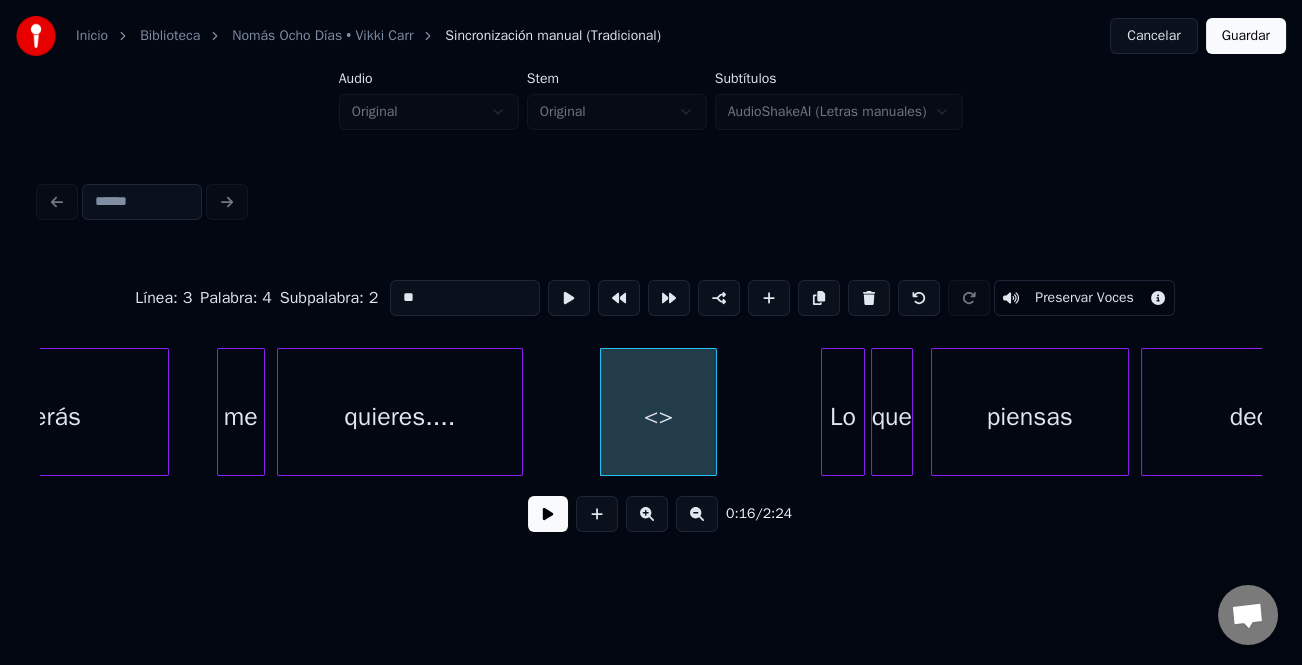 click at bounding box center (825, 412) 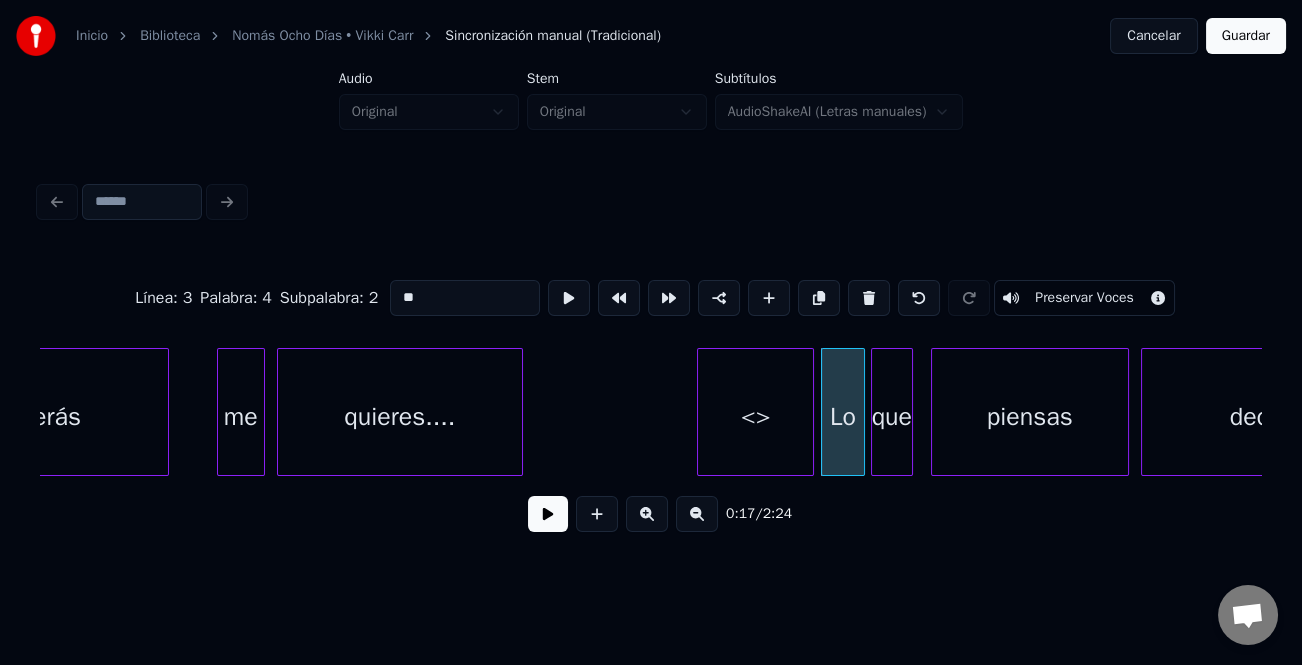click on "<>" at bounding box center (755, 417) 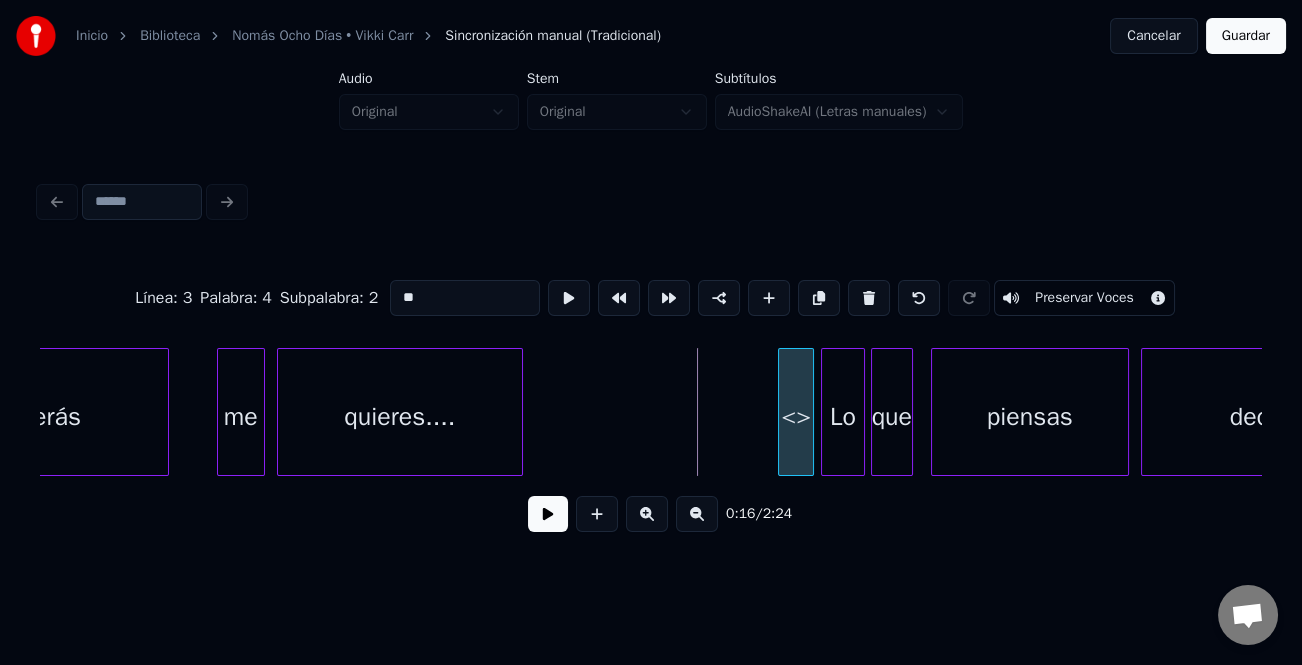 click at bounding box center [782, 412] 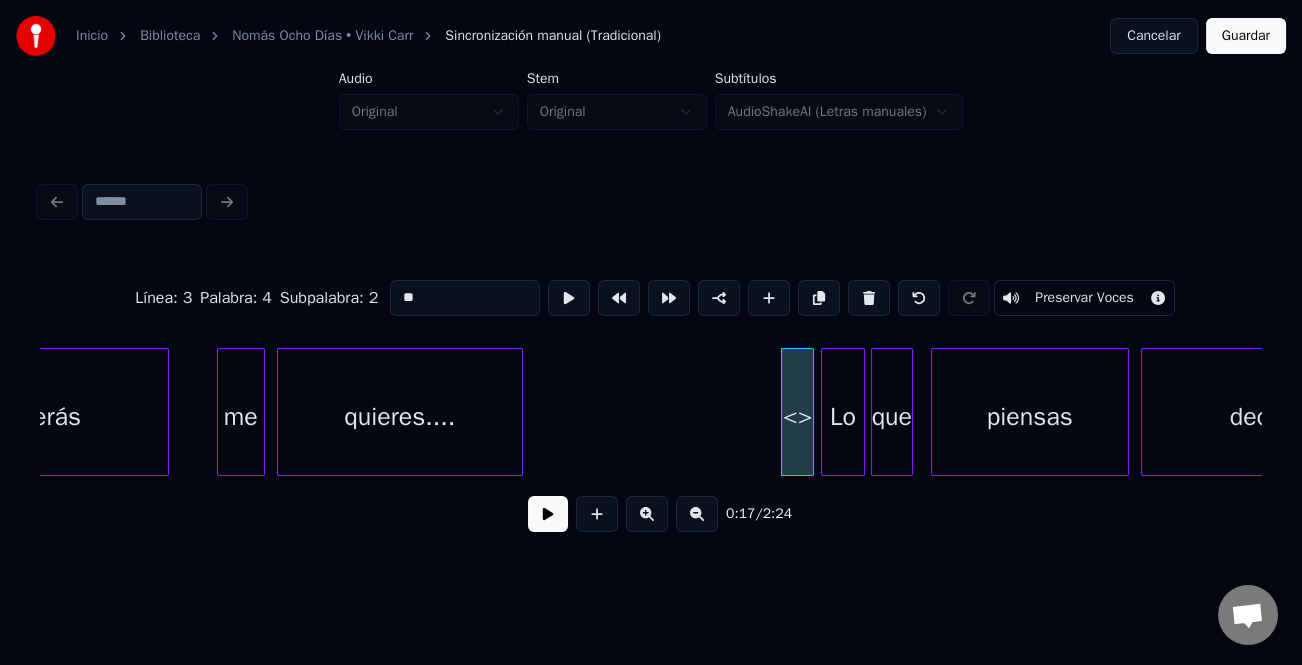 click on "**" at bounding box center [465, 298] 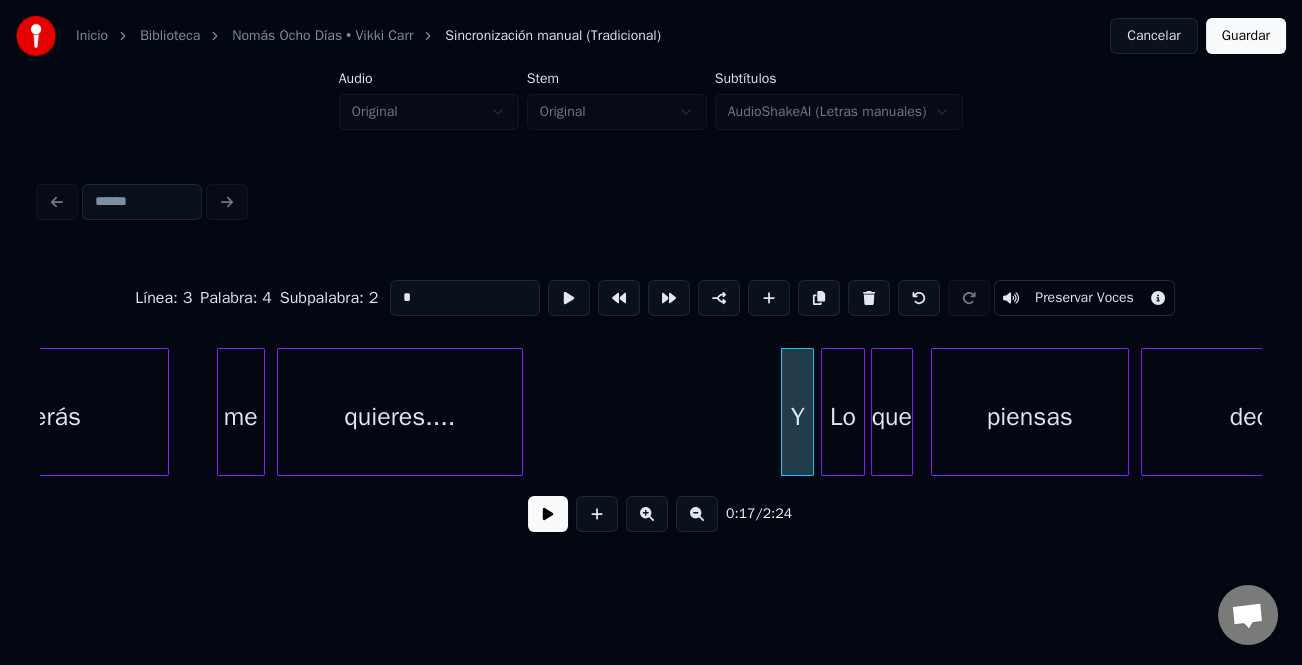 type on "*" 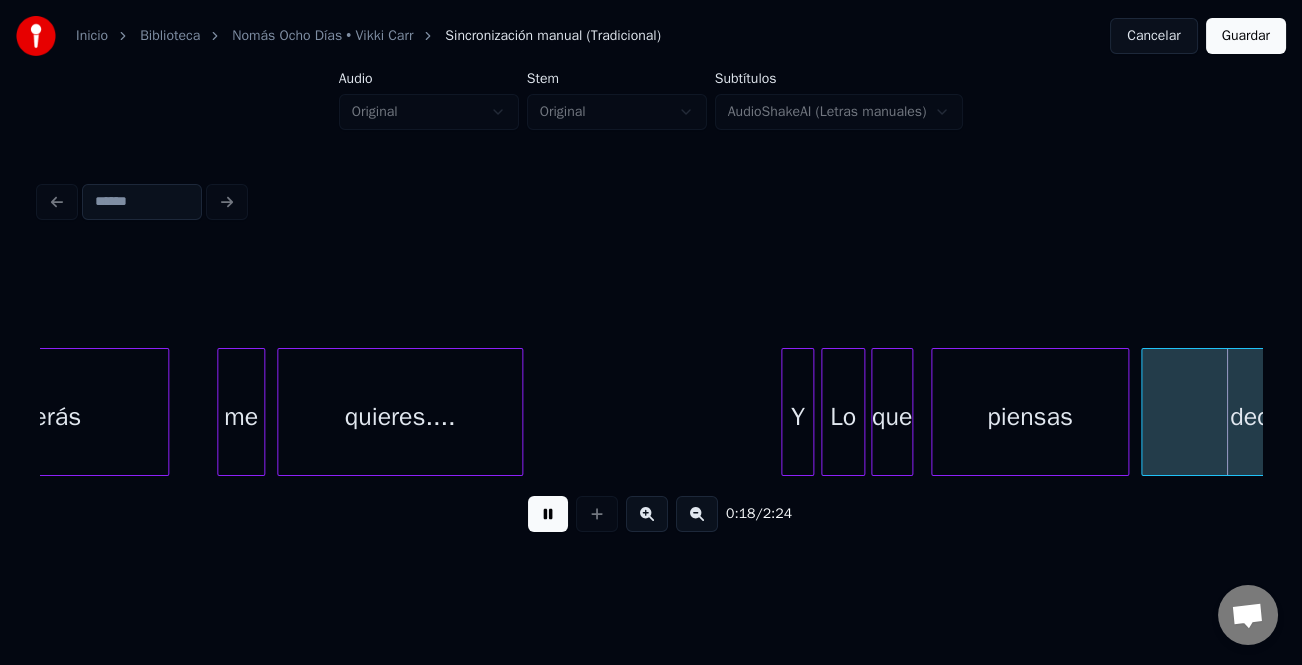 scroll, scrollTop: 0, scrollLeft: 5654, axis: horizontal 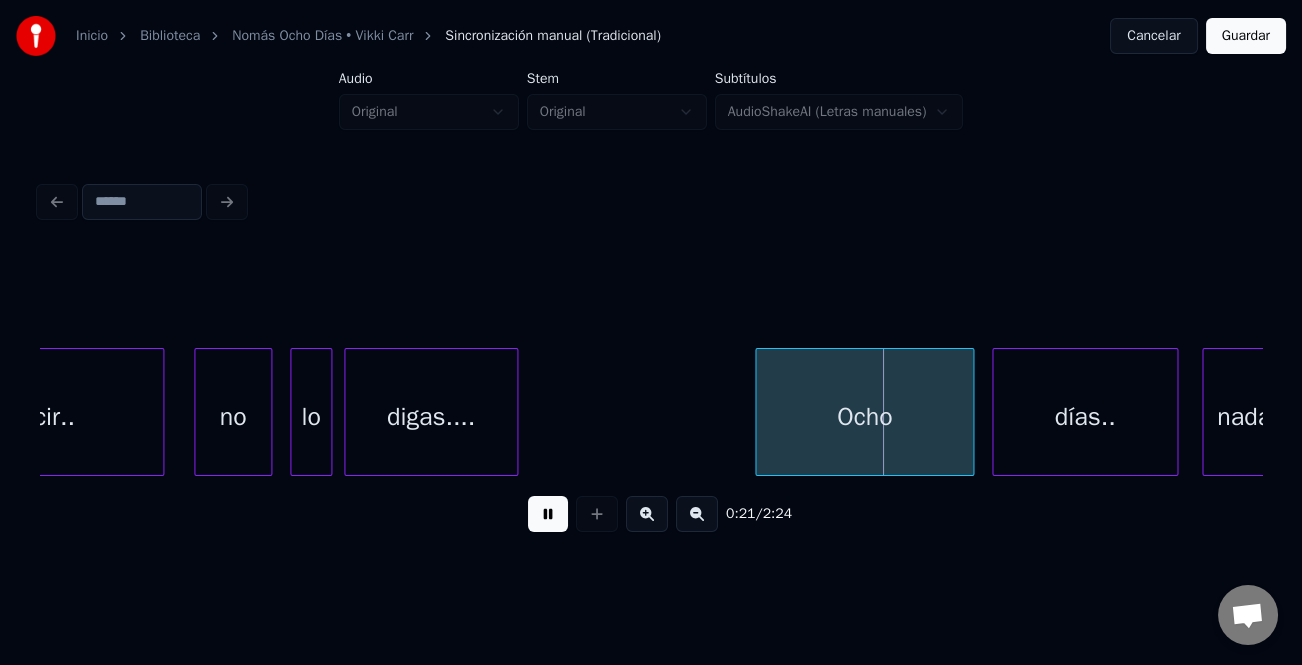 click at bounding box center [759, 412] 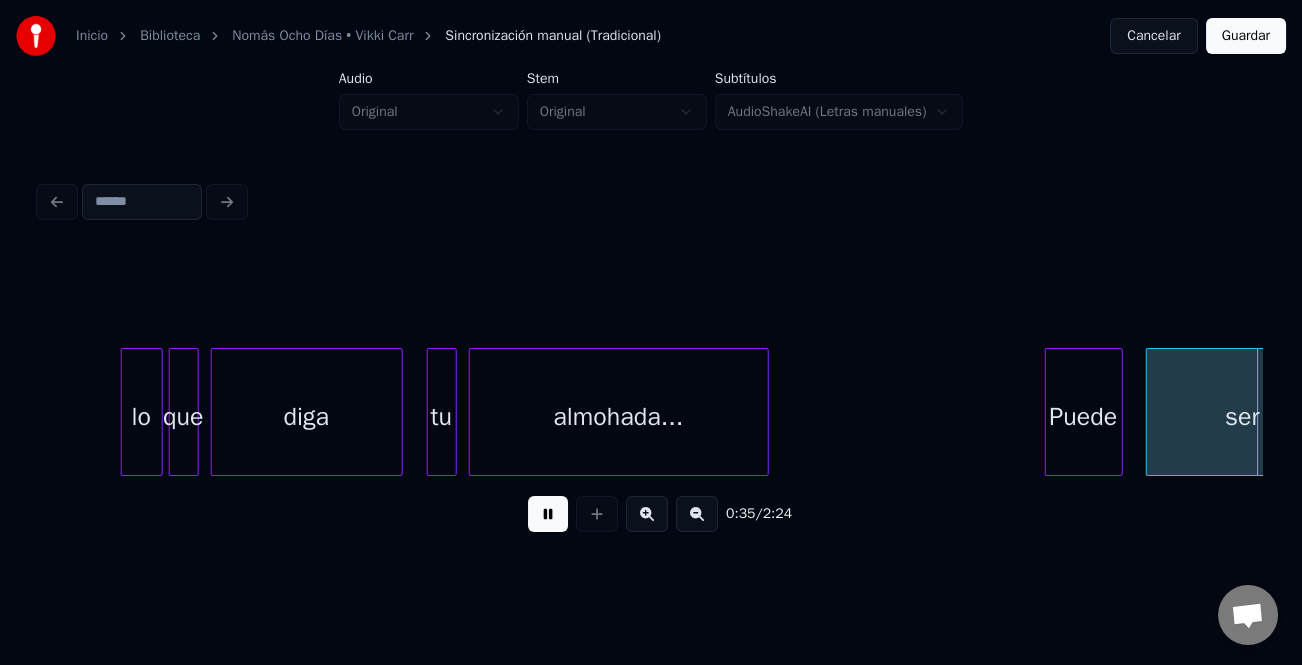 scroll, scrollTop: 0, scrollLeft: 10549, axis: horizontal 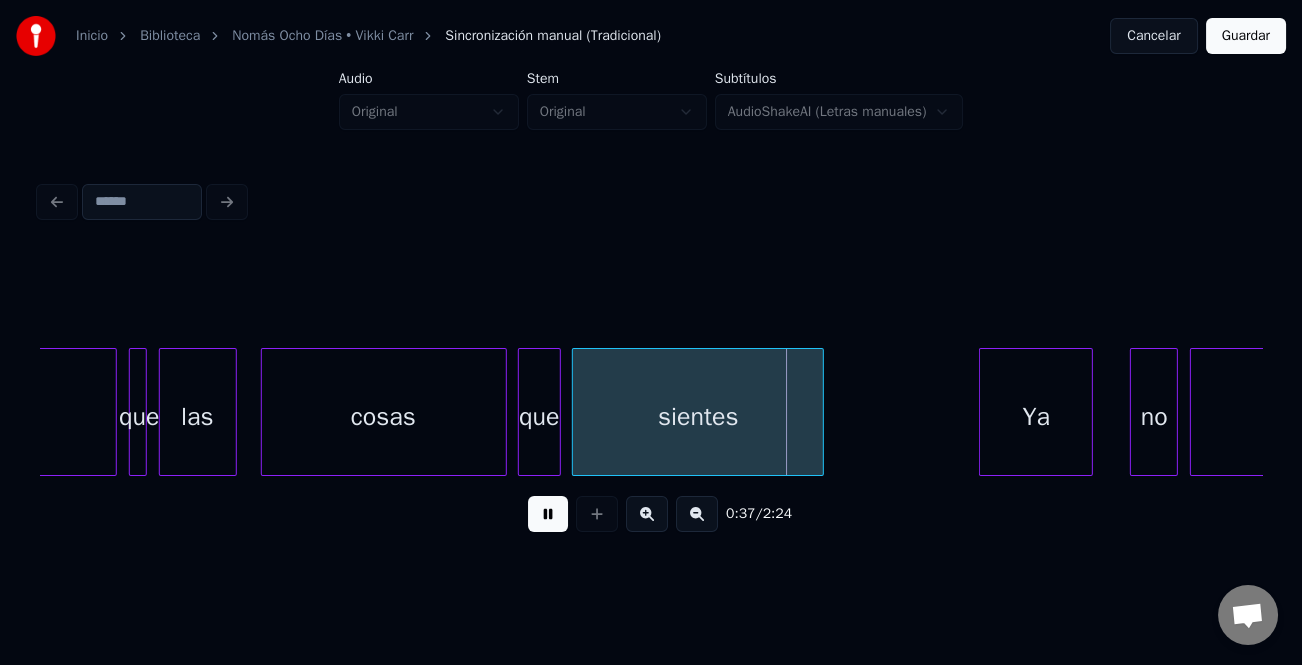 click on "Ya" at bounding box center [1036, 417] 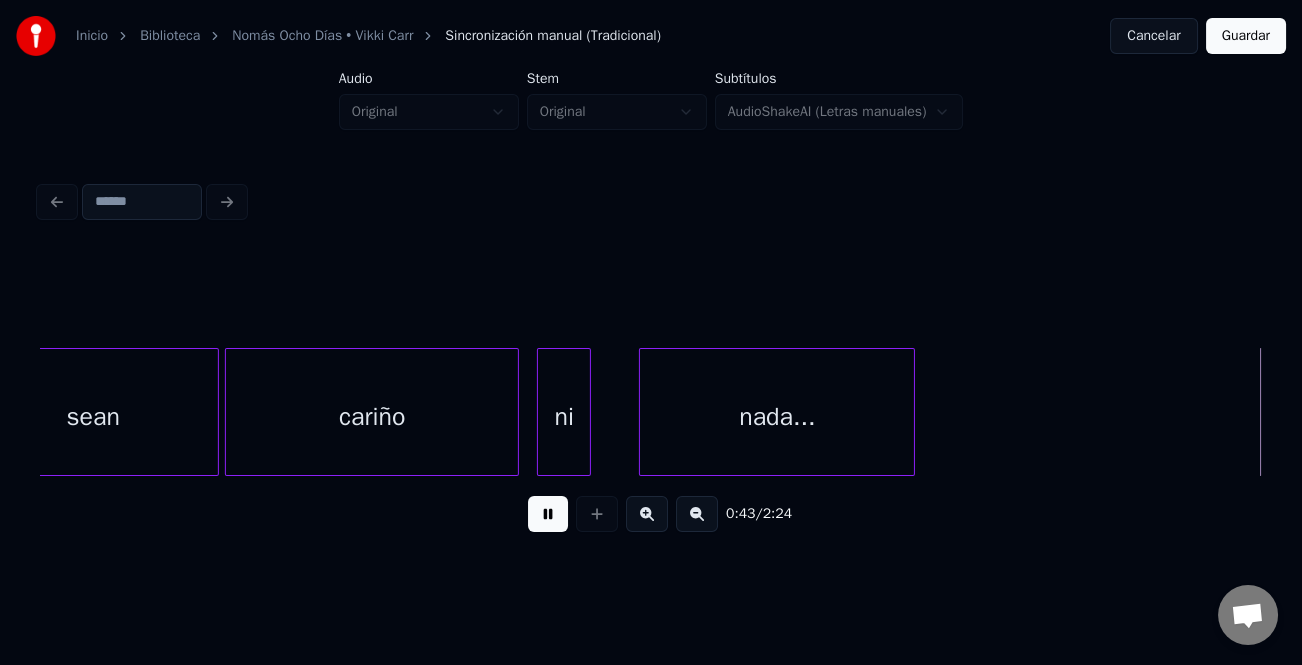 scroll, scrollTop: 0, scrollLeft: 12994, axis: horizontal 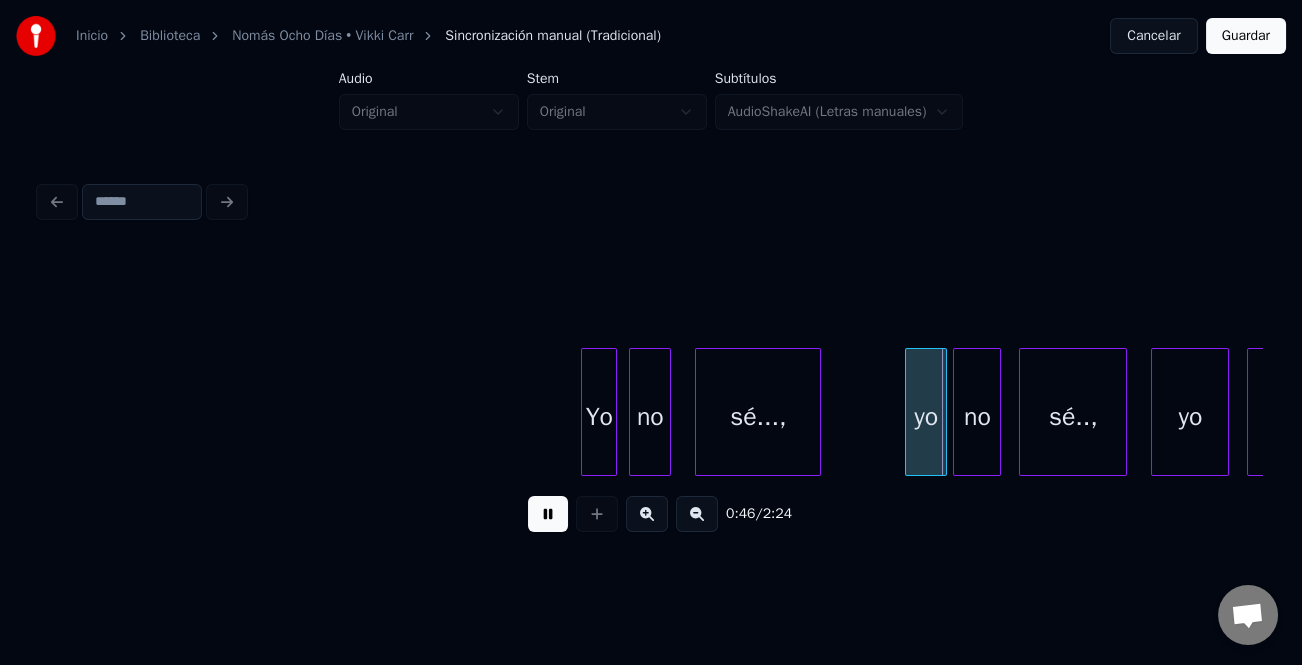 click at bounding box center [585, 412] 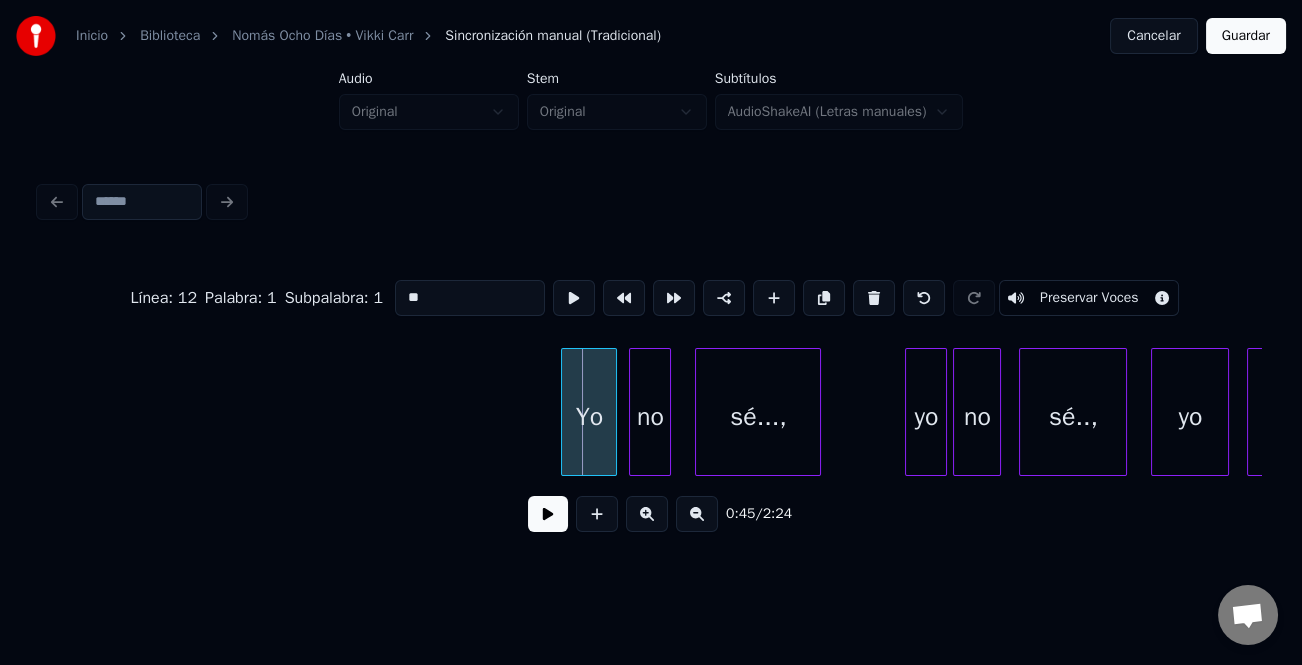 click at bounding box center (565, 412) 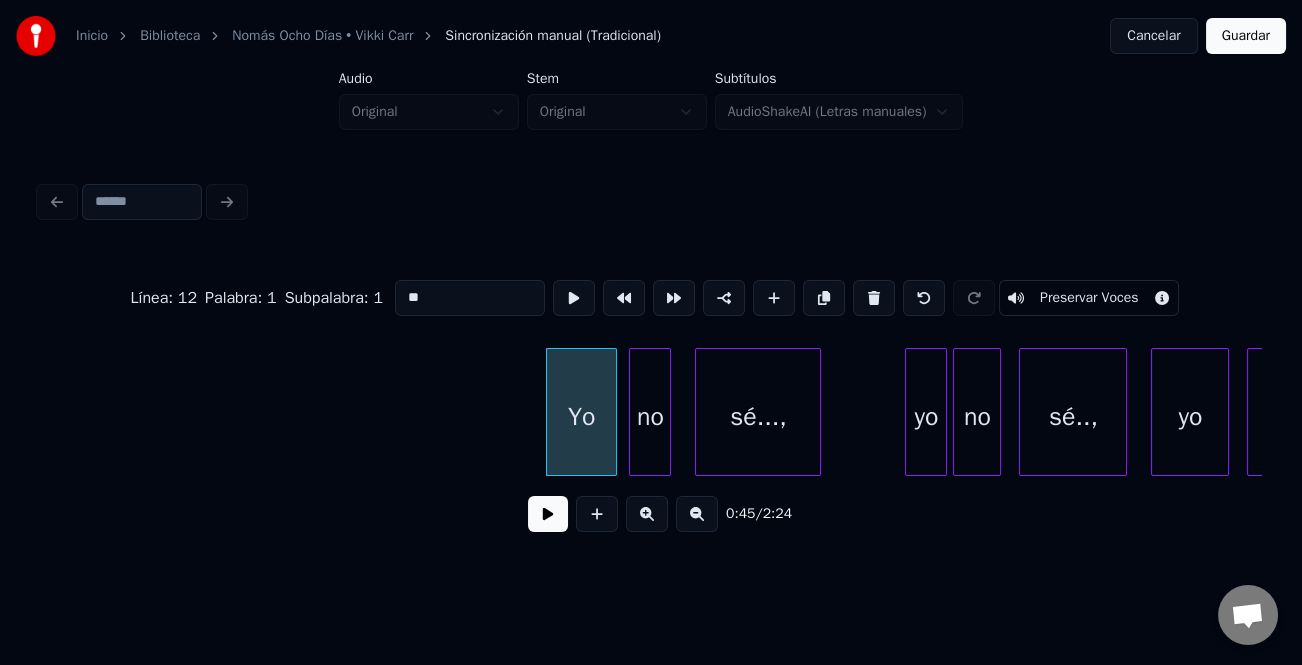 click at bounding box center (548, 514) 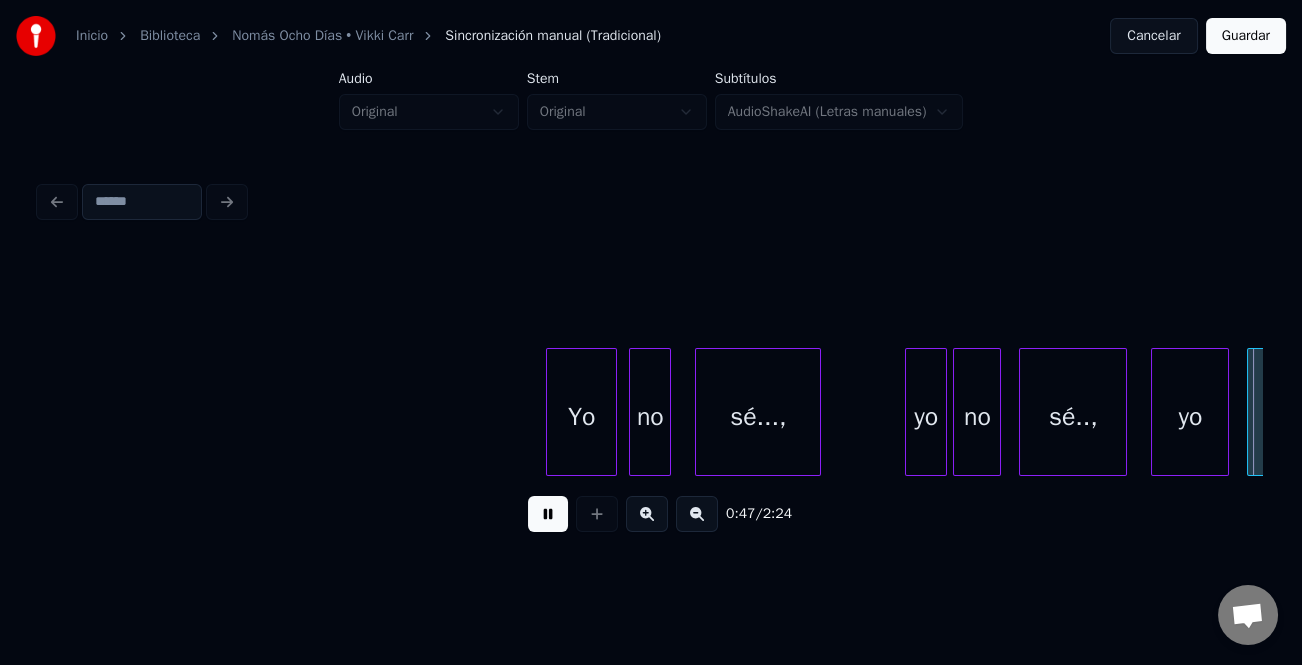 scroll, scrollTop: 0, scrollLeft: 14217, axis: horizontal 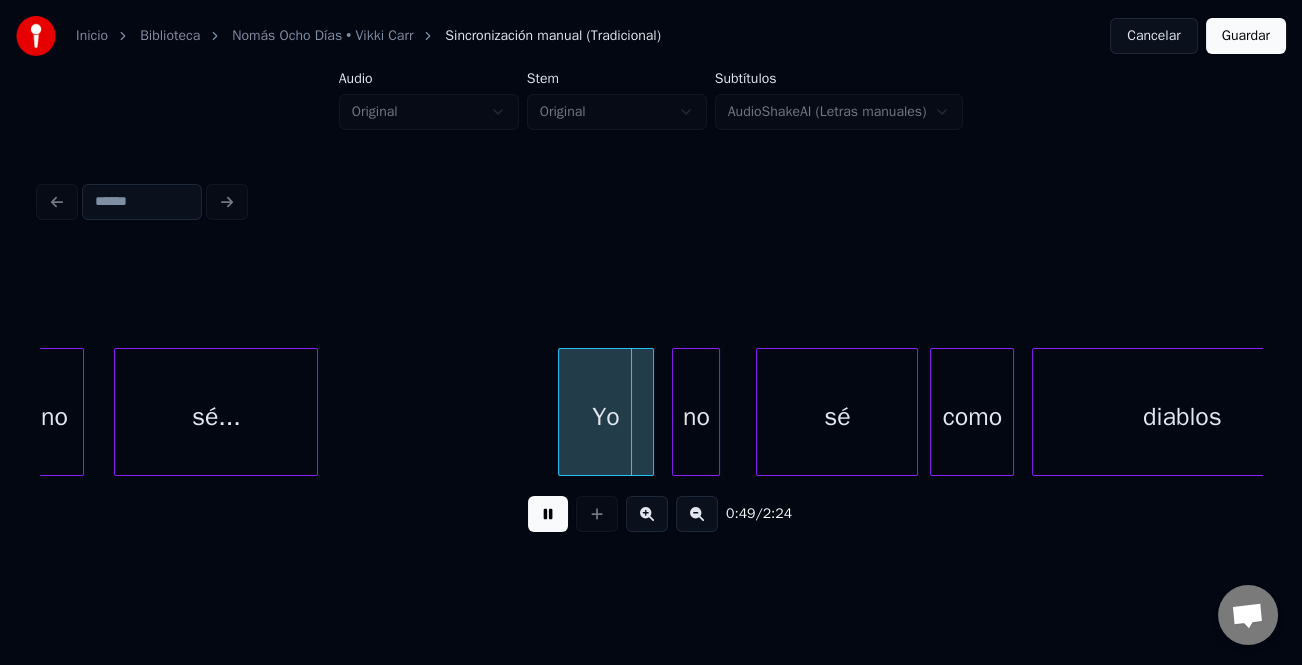 click on "Yo" at bounding box center (606, 417) 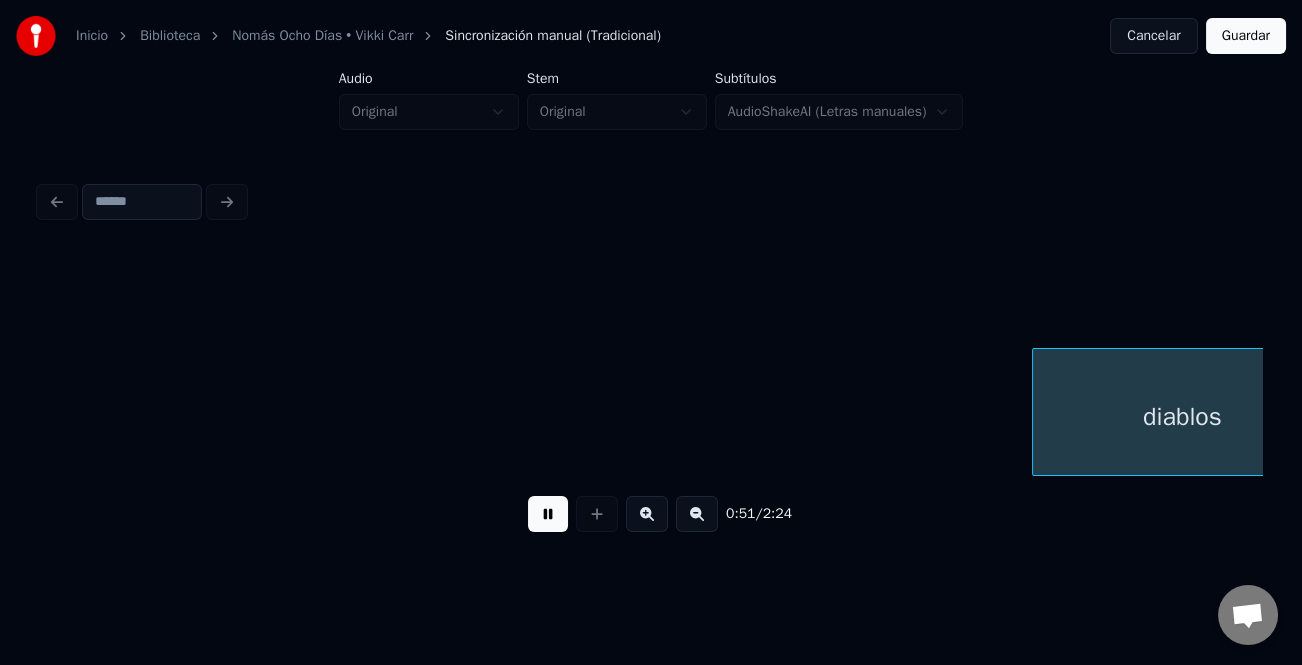 scroll, scrollTop: 0, scrollLeft: 15439, axis: horizontal 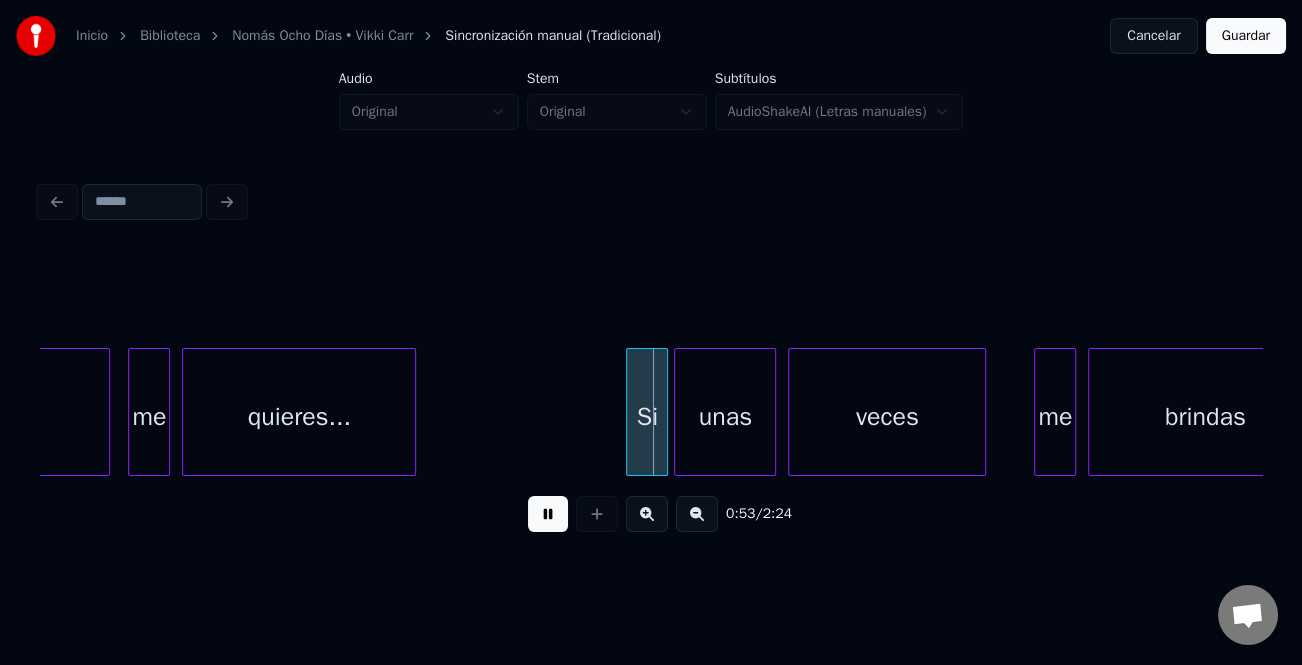 click at bounding box center [630, 412] 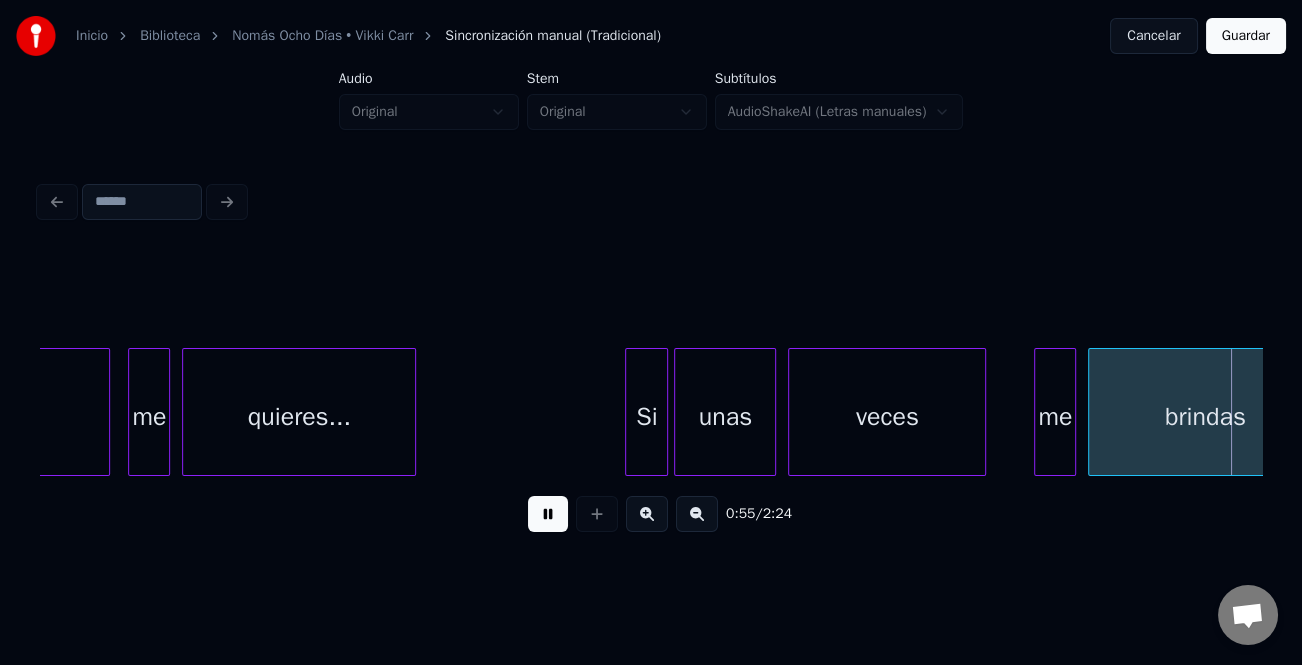scroll, scrollTop: 0, scrollLeft: 16660, axis: horizontal 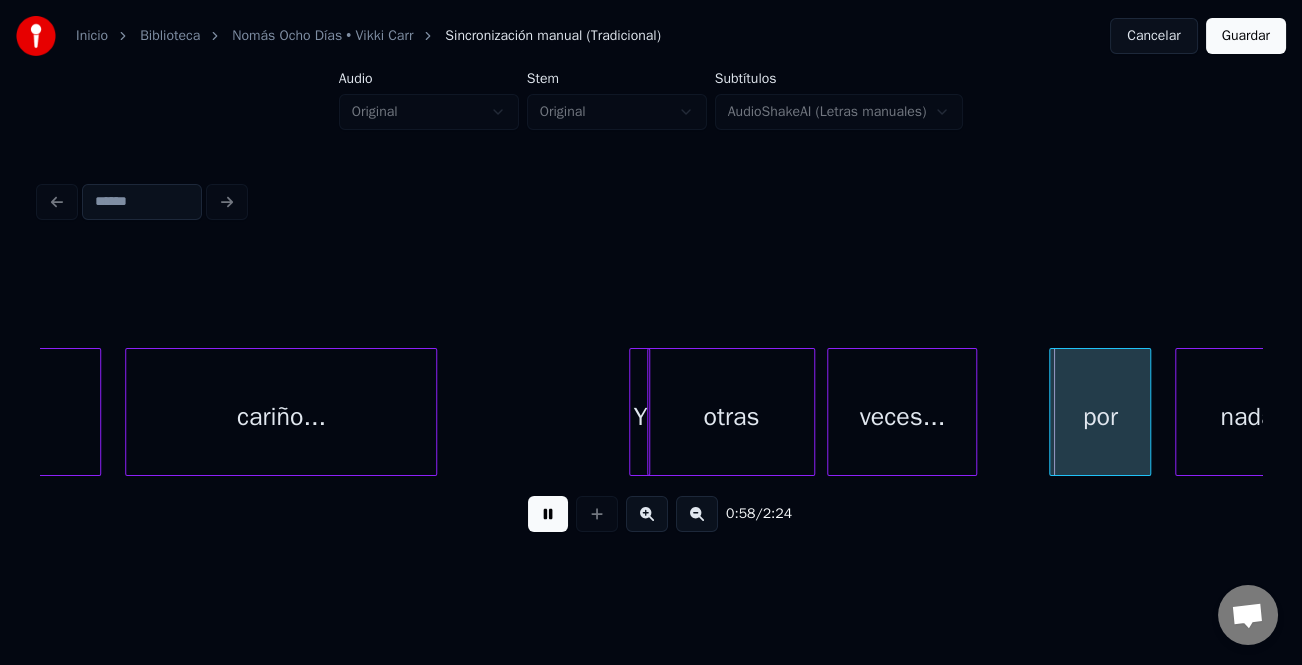 click on "brindas cariño... Y otras veces... por nada" at bounding box center [5033, 412] 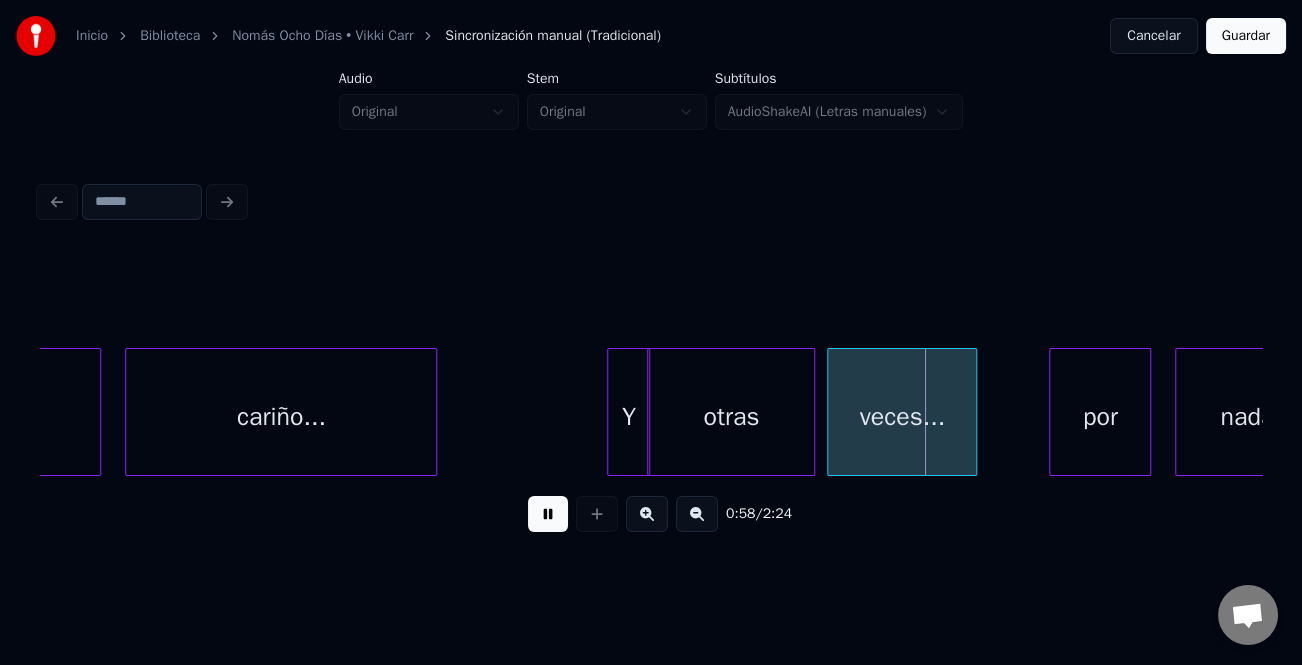 click at bounding box center [611, 412] 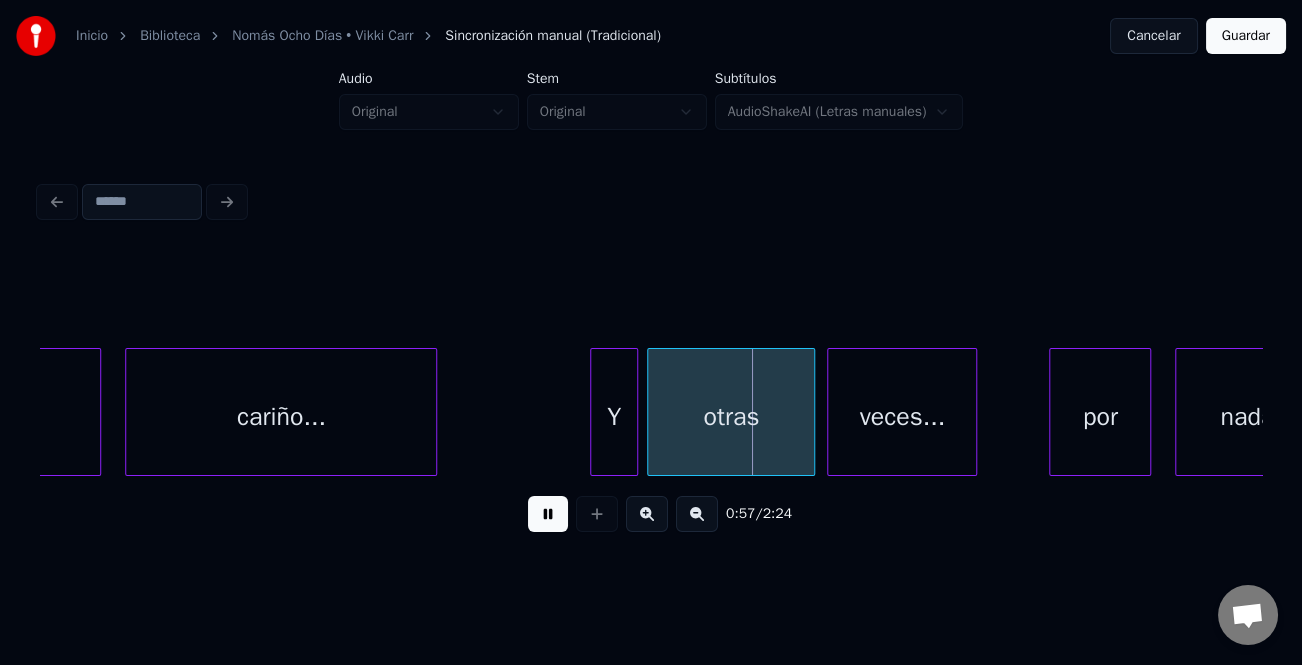 click on "Y" at bounding box center (614, 417) 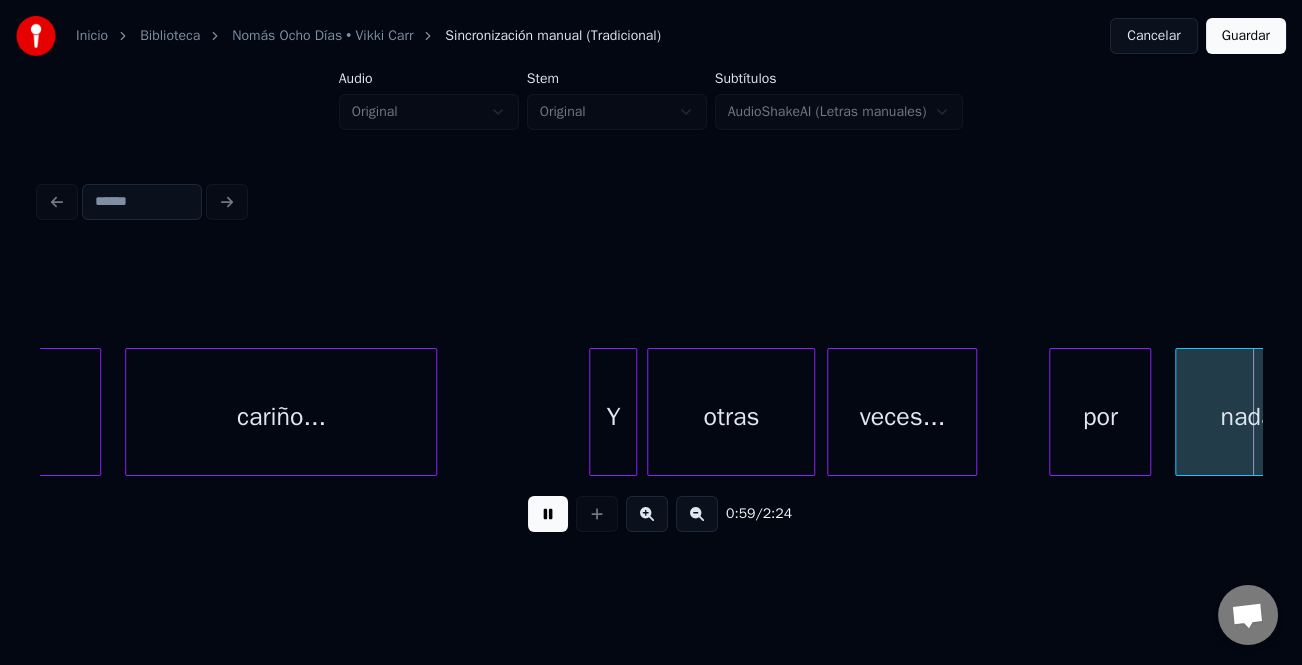 scroll, scrollTop: 0, scrollLeft: 17883, axis: horizontal 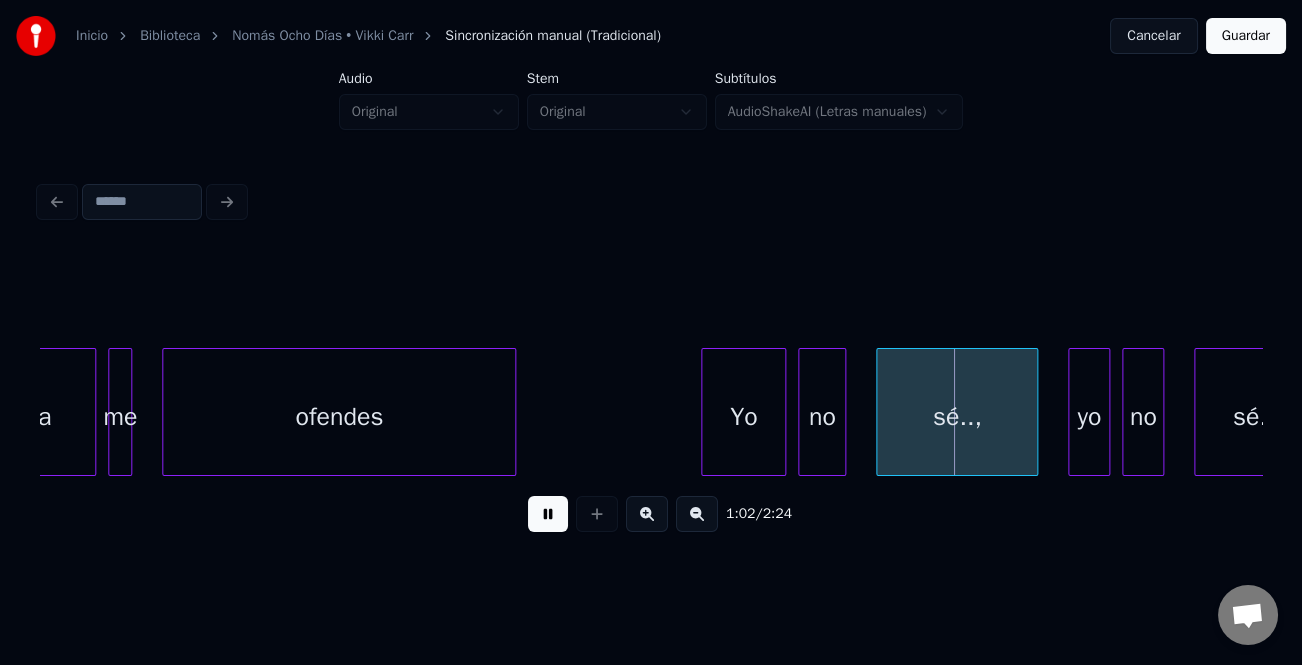 click at bounding box center [705, 412] 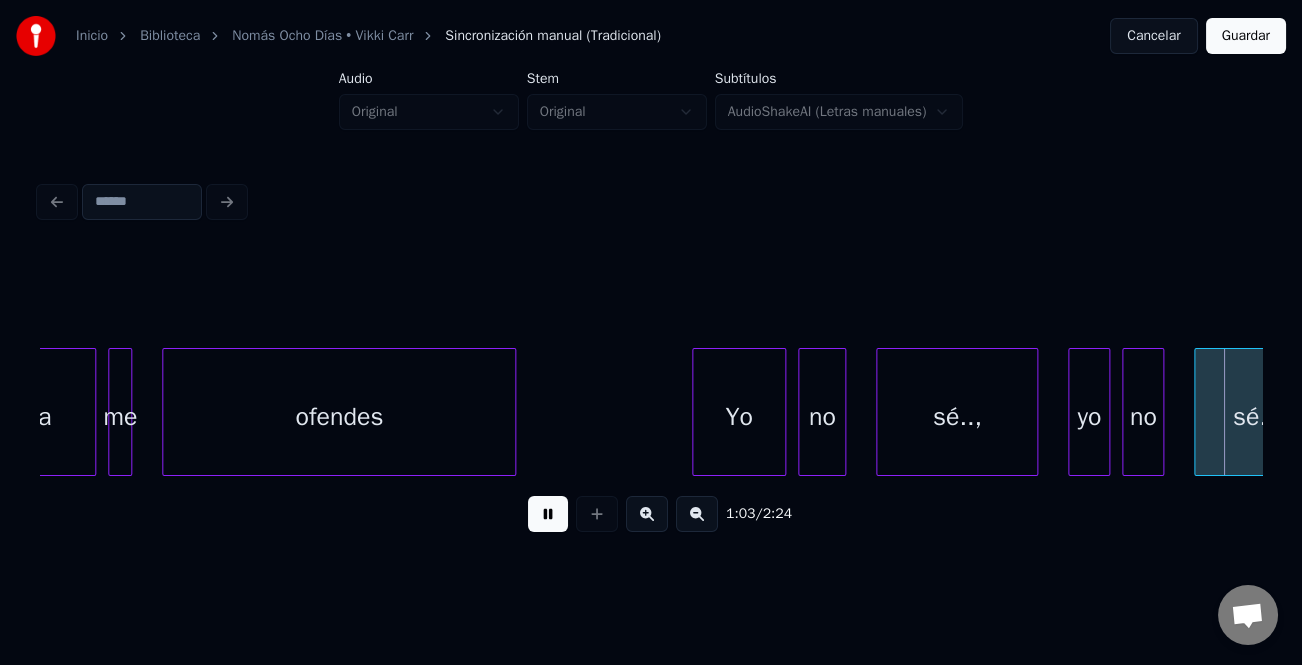 scroll, scrollTop: 0, scrollLeft: 19106, axis: horizontal 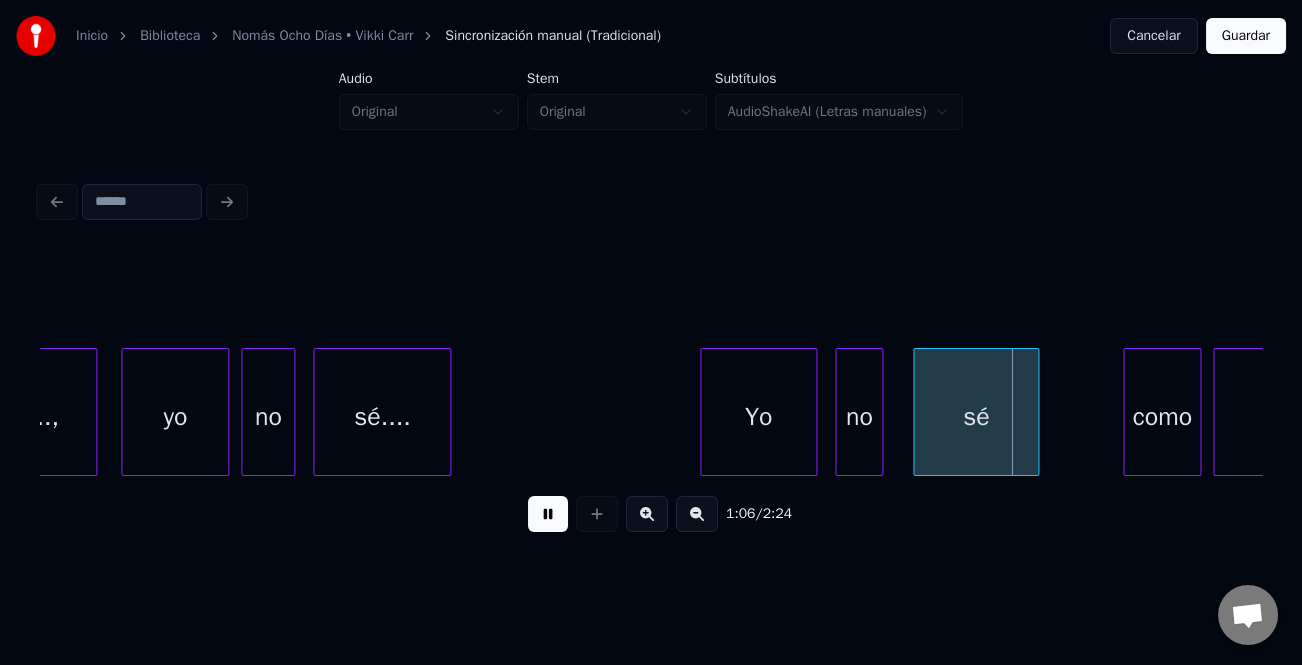 click at bounding box center [704, 412] 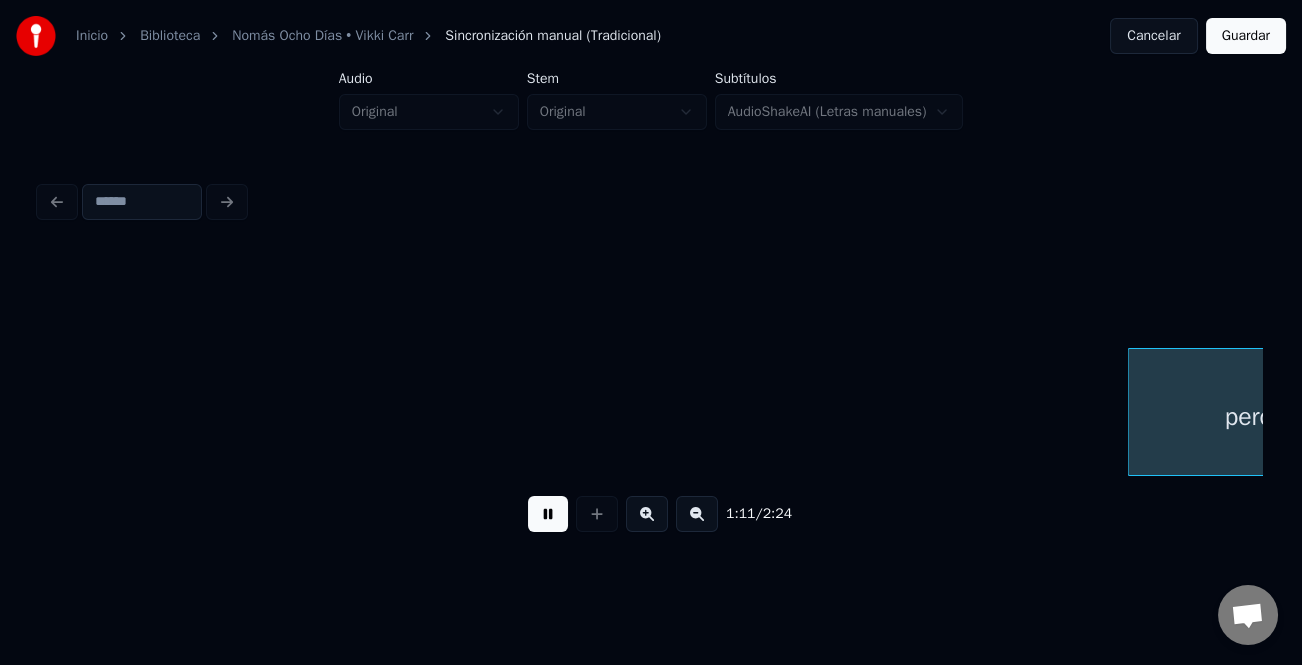 scroll, scrollTop: 0, scrollLeft: 21557, axis: horizontal 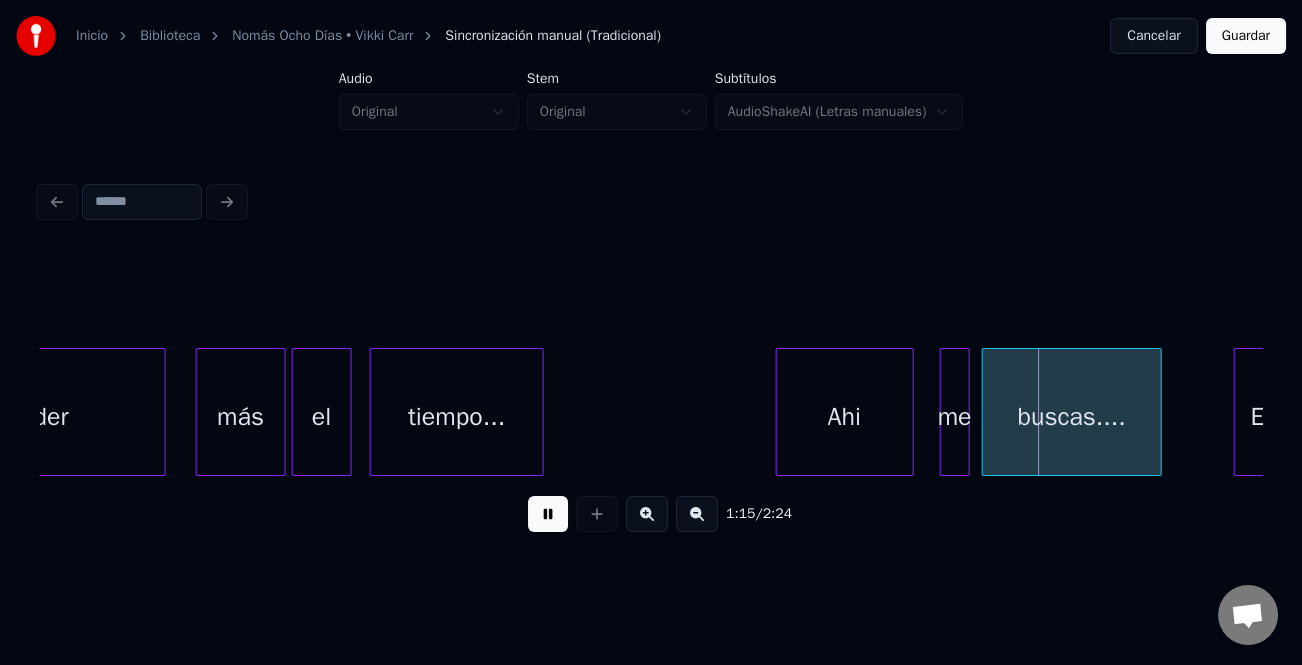 click on "Ahi" at bounding box center (845, 417) 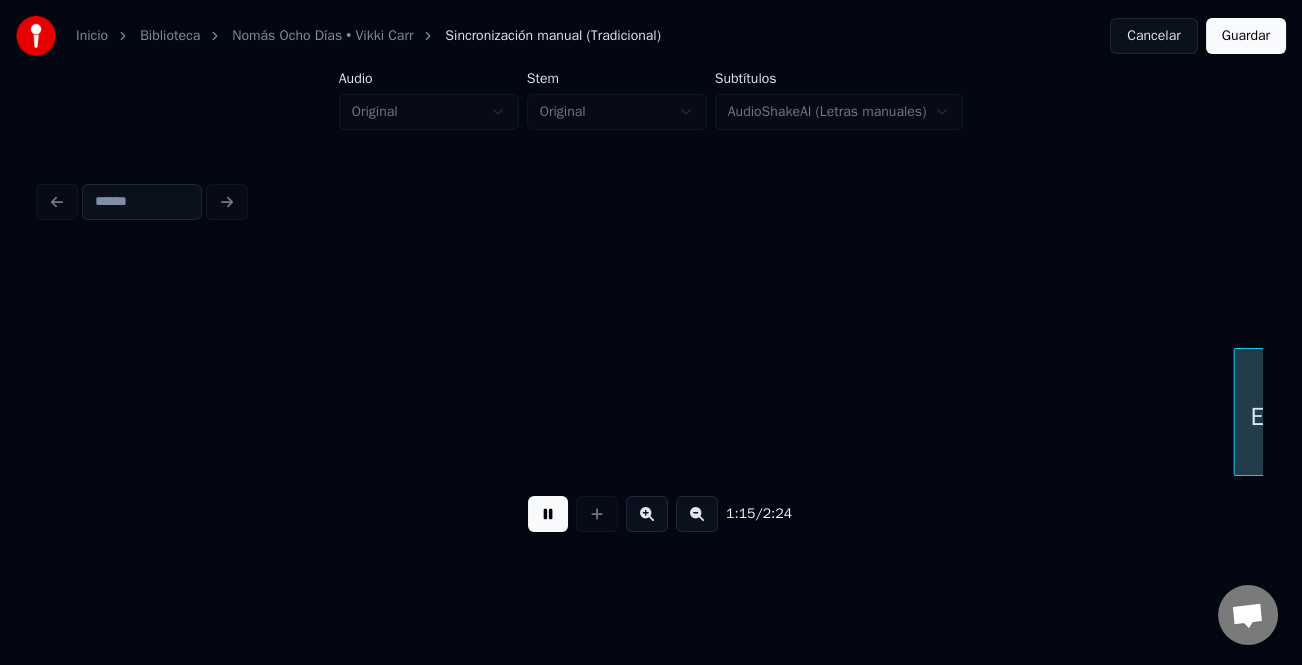 scroll, scrollTop: 0, scrollLeft: 22781, axis: horizontal 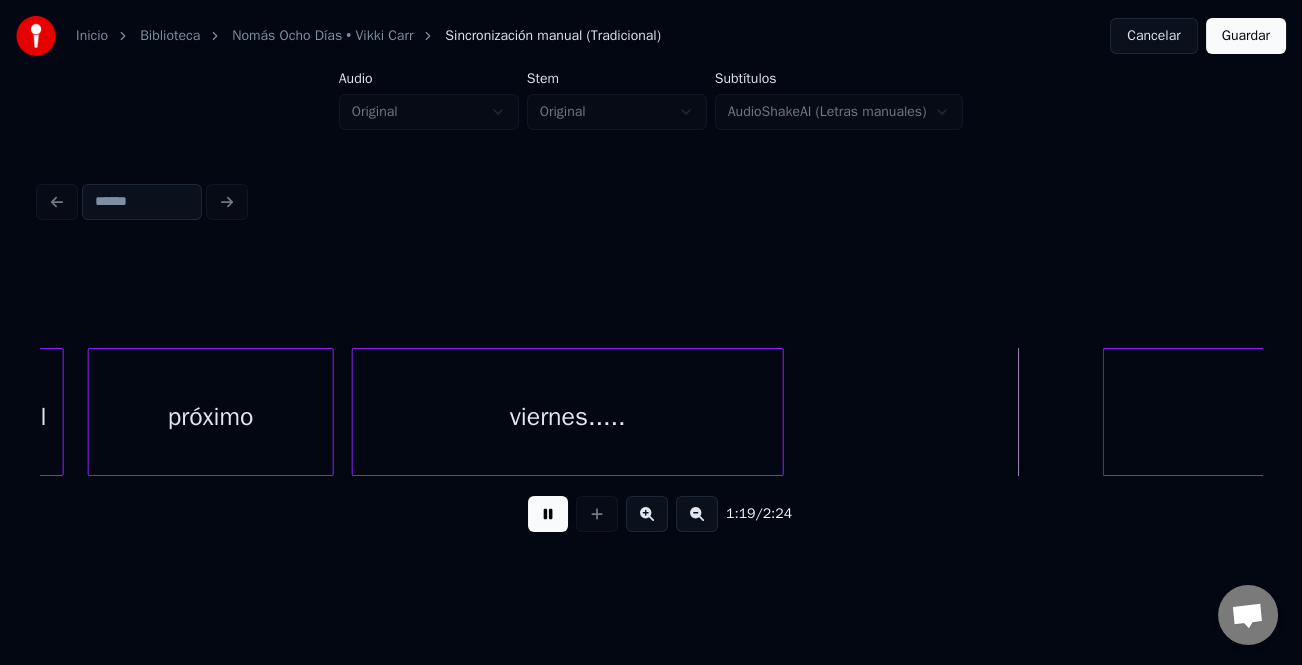 click at bounding box center [1107, 412] 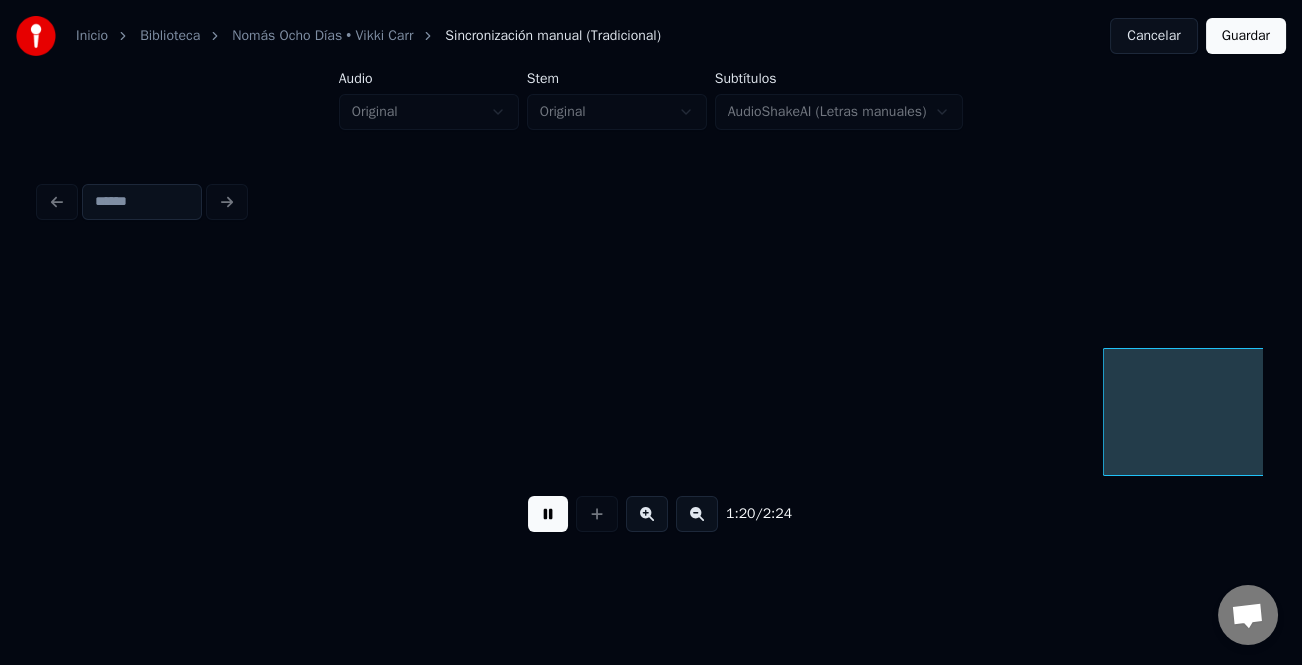 scroll, scrollTop: 0, scrollLeft: 24004, axis: horizontal 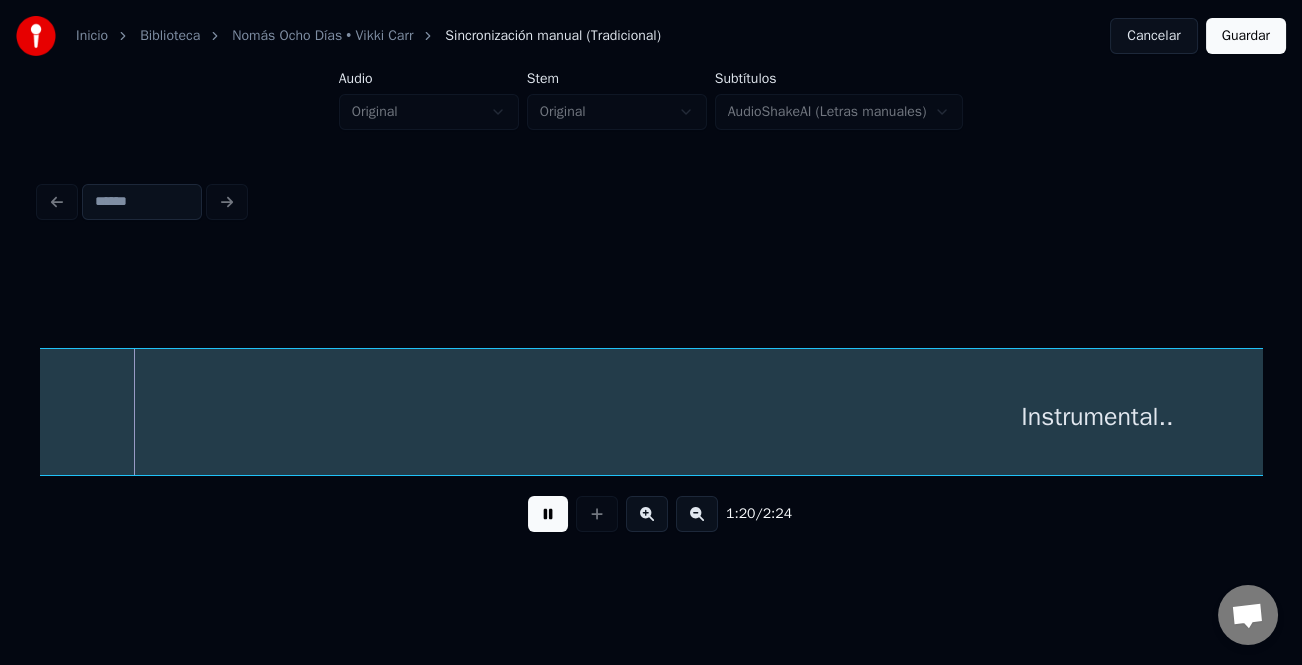 drag, startPoint x: 548, startPoint y: 516, endPoint x: 609, endPoint y: 511, distance: 61.204575 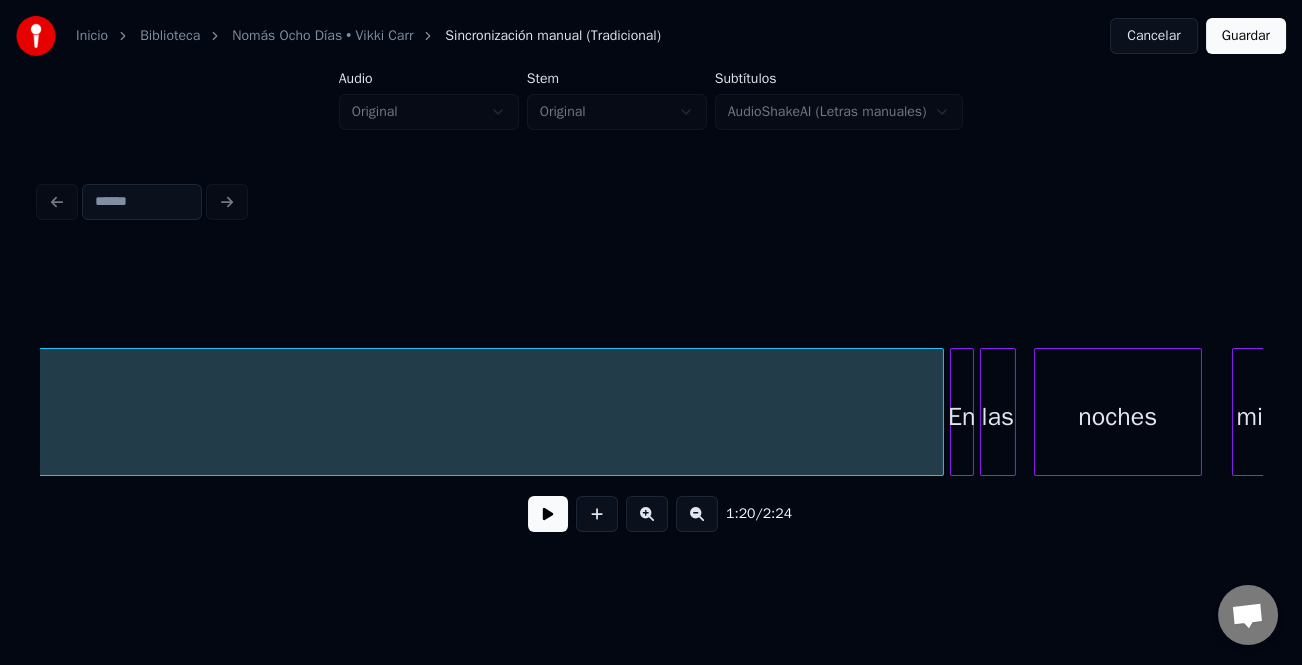 scroll, scrollTop: 0, scrollLeft: 25618, axis: horizontal 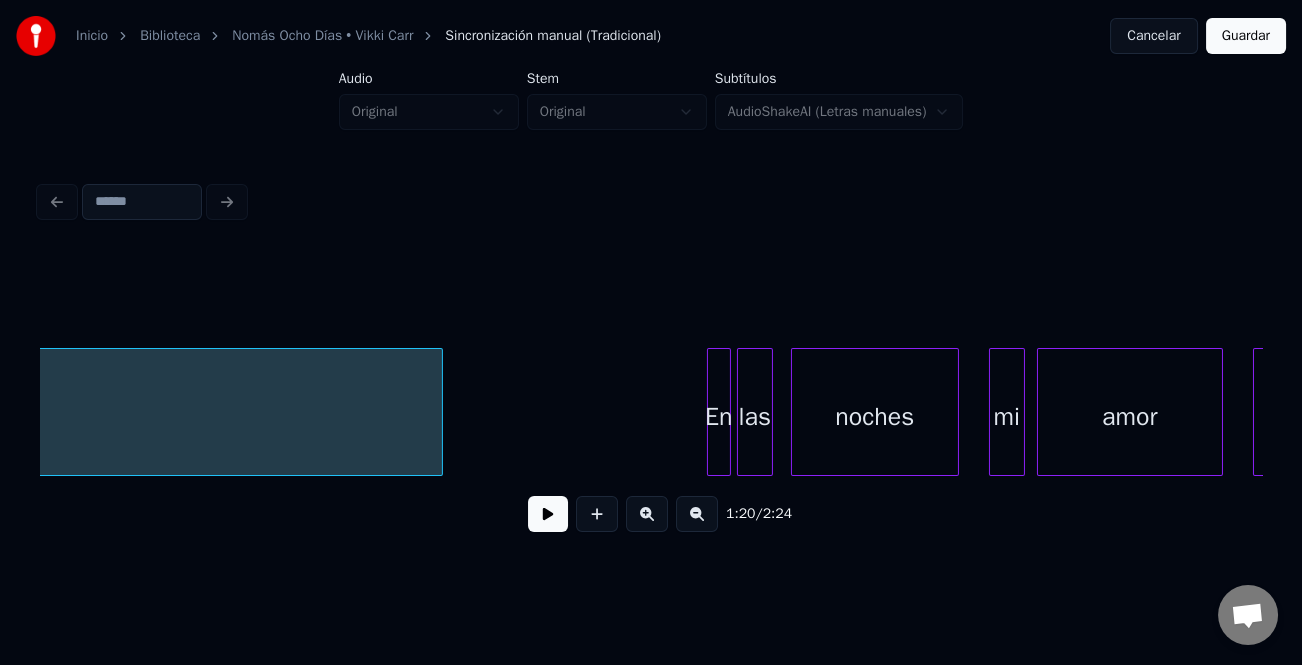 click at bounding box center [439, 412] 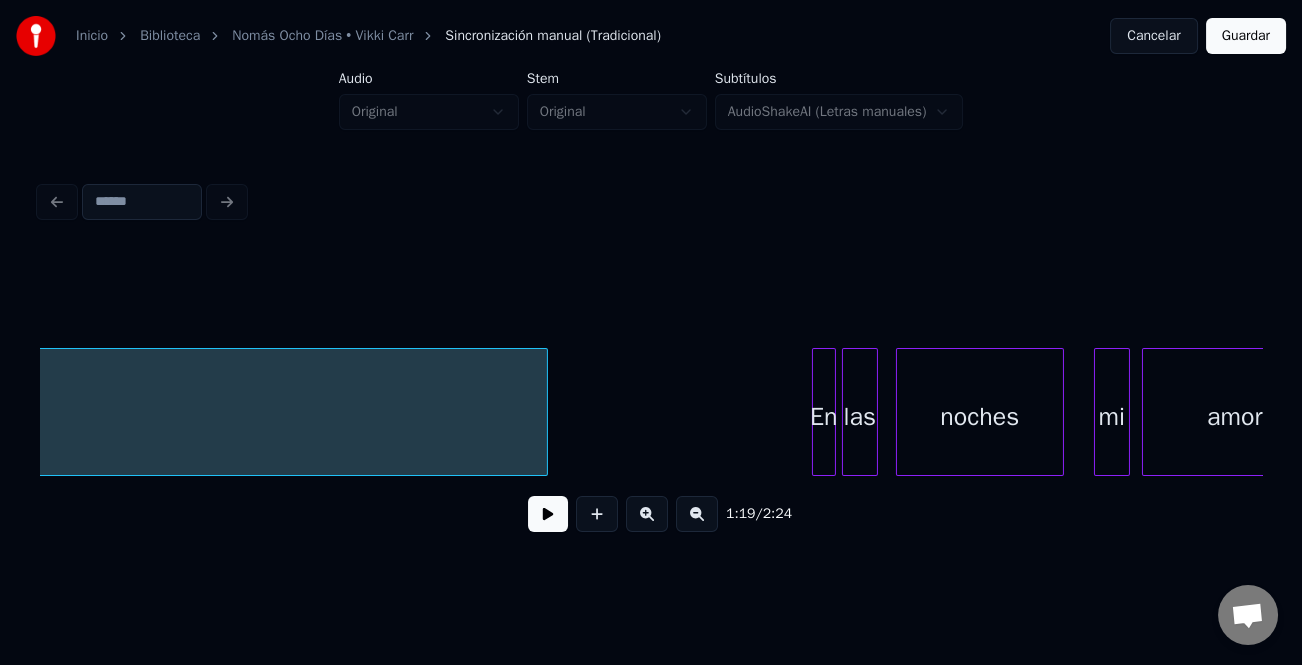 scroll, scrollTop: 0, scrollLeft: 25548, axis: horizontal 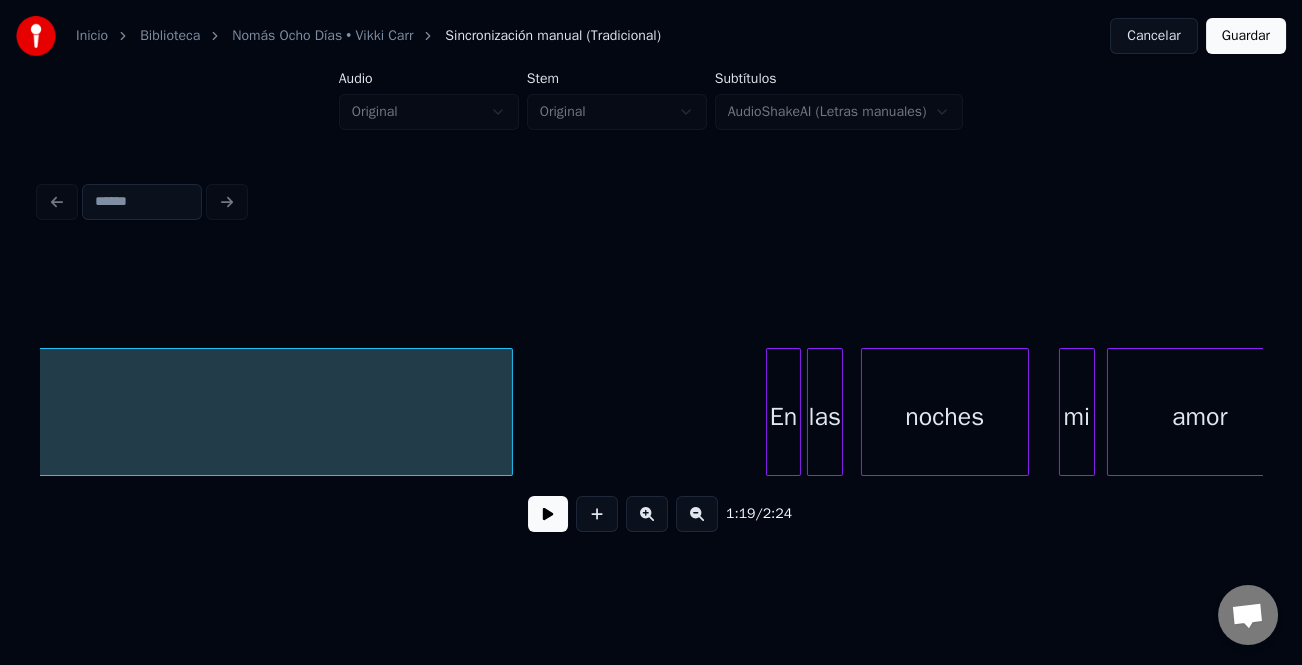 click at bounding box center [770, 412] 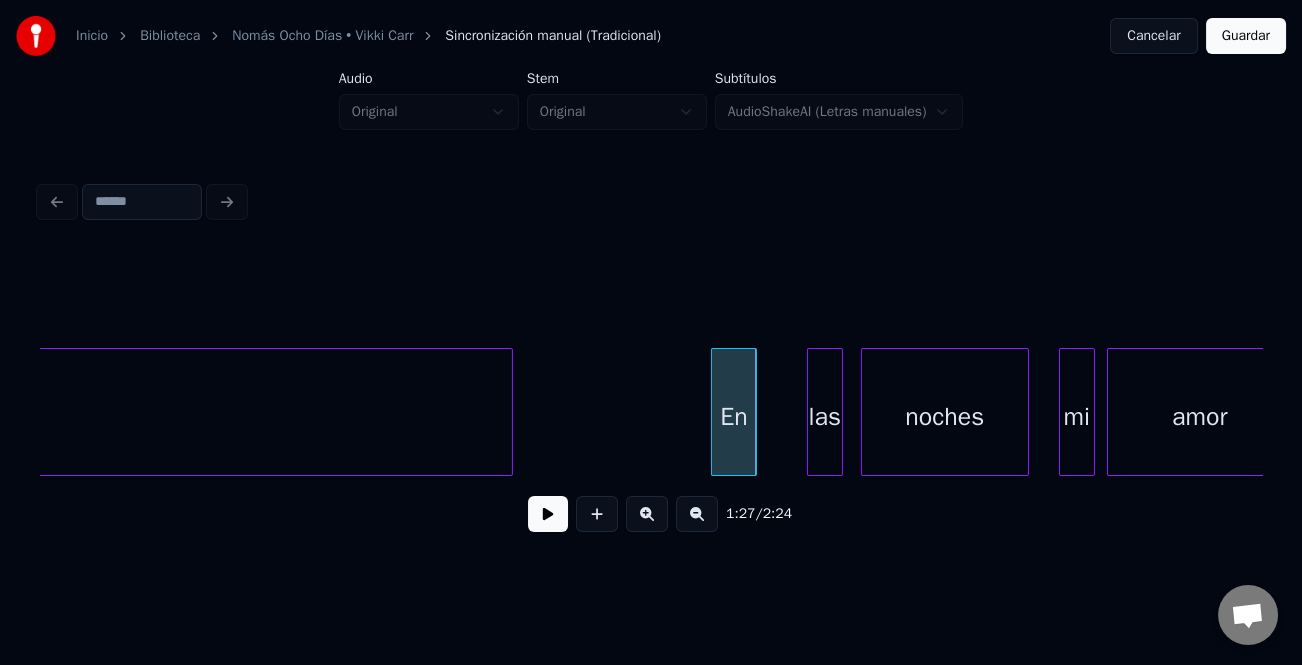 click on "En" at bounding box center [734, 417] 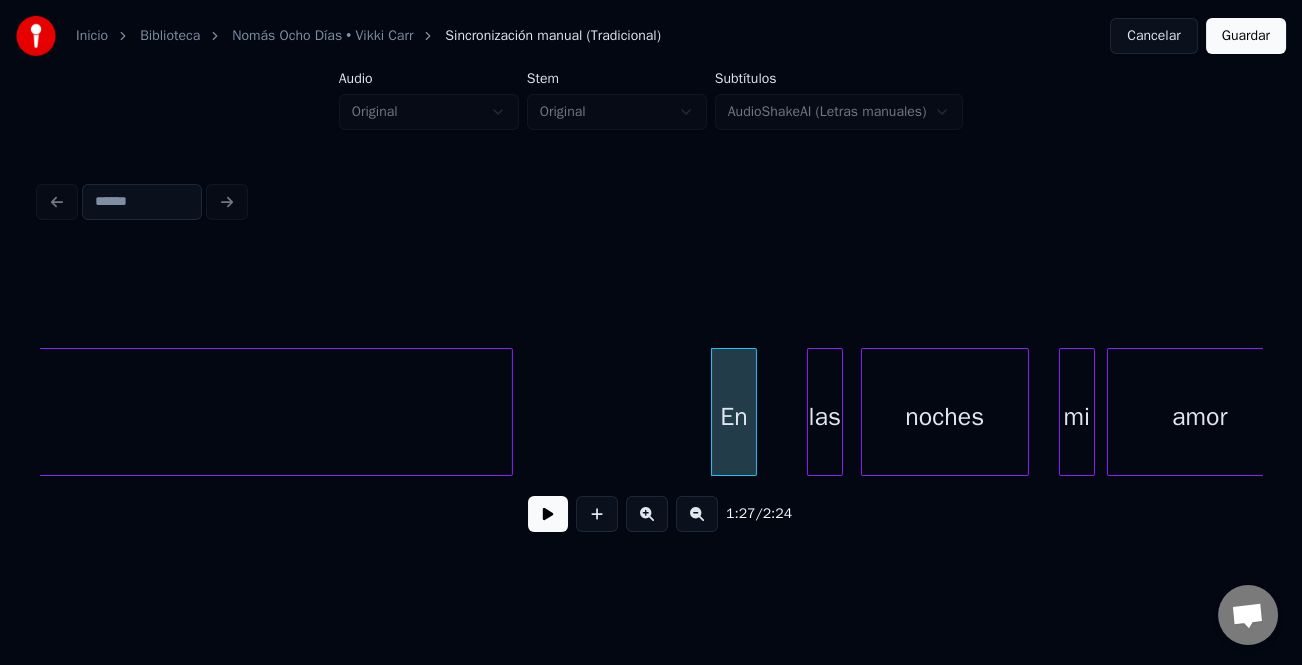 drag, startPoint x: 657, startPoint y: 421, endPoint x: 588, endPoint y: 491, distance: 98.29038 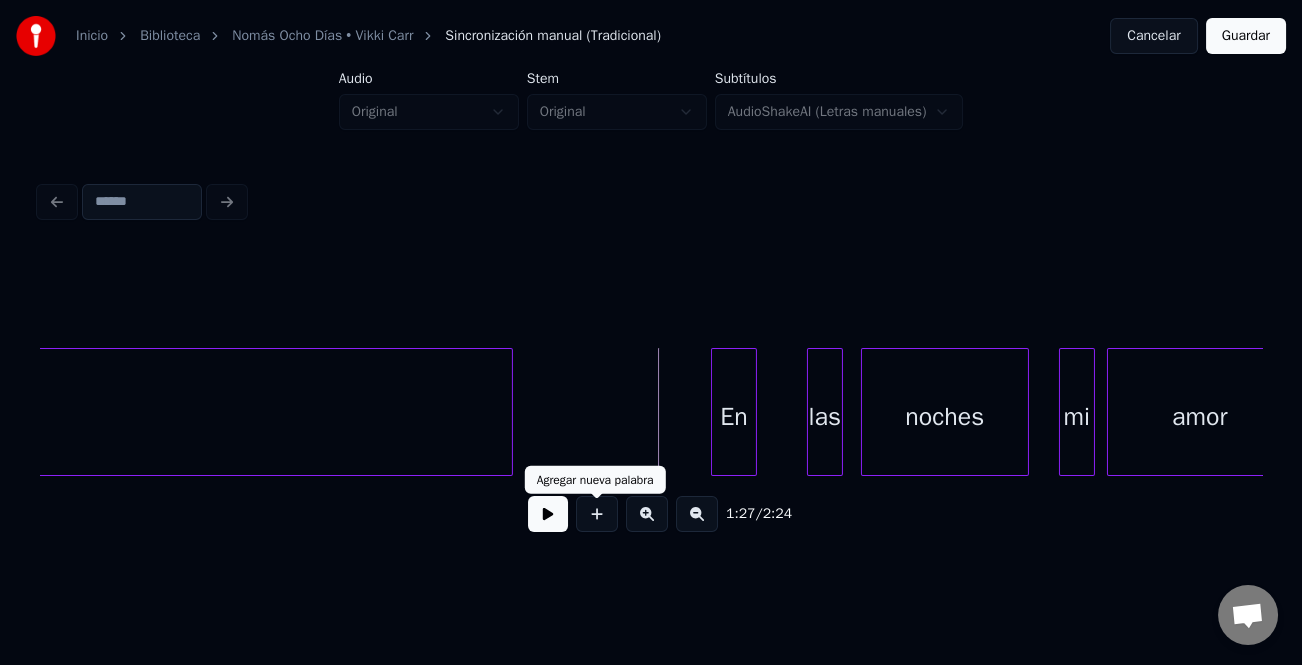 drag, startPoint x: 545, startPoint y: 508, endPoint x: 752, endPoint y: 497, distance: 207.29207 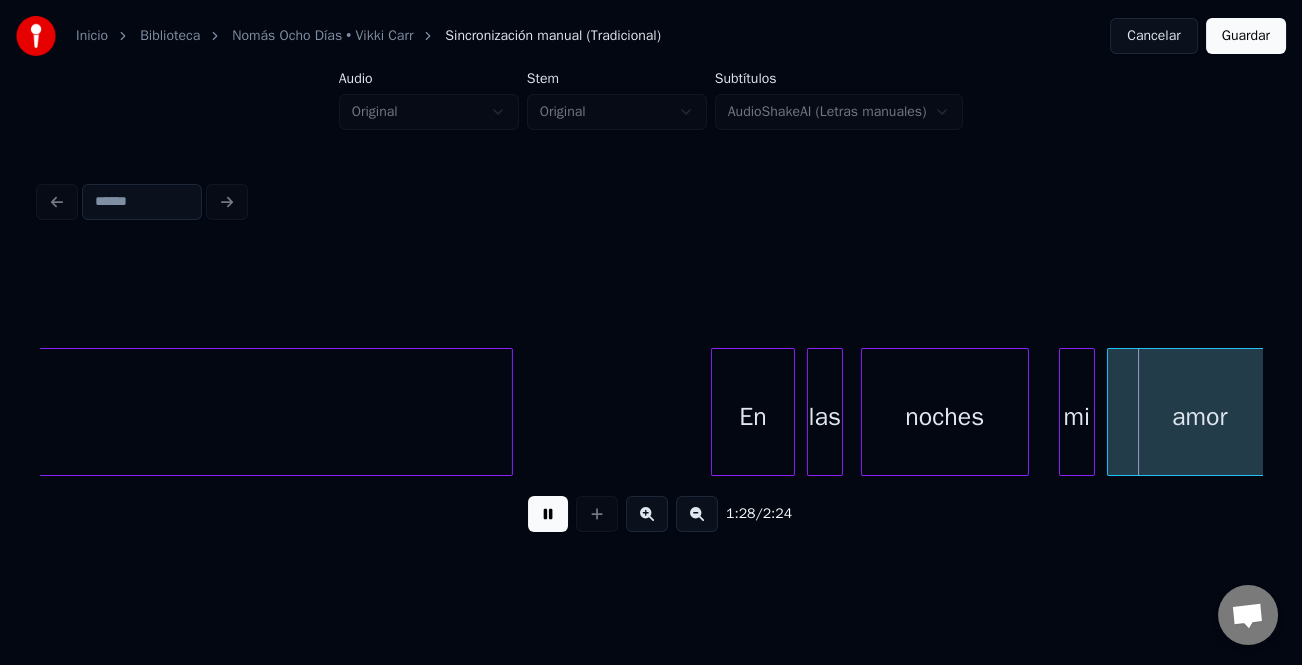 click at bounding box center [791, 412] 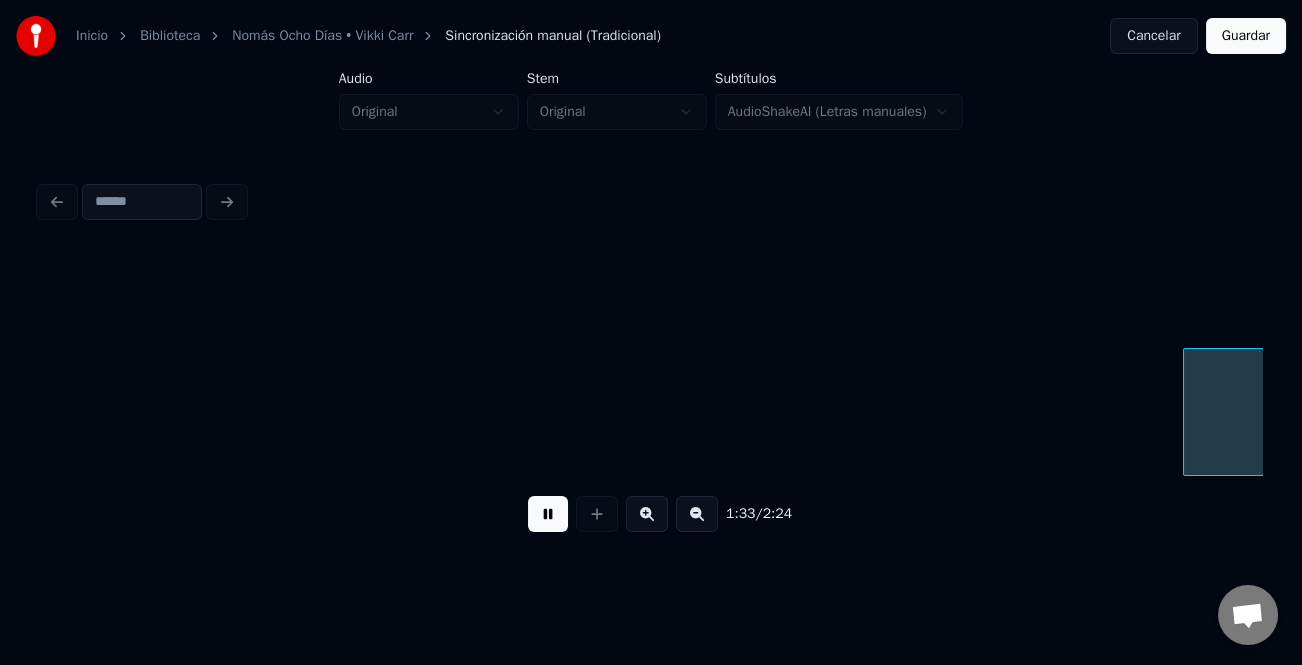 scroll, scrollTop: 0, scrollLeft: 27996, axis: horizontal 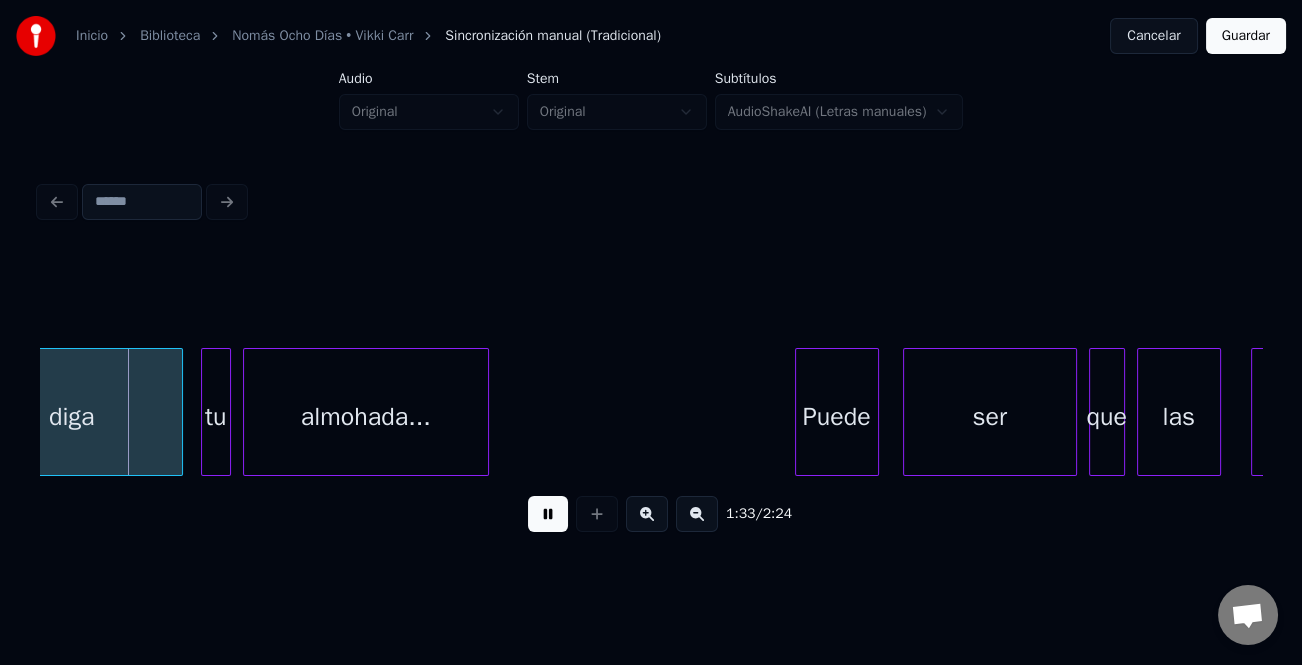 click at bounding box center (1093, 412) 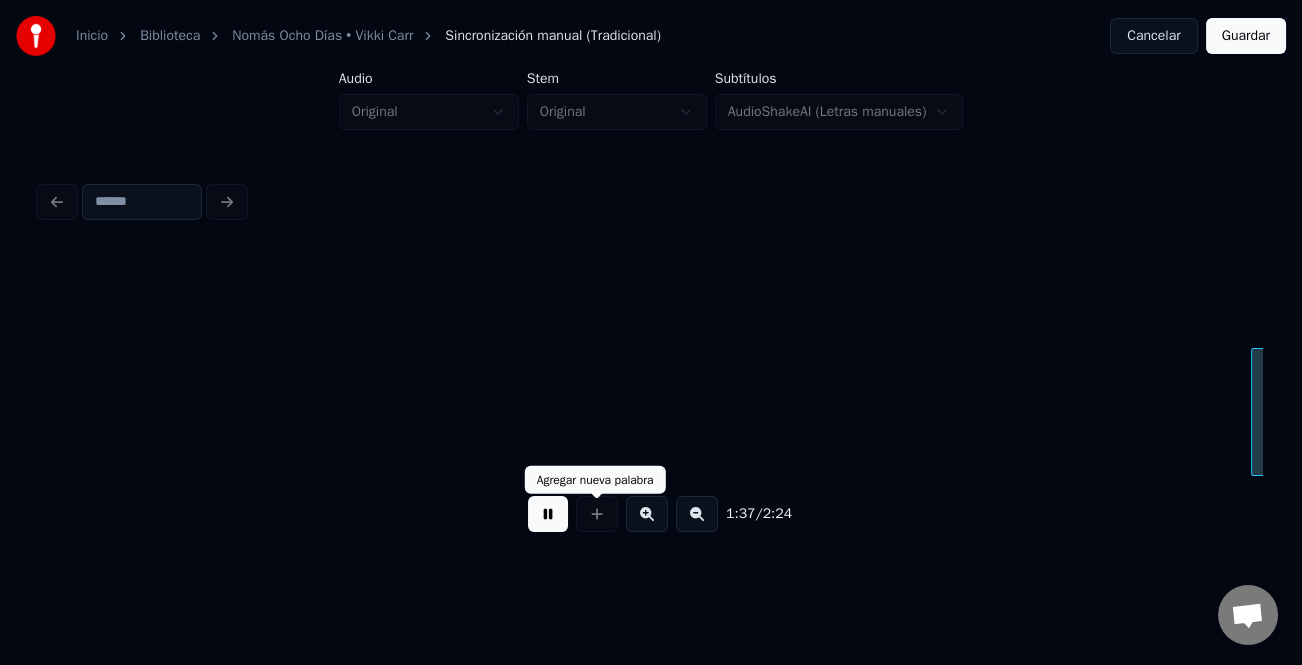 drag, startPoint x: 551, startPoint y: 510, endPoint x: 754, endPoint y: 510, distance: 203 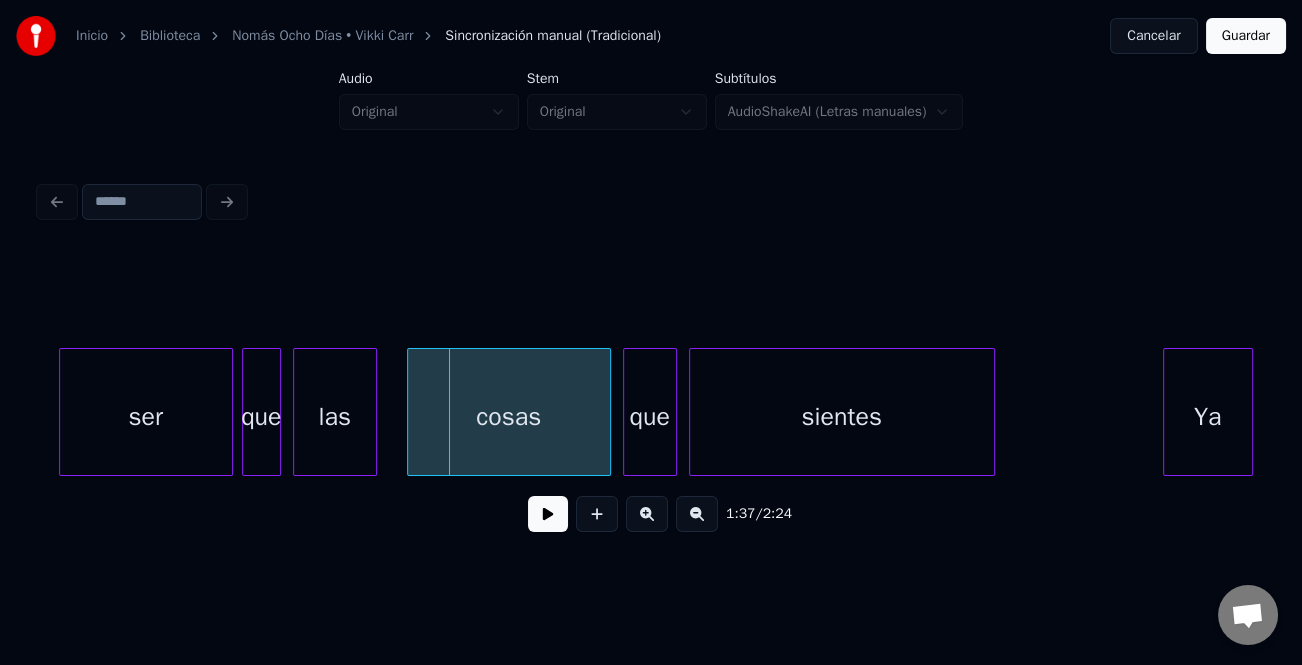 scroll, scrollTop: 0, scrollLeft: 28667, axis: horizontal 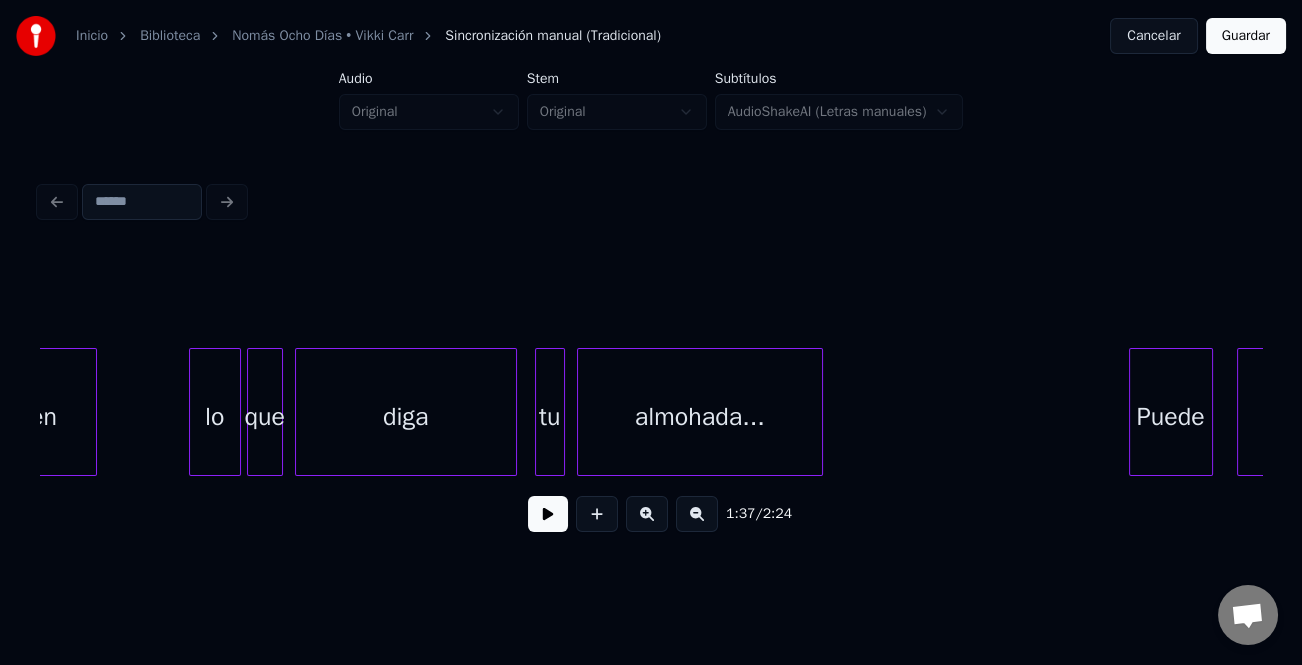 click at bounding box center (193, 412) 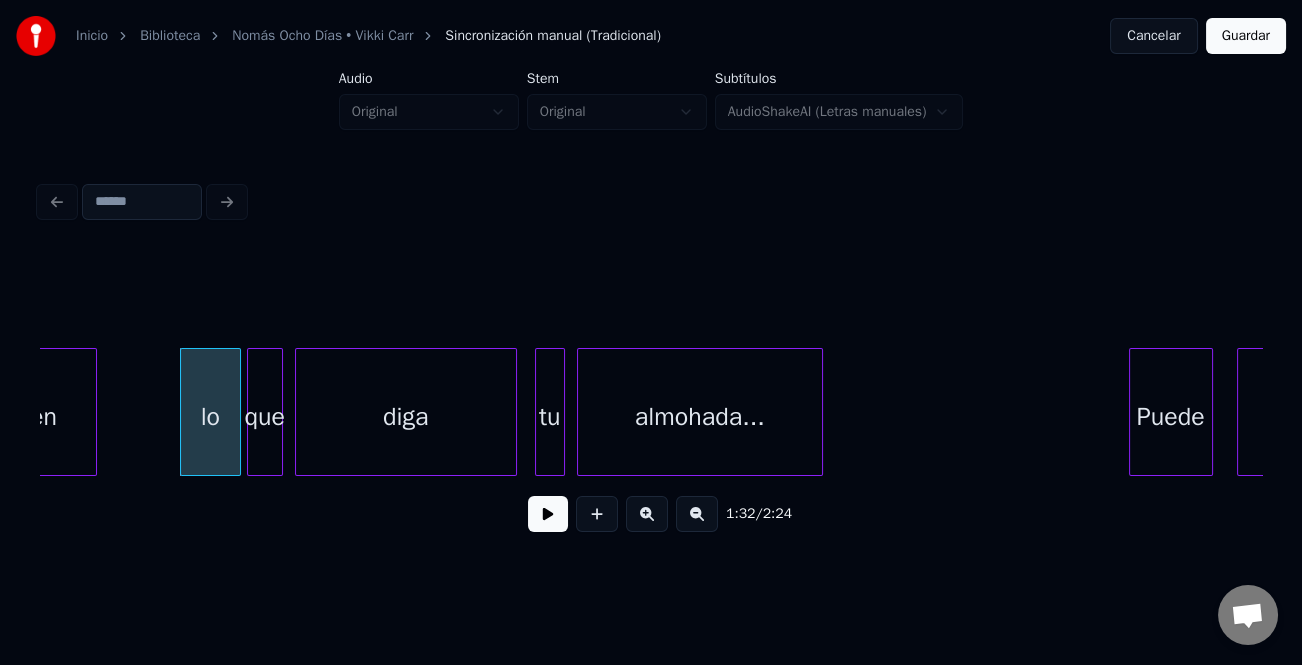 click on "lo" at bounding box center (210, 417) 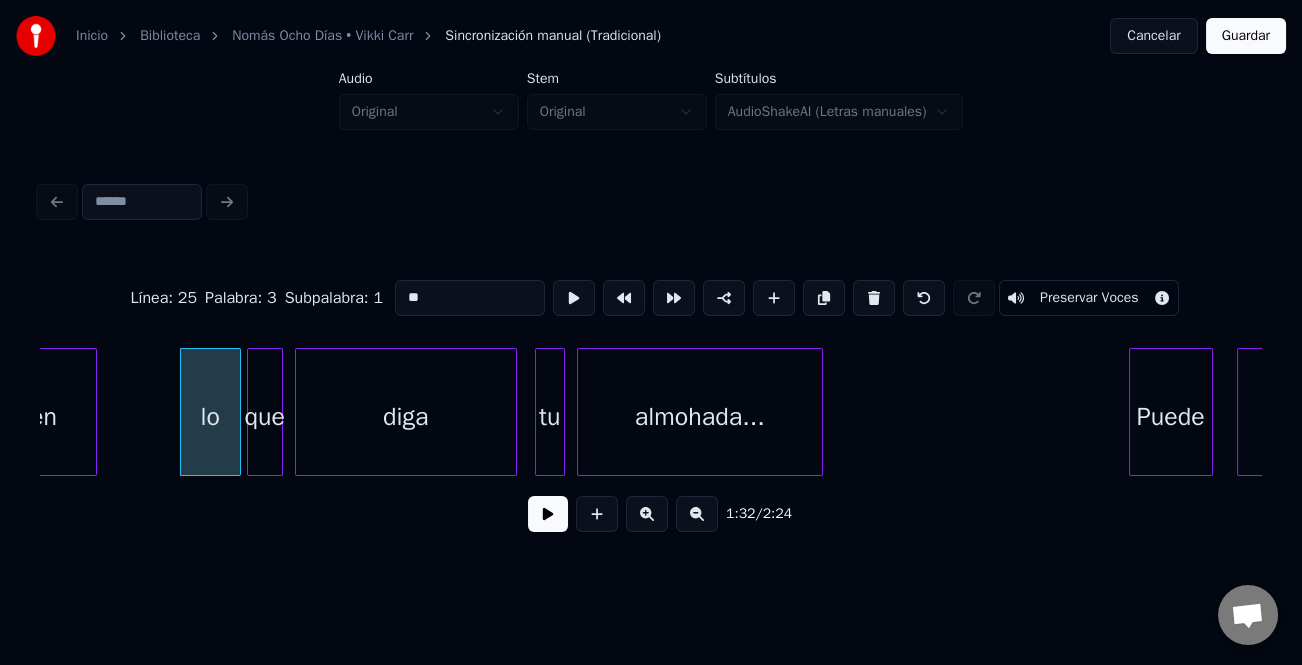click on "**" at bounding box center (470, 298) 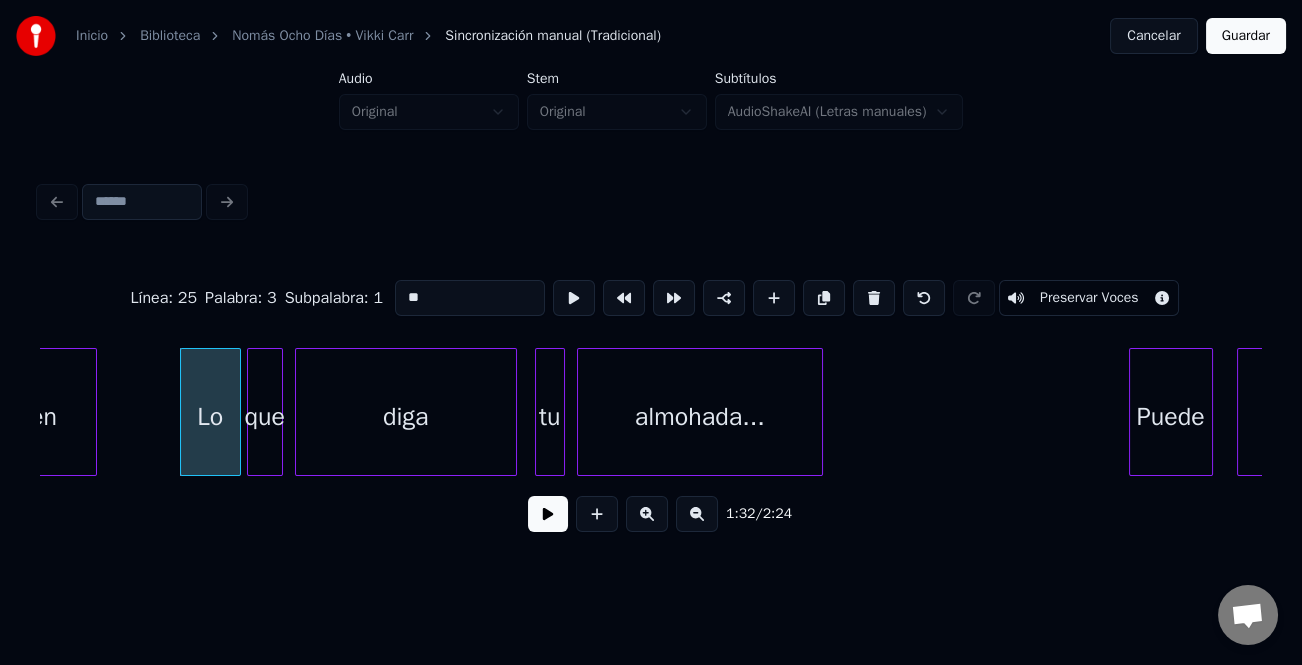 type on "**" 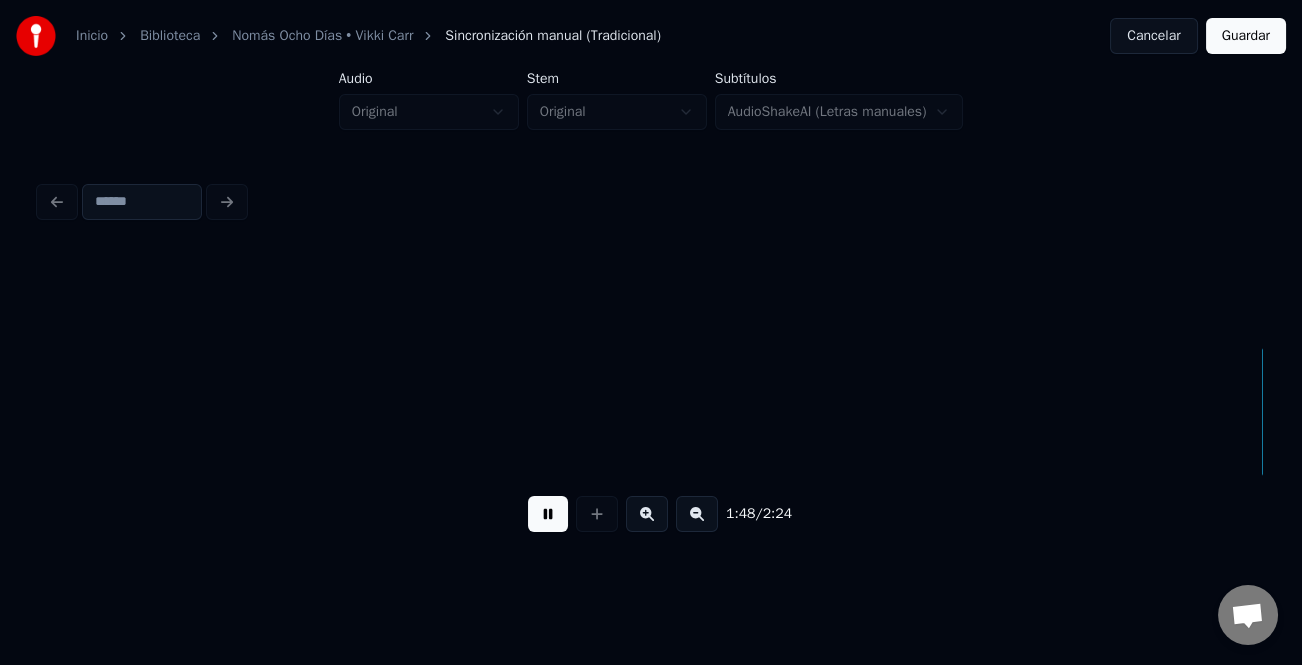 scroll, scrollTop: 0, scrollLeft: 32558, axis: horizontal 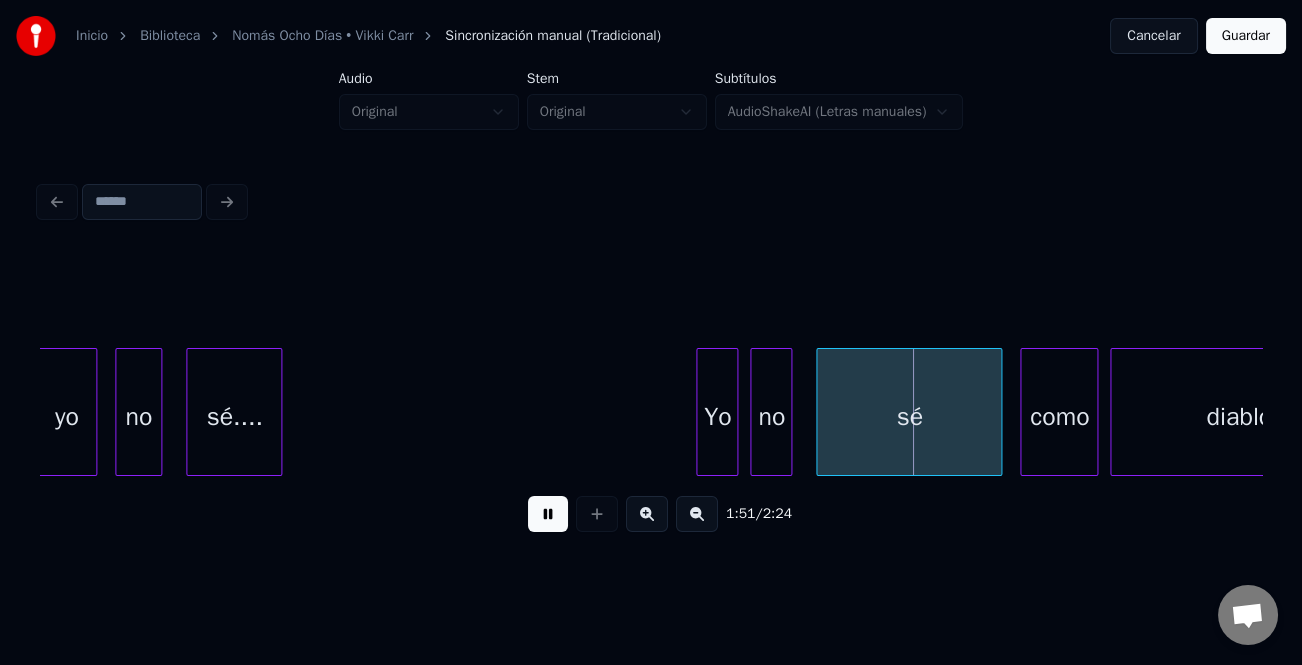 click at bounding box center [700, 412] 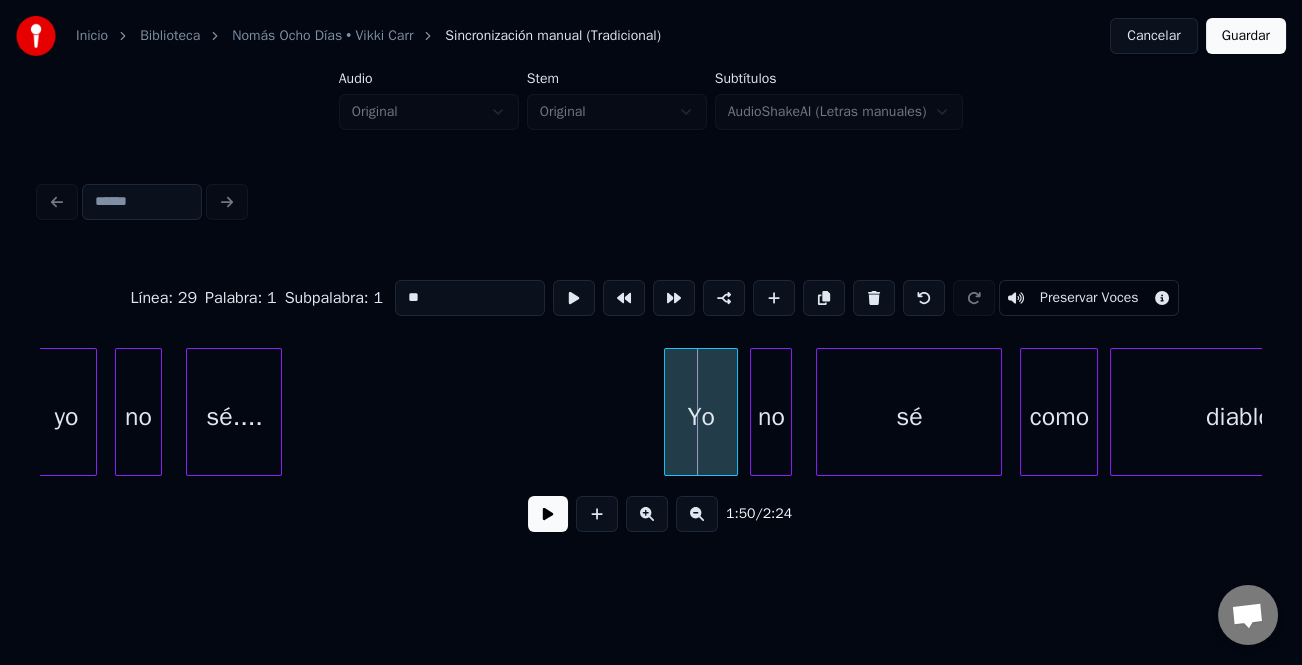 click at bounding box center (668, 412) 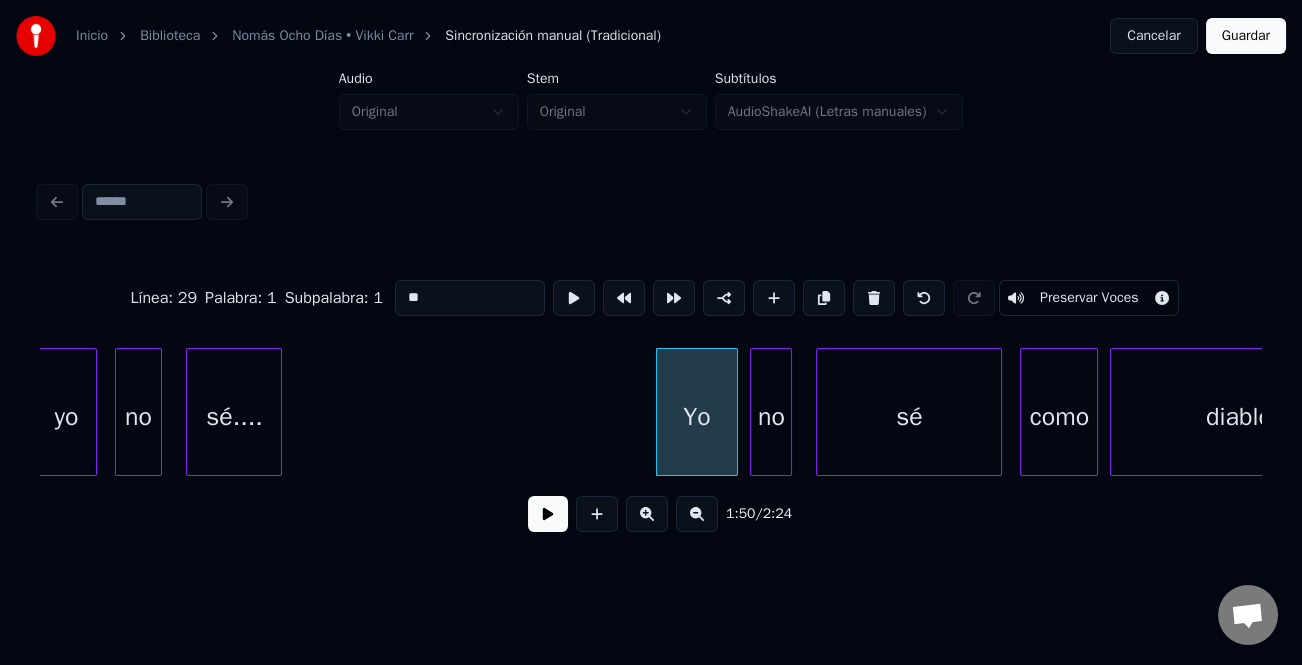 click at bounding box center (548, 514) 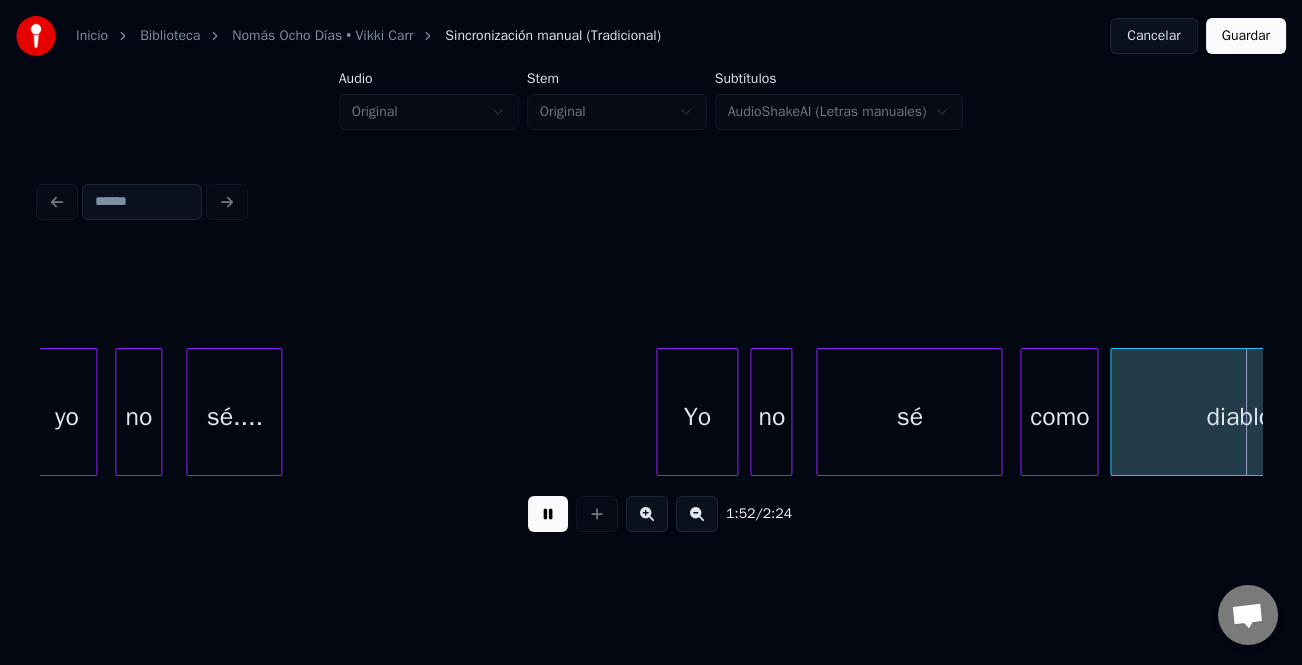 scroll, scrollTop: 0, scrollLeft: 33782, axis: horizontal 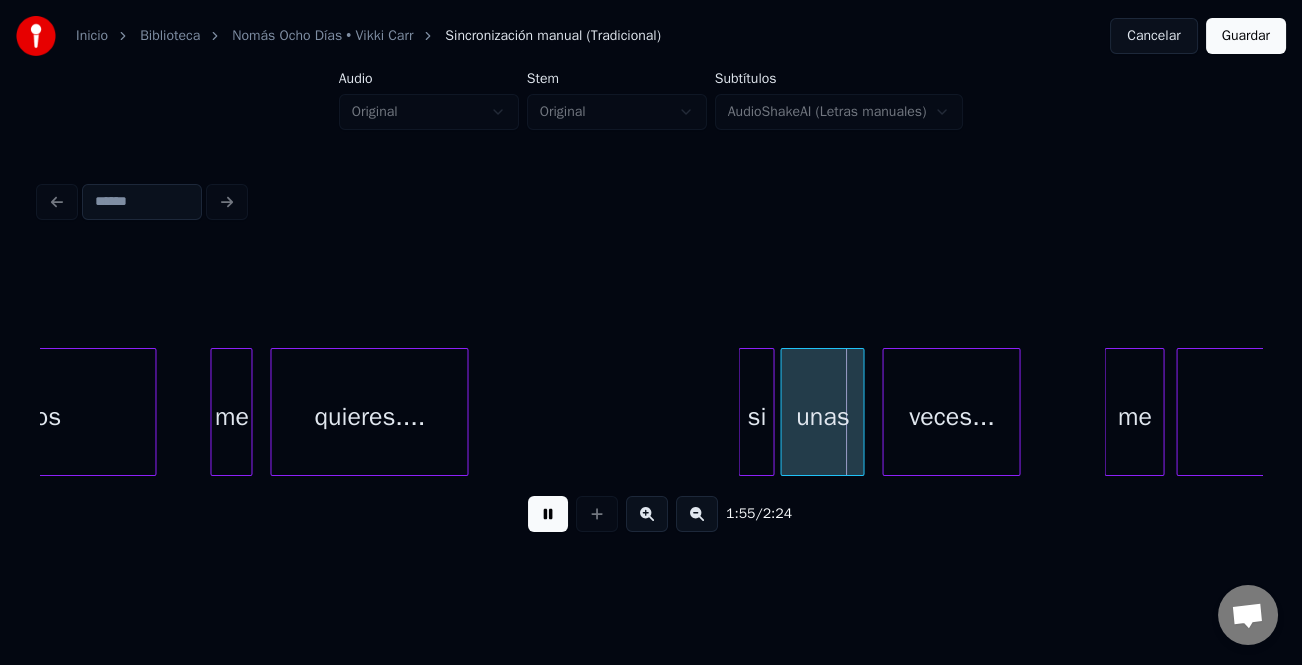 click on "si" at bounding box center (756, 417) 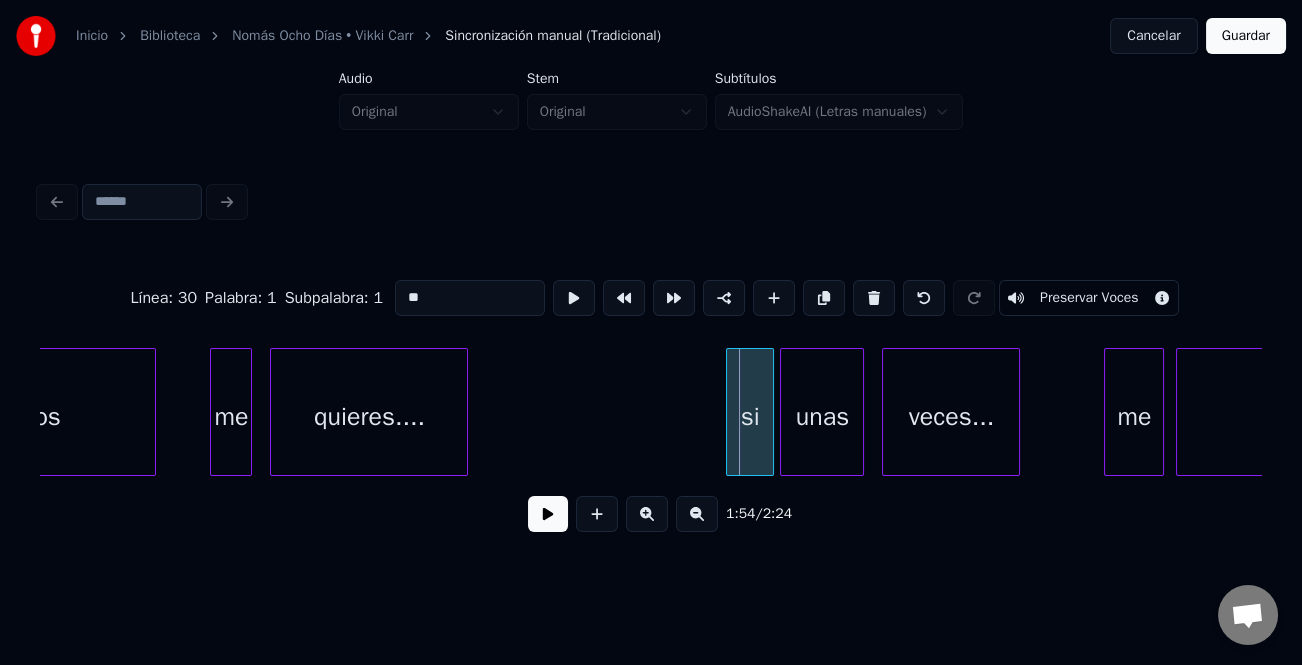 click at bounding box center (730, 412) 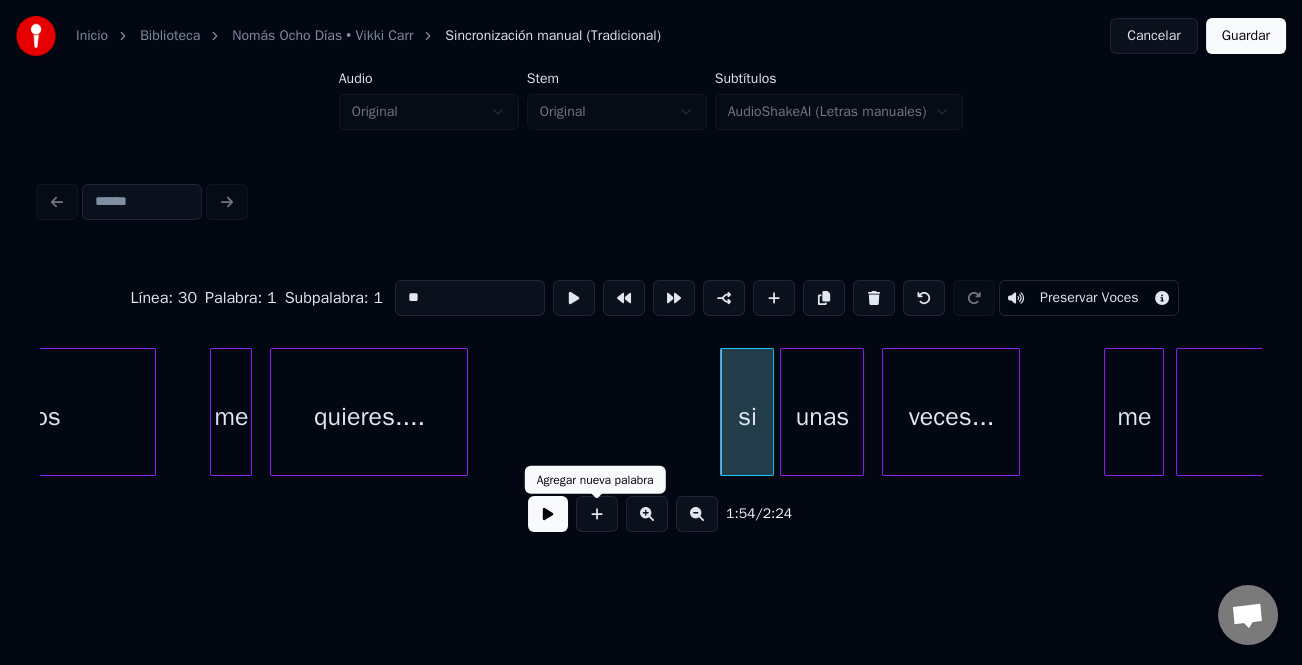click on "1:54  /  2:24" at bounding box center (651, 514) 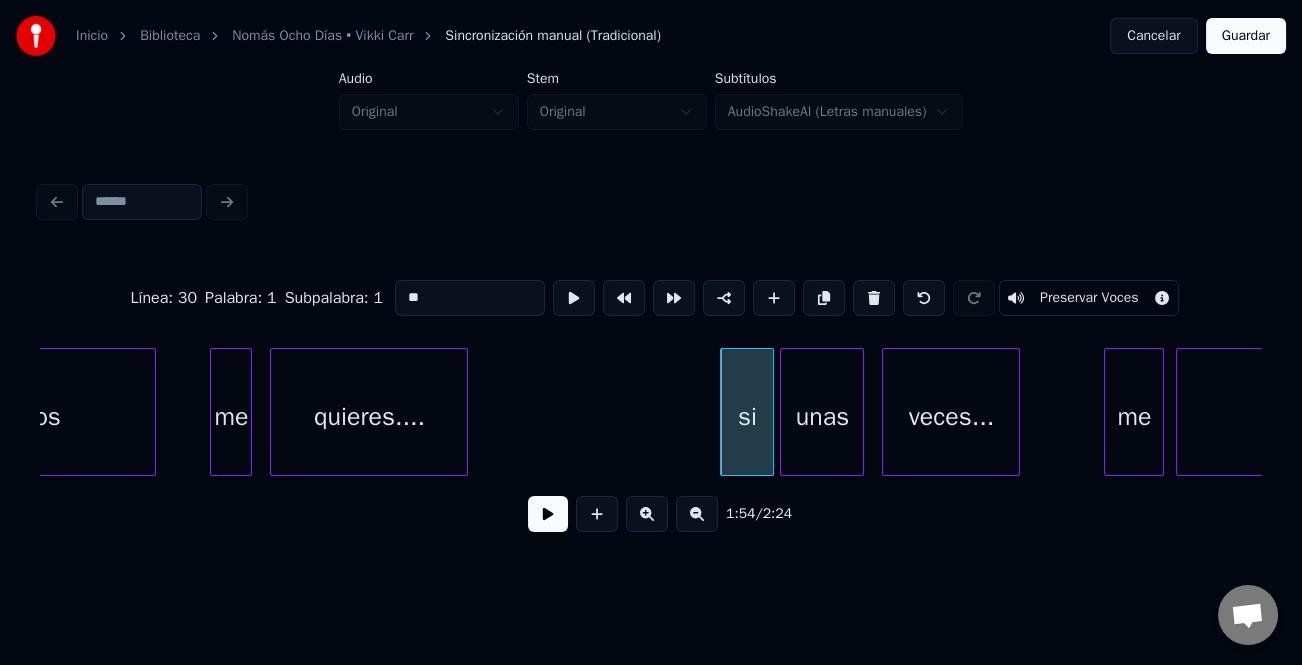 click at bounding box center (548, 514) 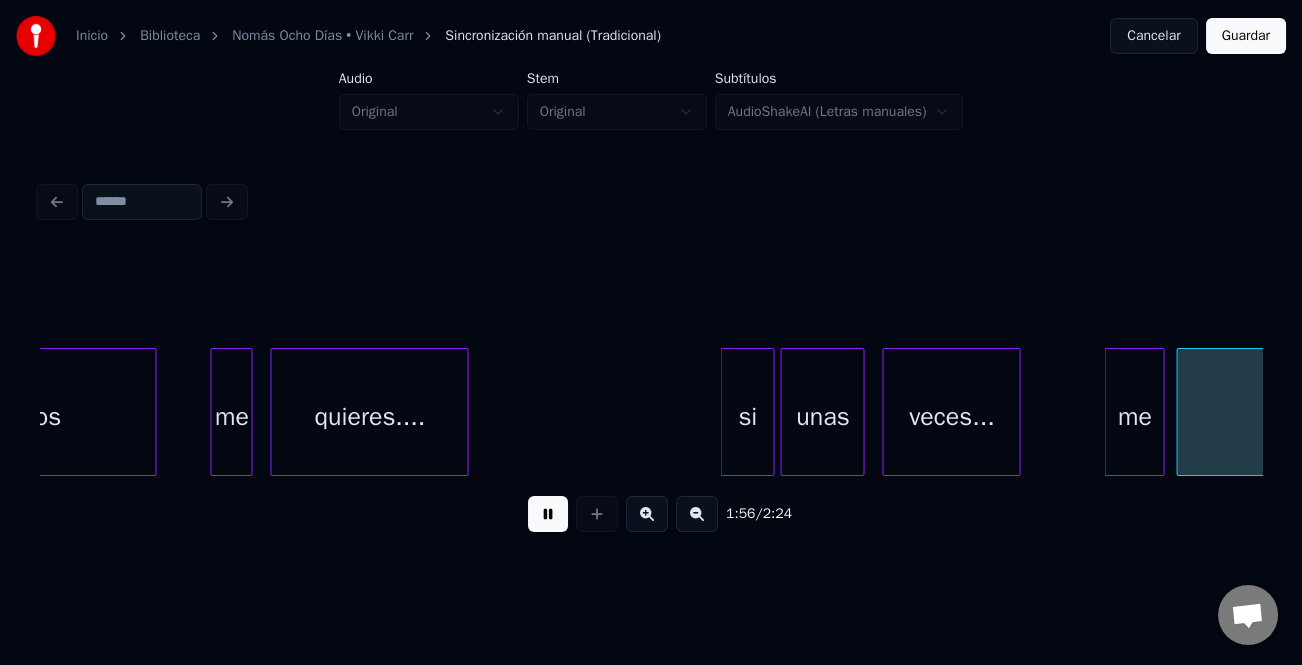 scroll, scrollTop: 0, scrollLeft: 35009, axis: horizontal 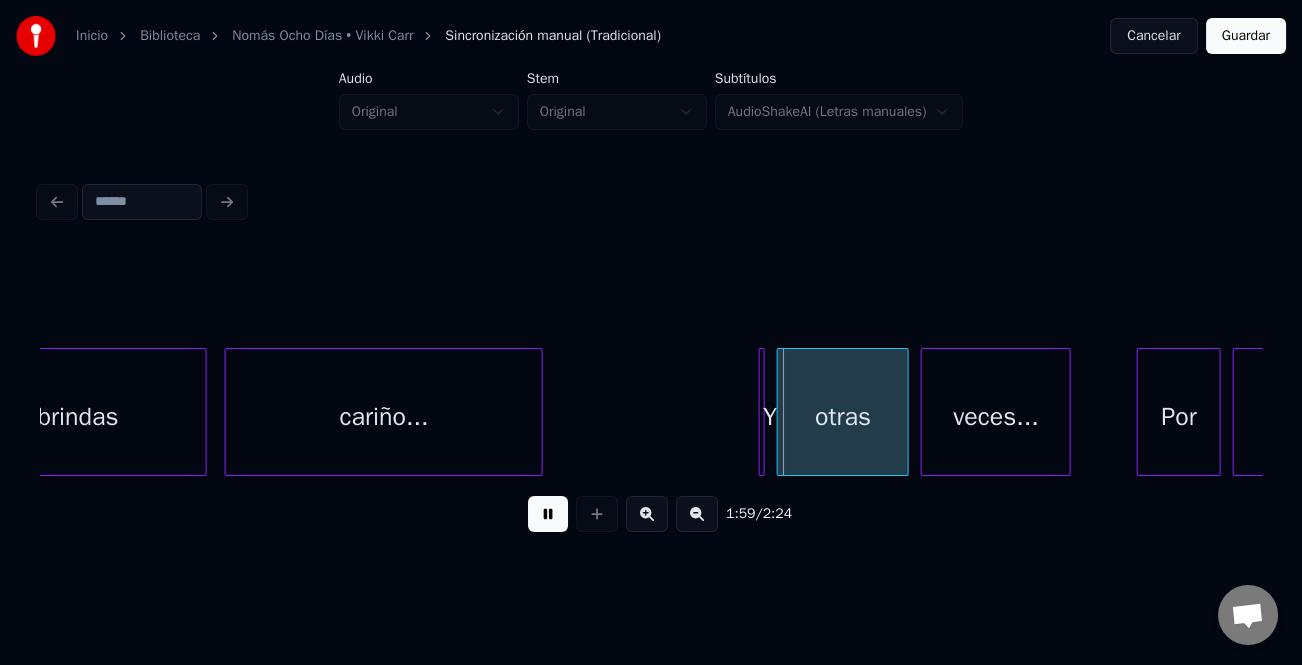 click on "brindas cariño... Y otras veces... Por nada" at bounding box center [-13316, 412] 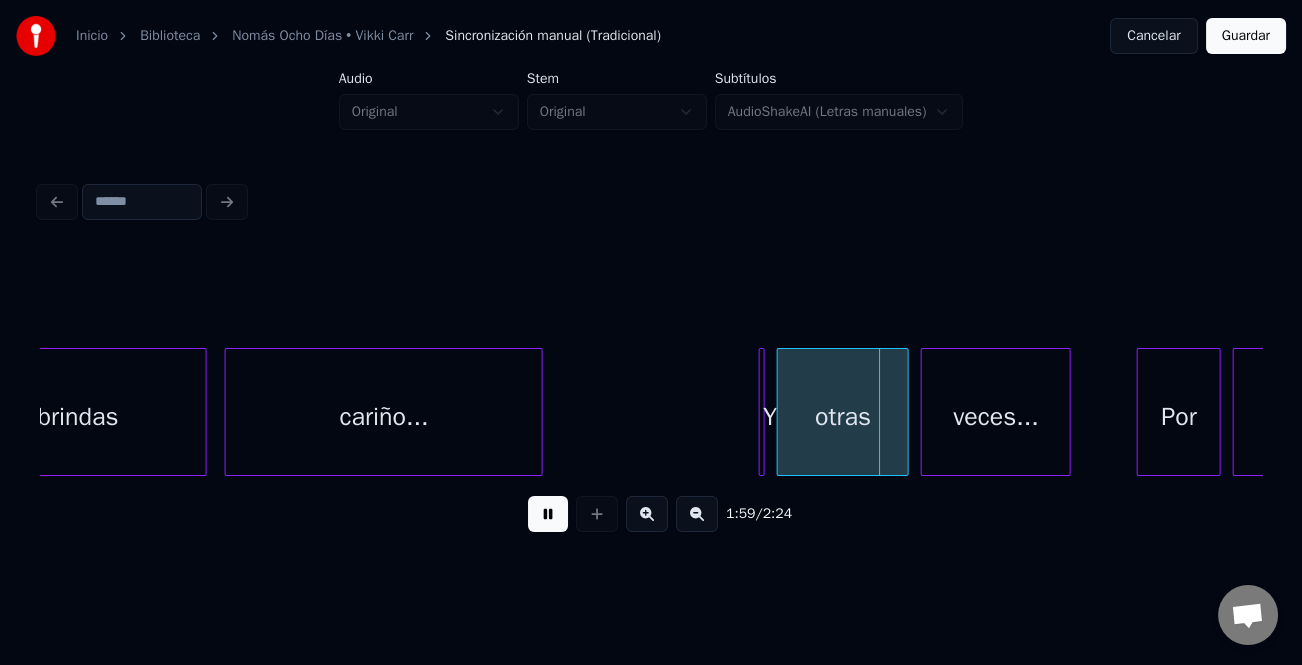 drag, startPoint x: 545, startPoint y: 521, endPoint x: 708, endPoint y: 483, distance: 167.37085 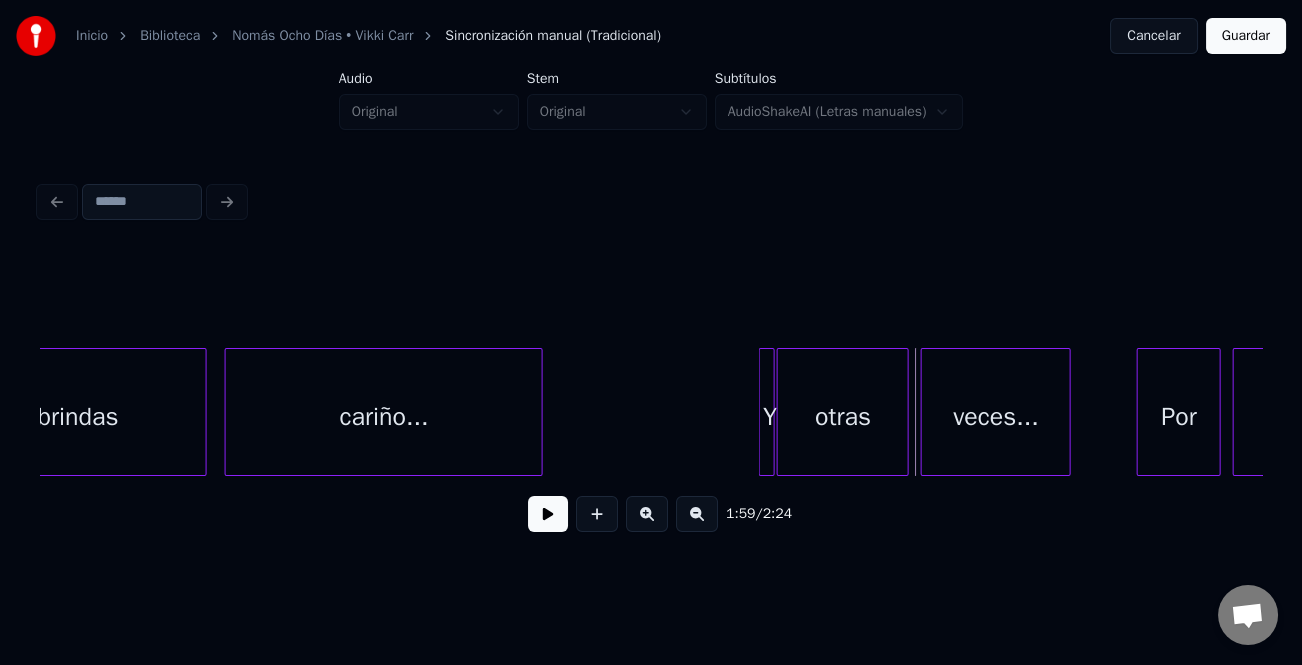 click on "brindas cariño... Y otras veces... Por nada" at bounding box center [-13316, 412] 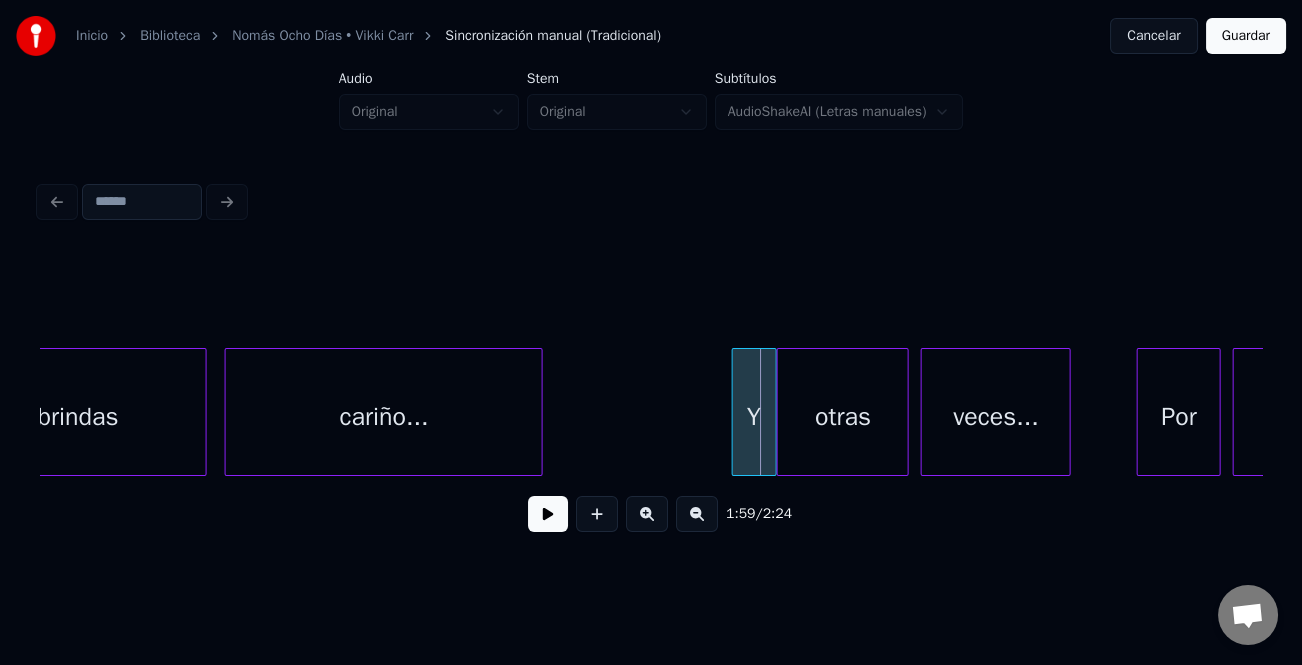 click at bounding box center [736, 412] 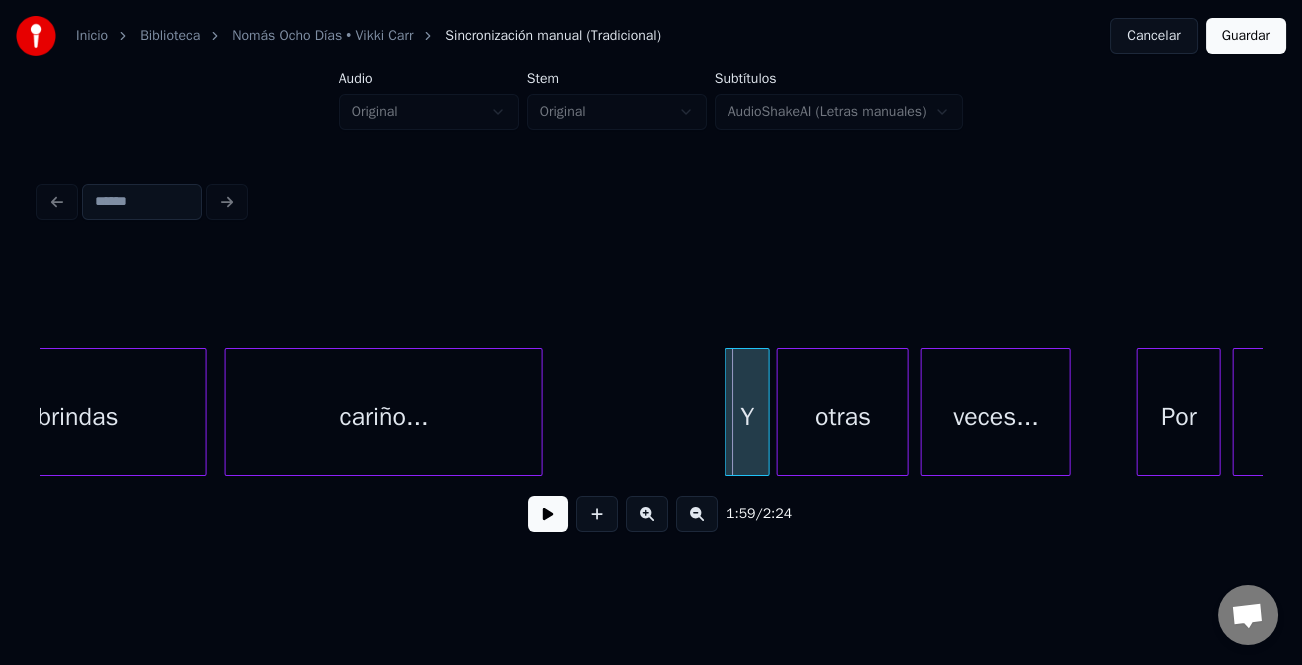 click on "Y" at bounding box center (747, 417) 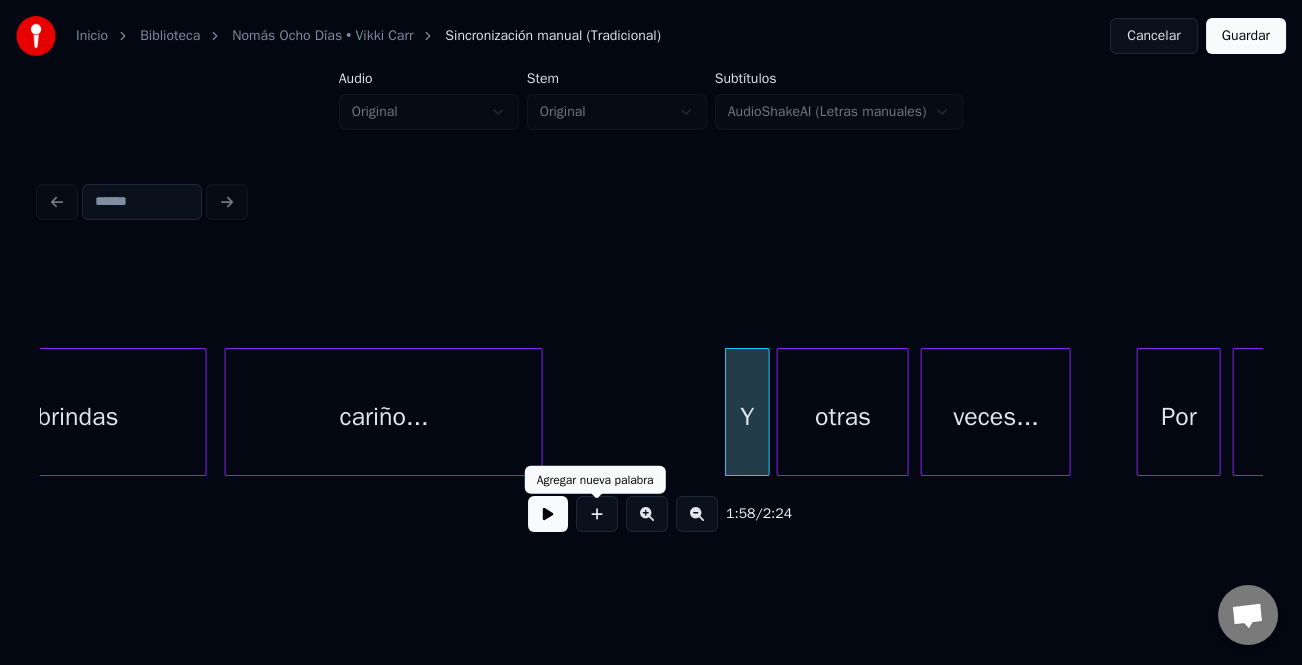 click at bounding box center (548, 514) 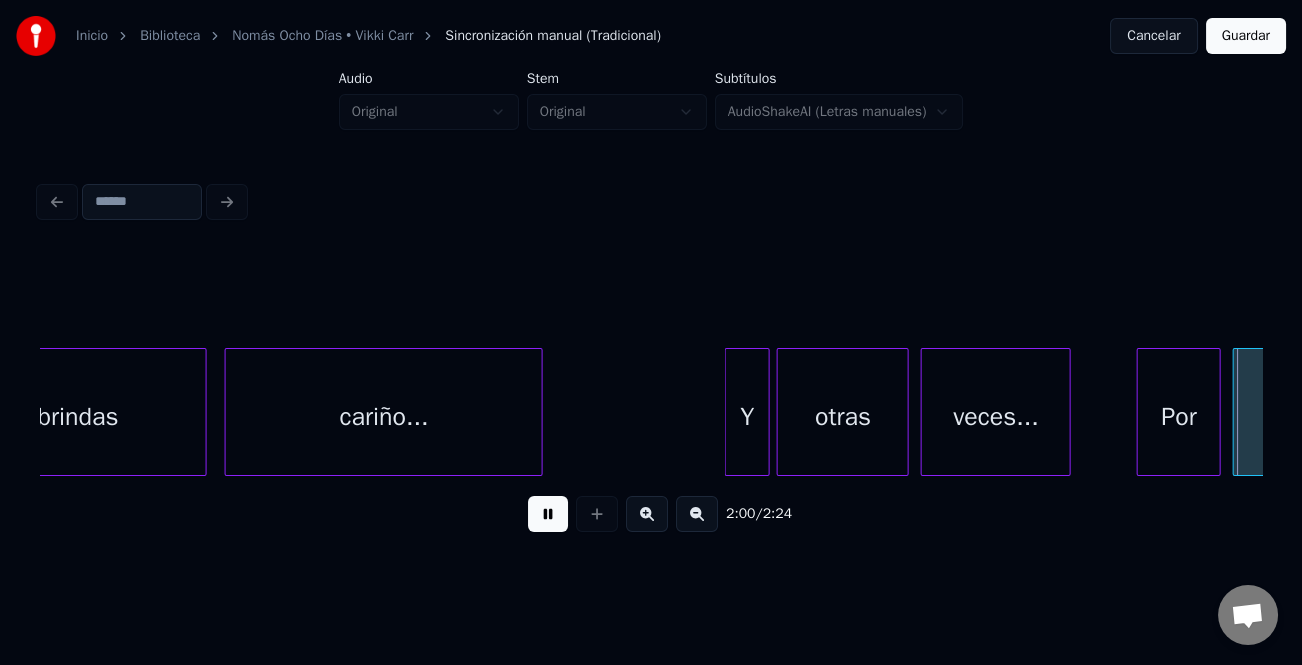 scroll, scrollTop: 0, scrollLeft: 36232, axis: horizontal 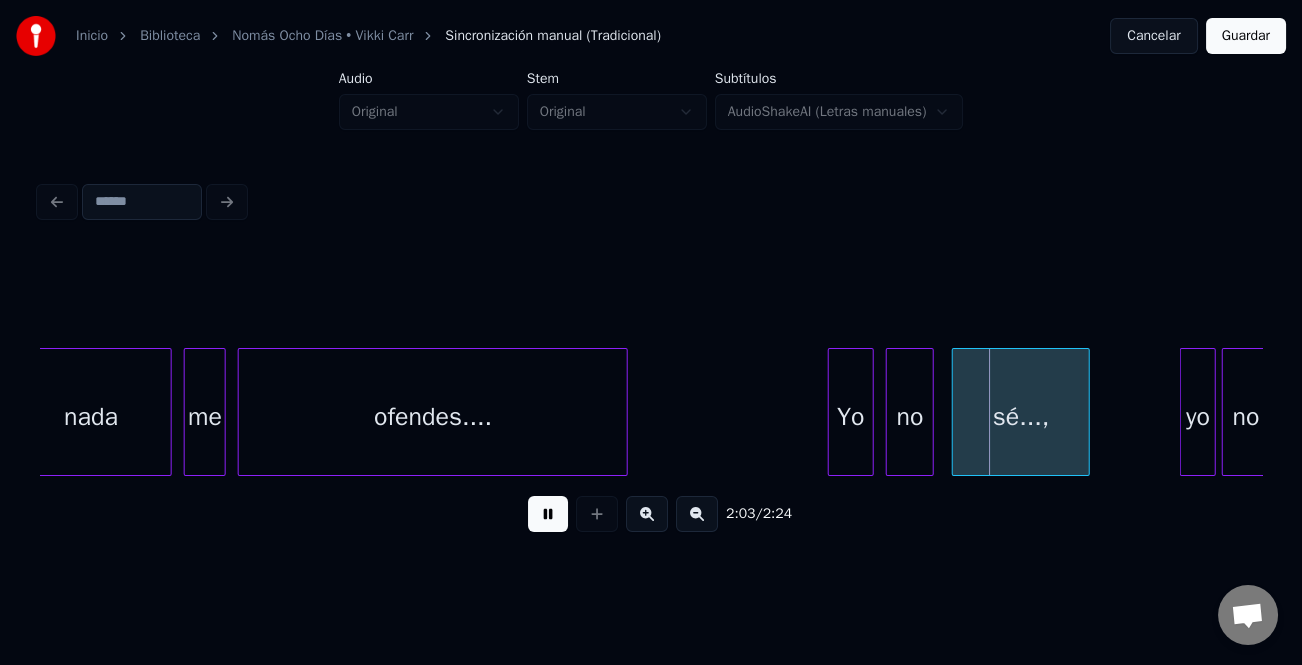 click at bounding box center (832, 412) 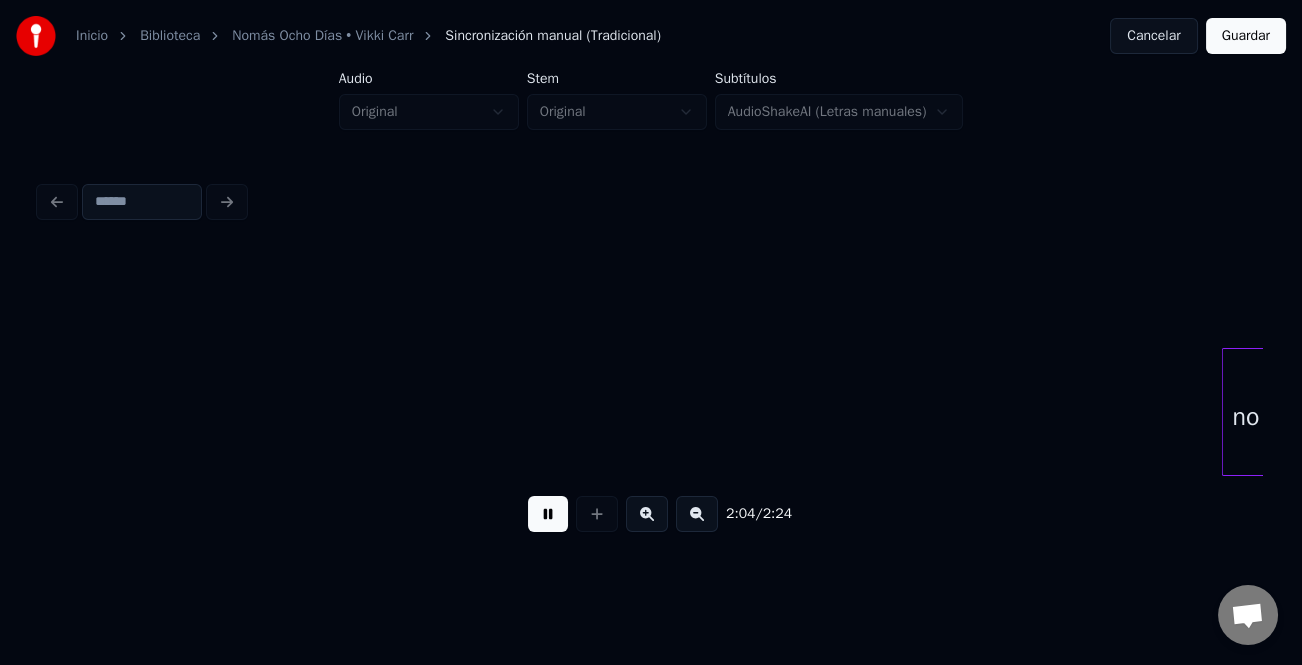 scroll, scrollTop: 0, scrollLeft: 37458, axis: horizontal 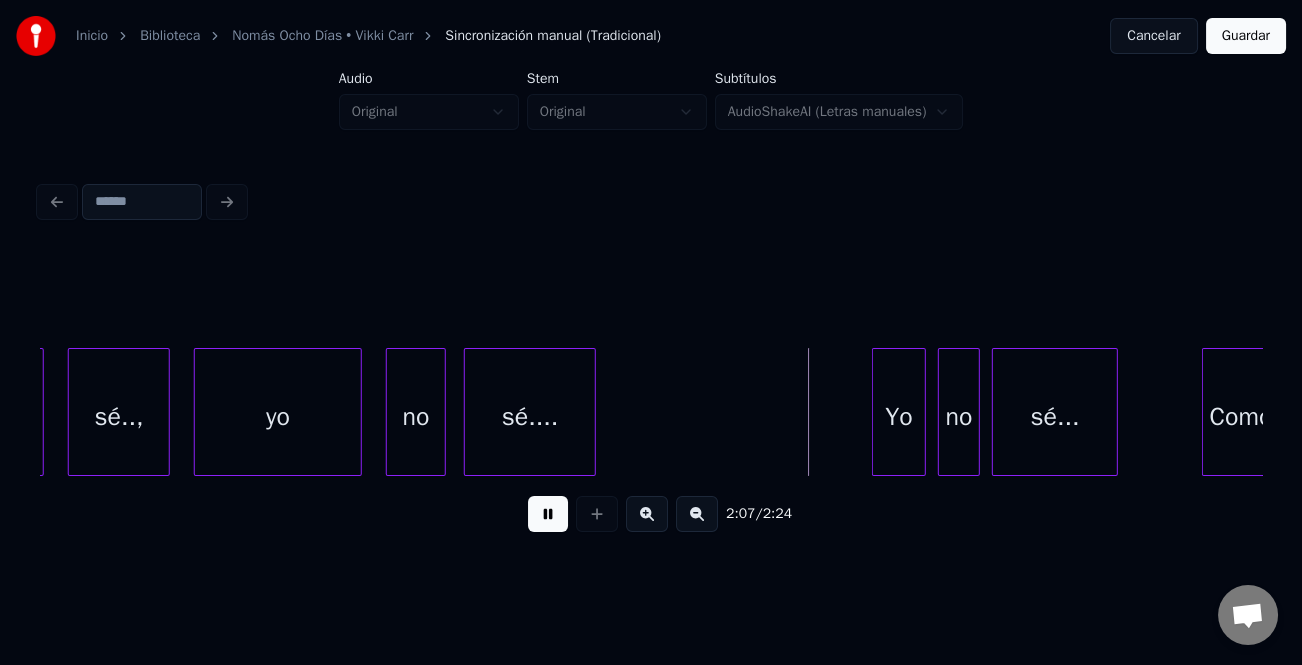 click at bounding box center (876, 412) 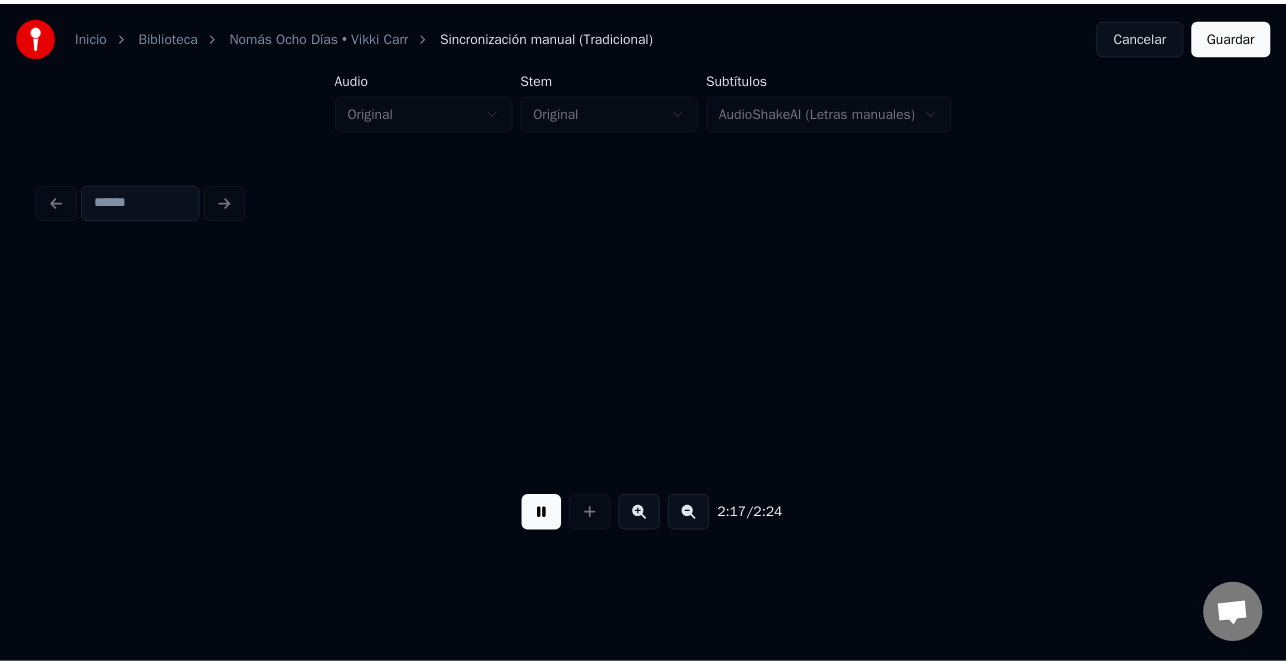 scroll, scrollTop: 0, scrollLeft: 41129, axis: horizontal 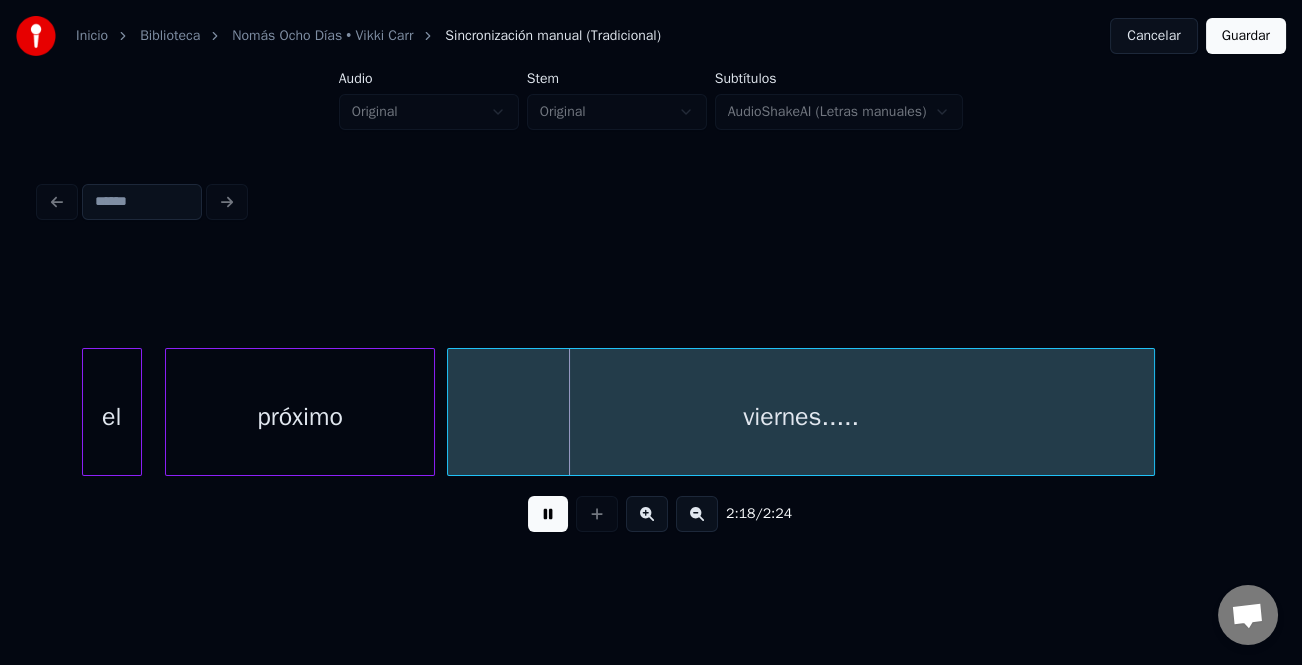 click on "el" at bounding box center [112, 417] 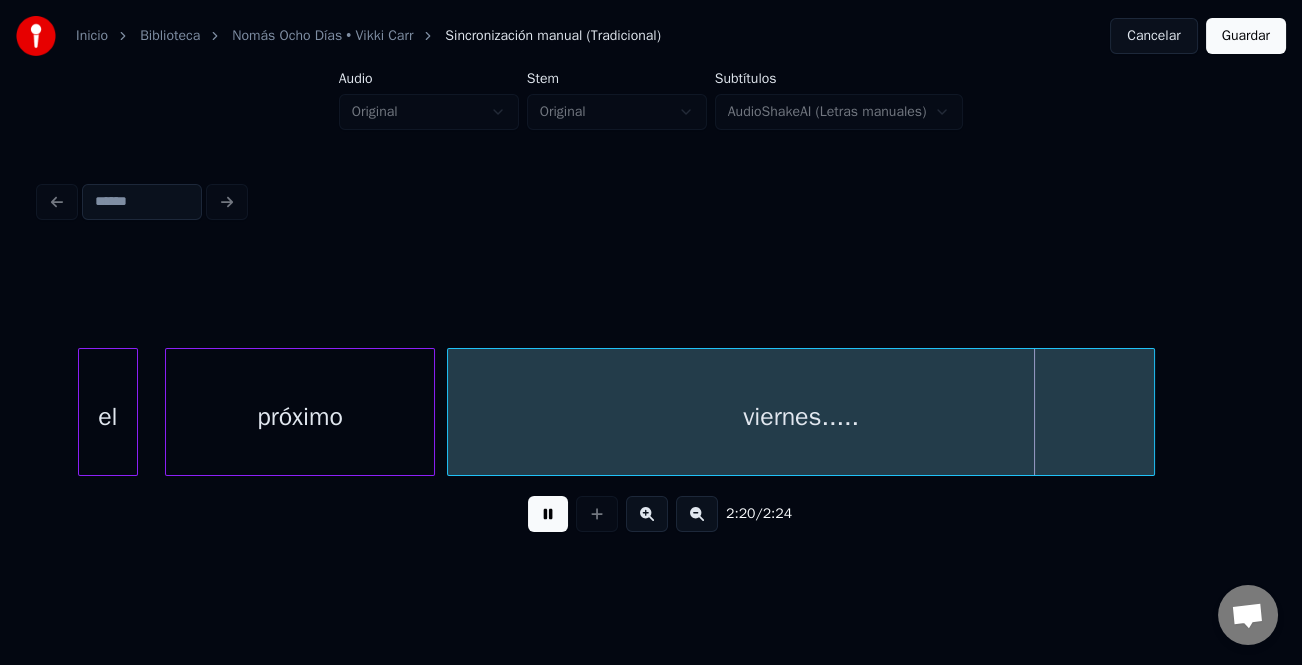 click on "Guardar" at bounding box center (1246, 36) 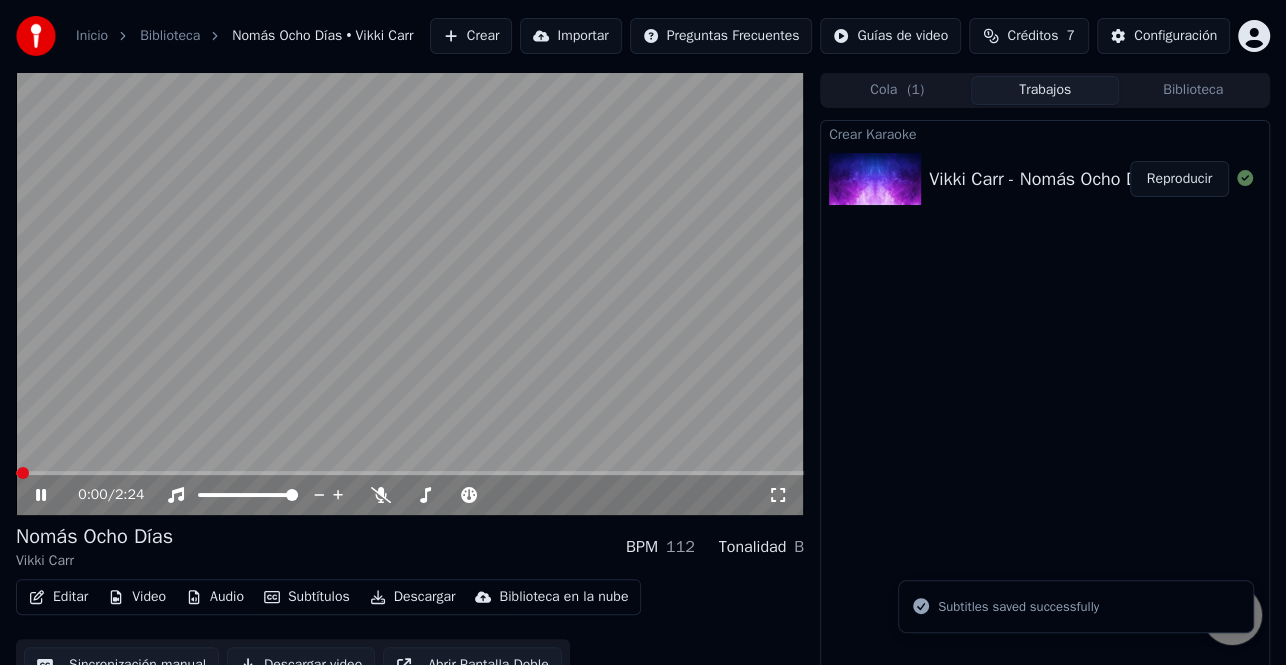 click on "Descargar" at bounding box center [413, 597] 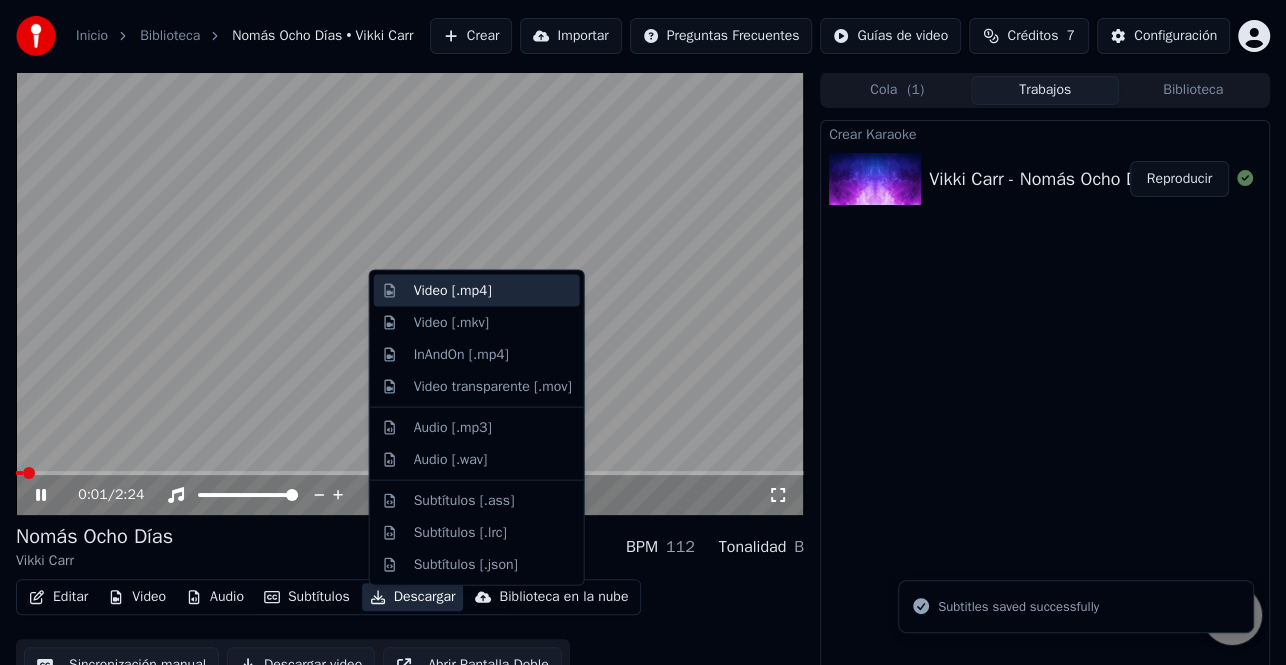 click on "Video [.mp4]" at bounding box center [493, 291] 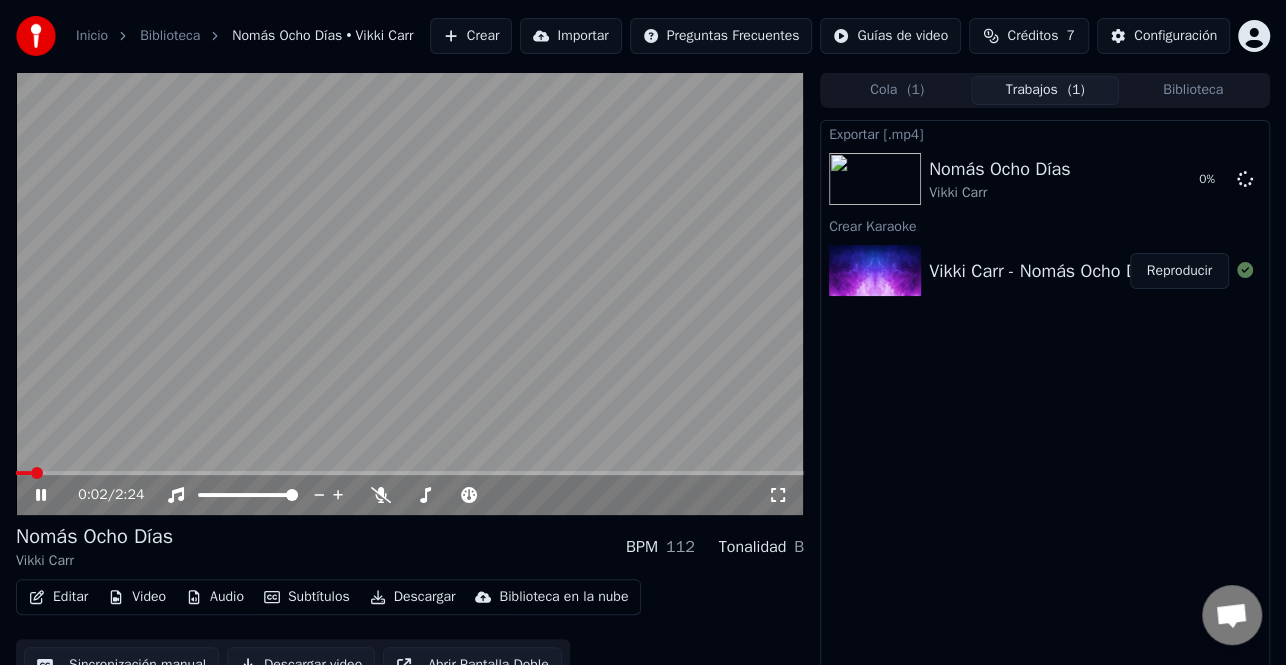 click 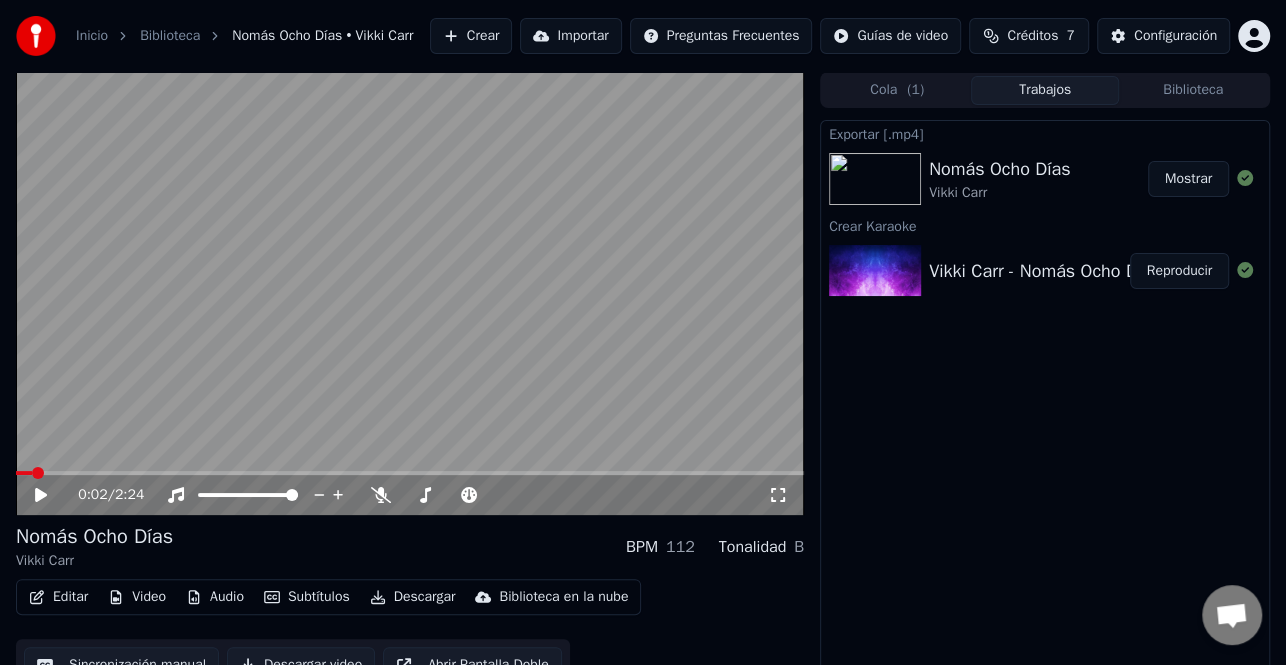 click on "Mostrar" at bounding box center (1188, 179) 